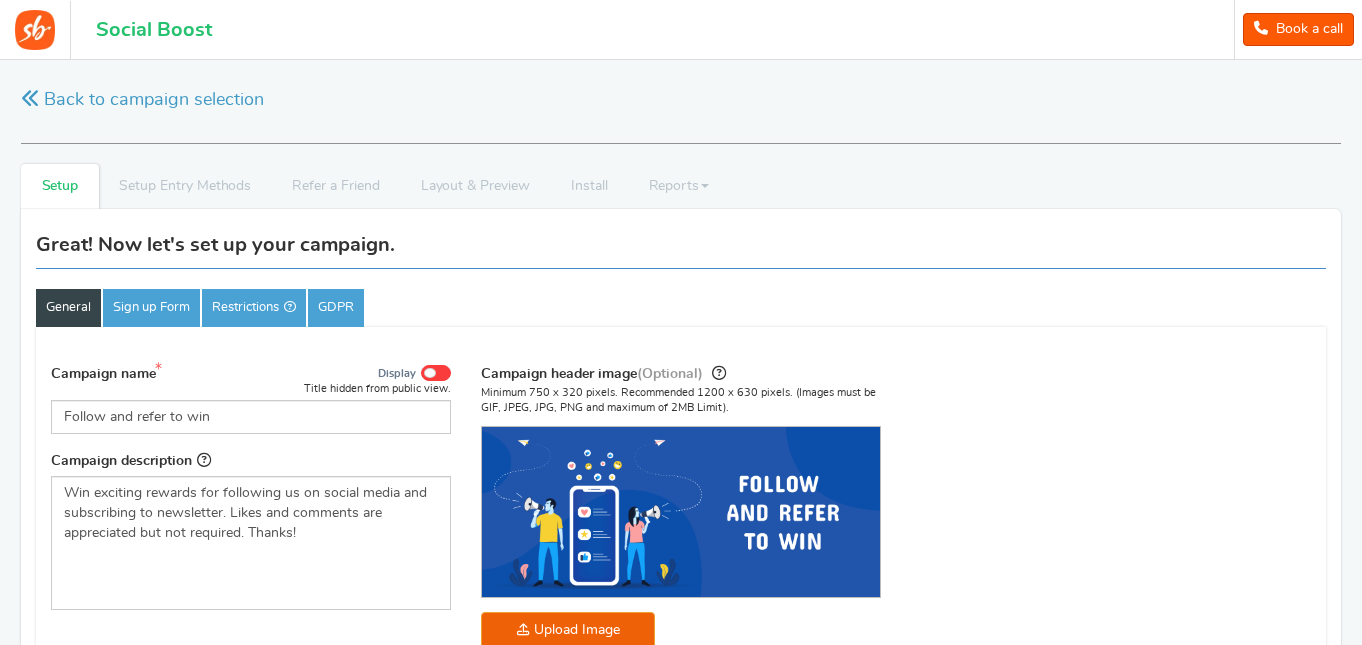 scroll, scrollTop: 1857, scrollLeft: 0, axis: vertical 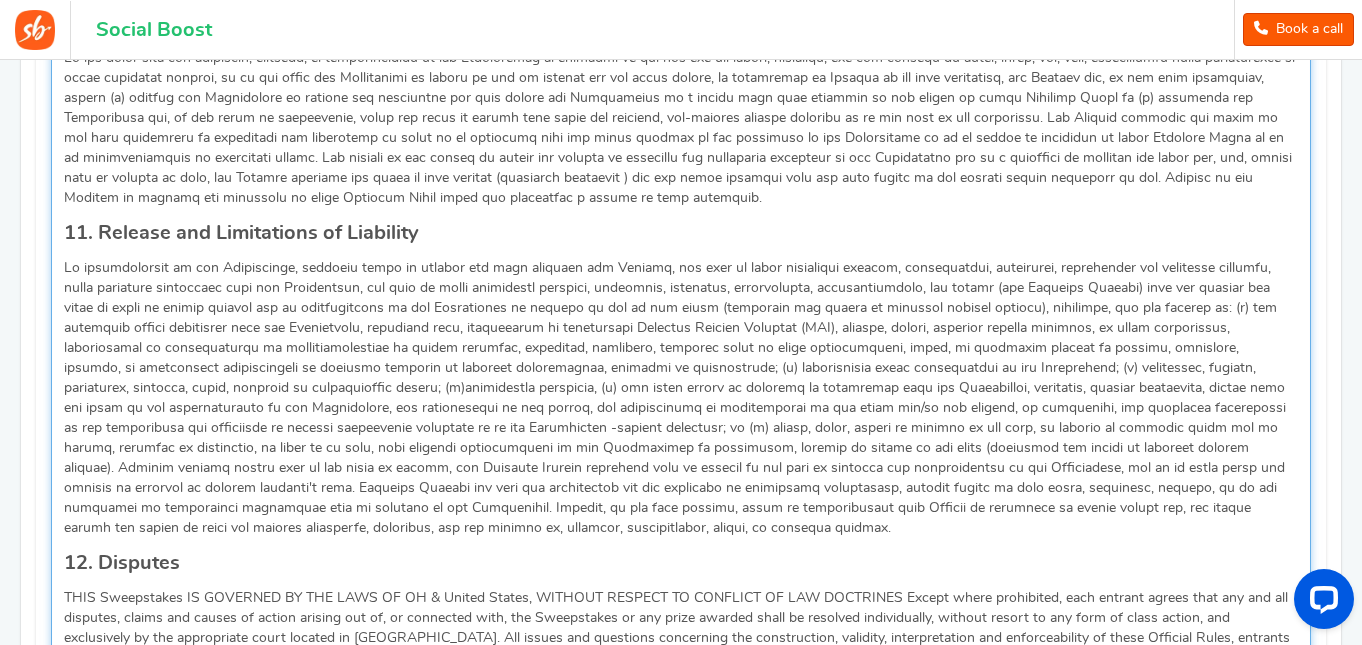 click at bounding box center [681, 398] 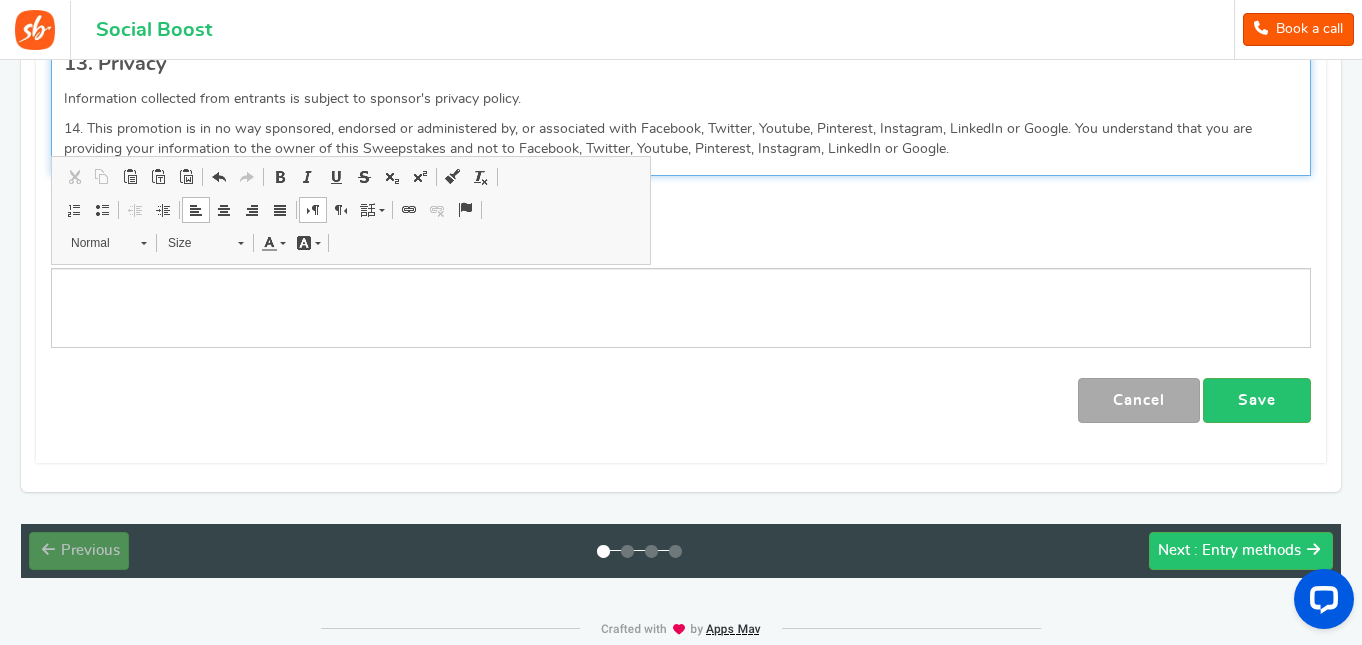 scroll, scrollTop: 2757, scrollLeft: 0, axis: vertical 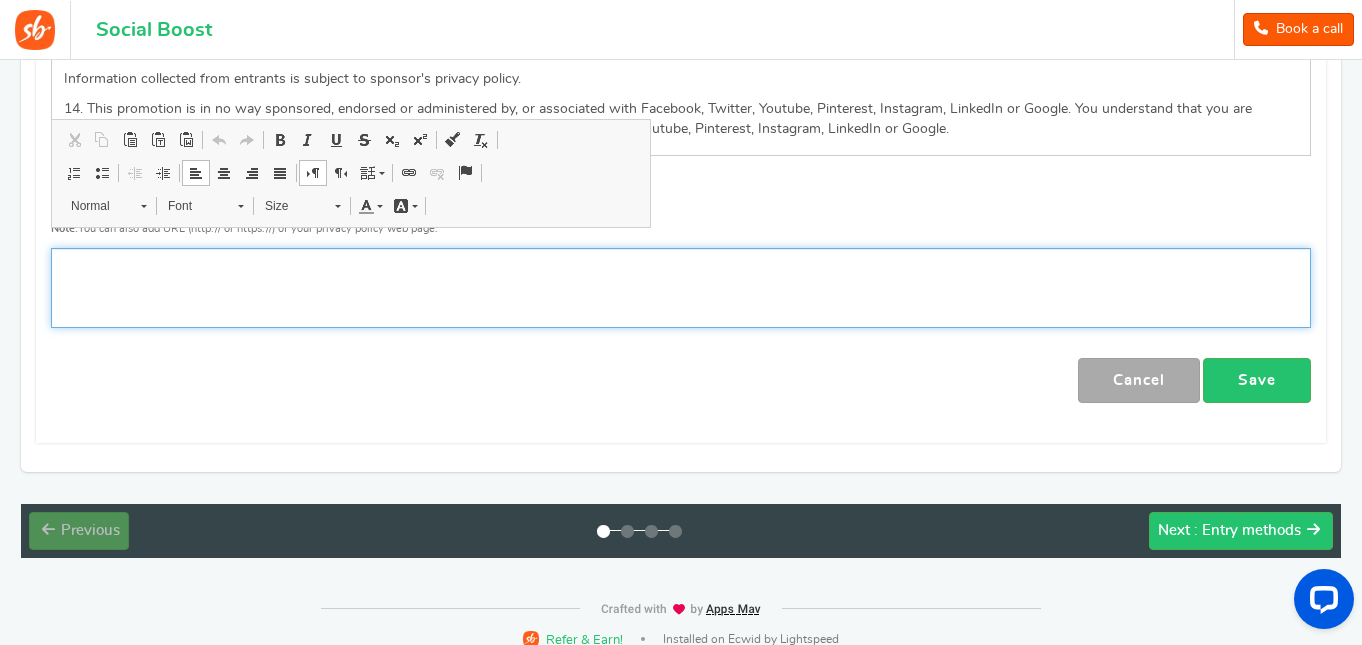 click at bounding box center [681, 288] 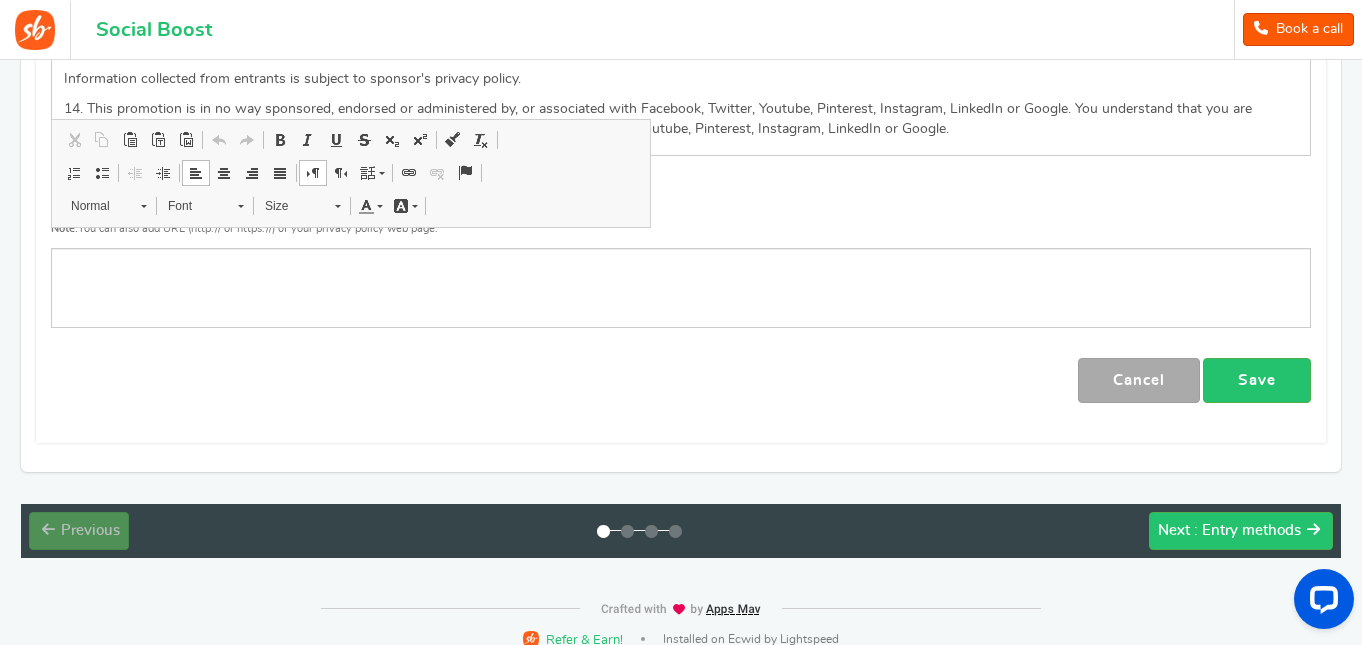 scroll, scrollTop: 0, scrollLeft: 0, axis: both 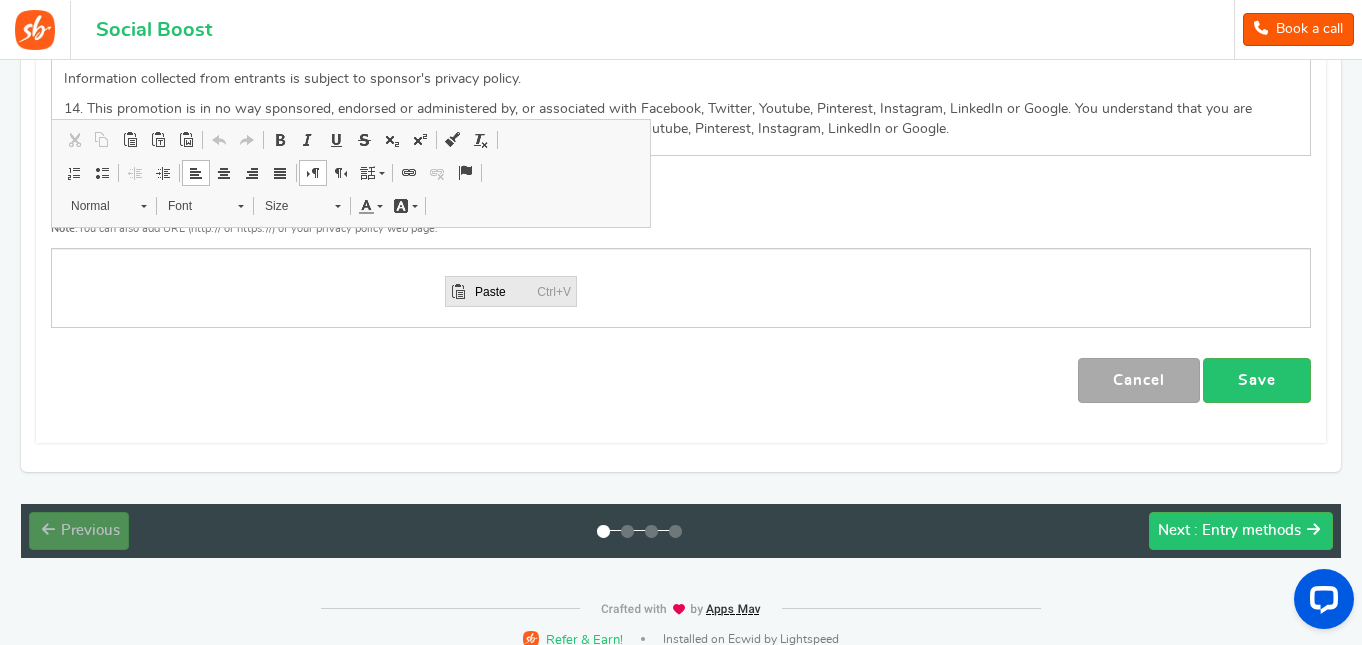 click on "Paste" at bounding box center [501, 291] 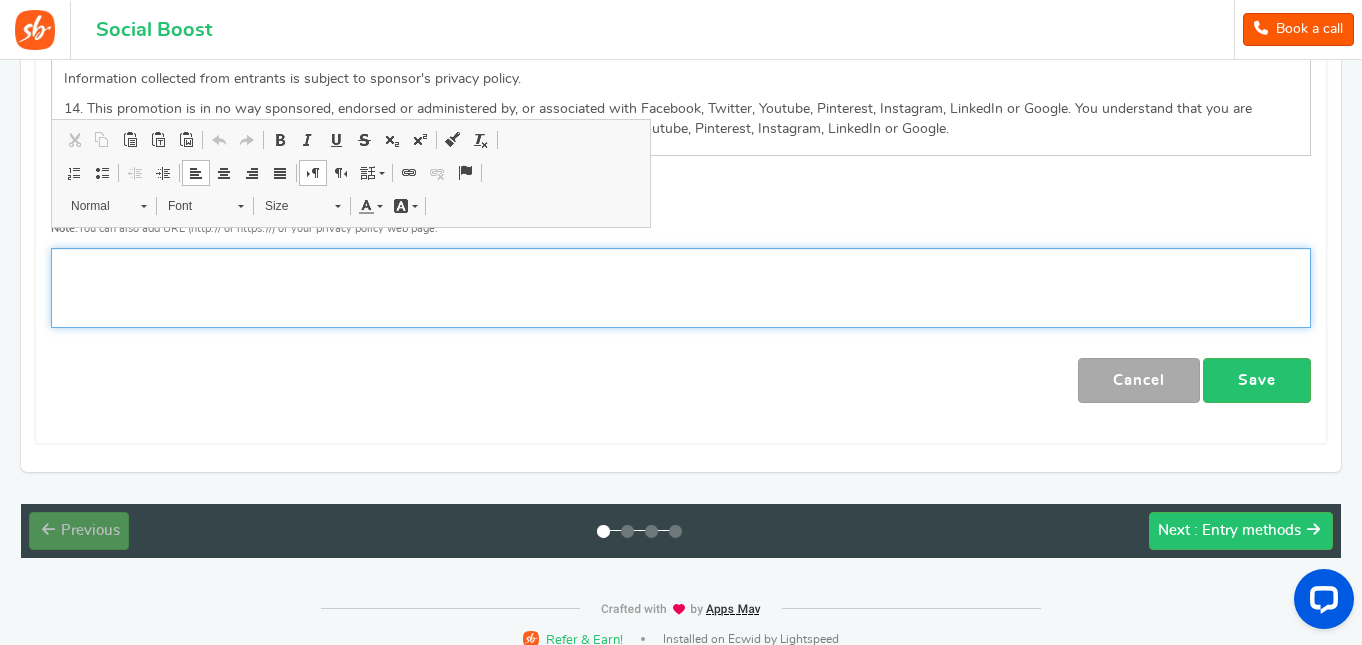 click at bounding box center [681, 288] 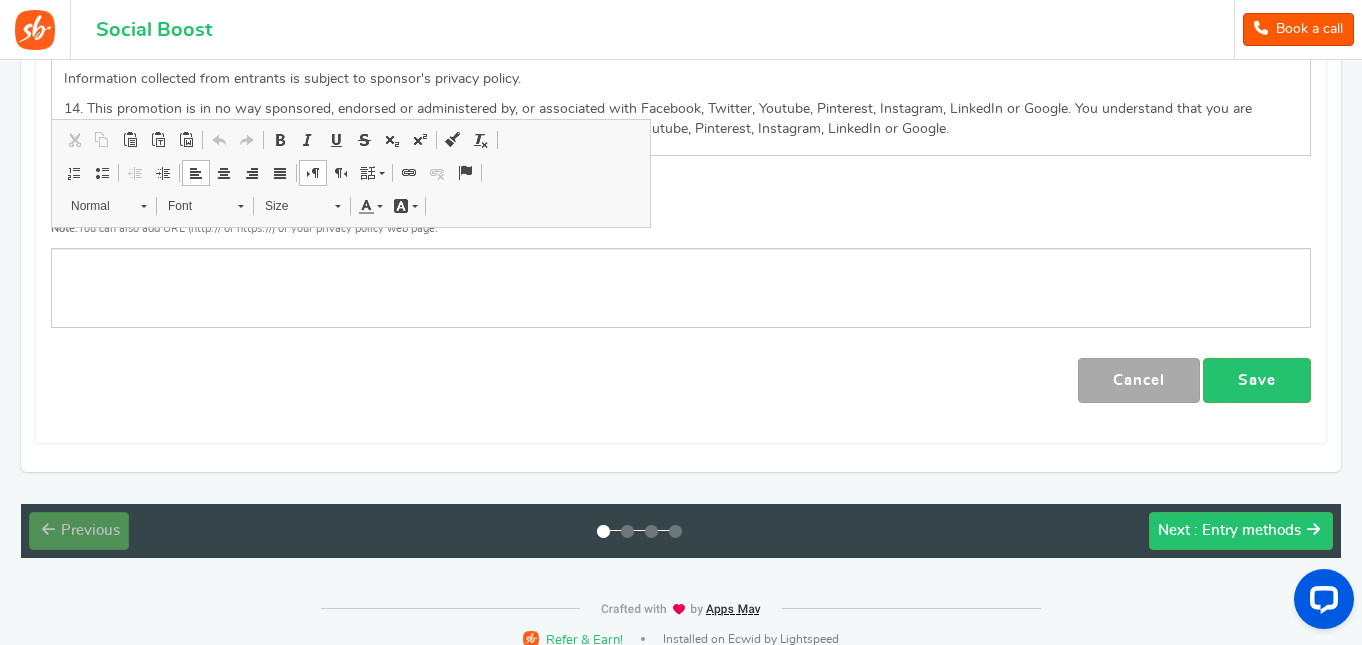 click on "Privacy Policy" at bounding box center (681, 210) 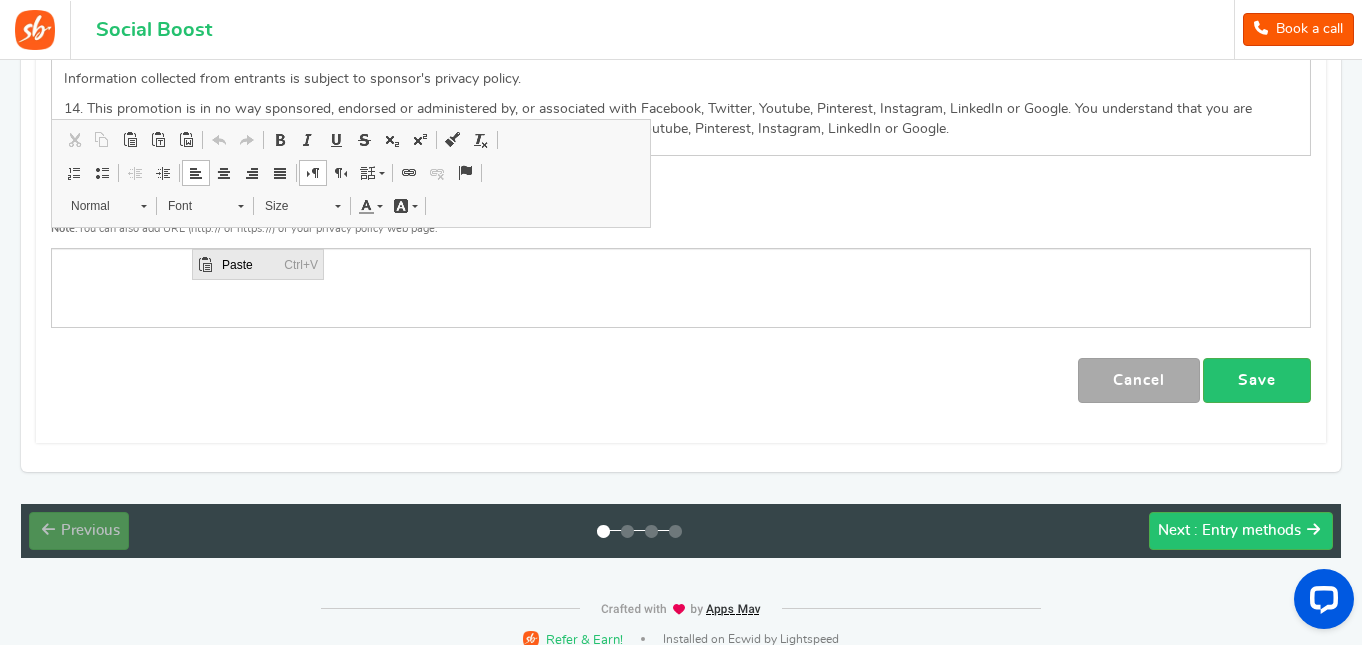 click on "Paste" at bounding box center [248, 264] 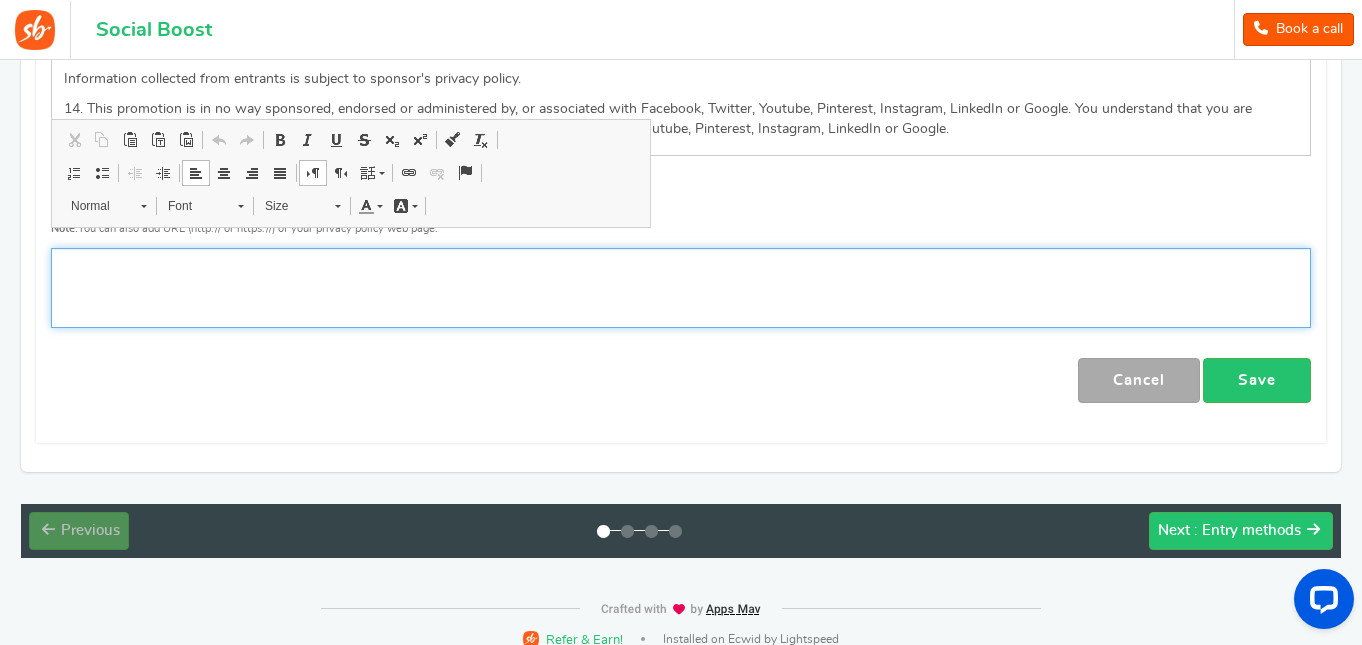 drag, startPoint x: 42, startPoint y: 15, endPoint x: 235, endPoint y: 265, distance: 315.83066 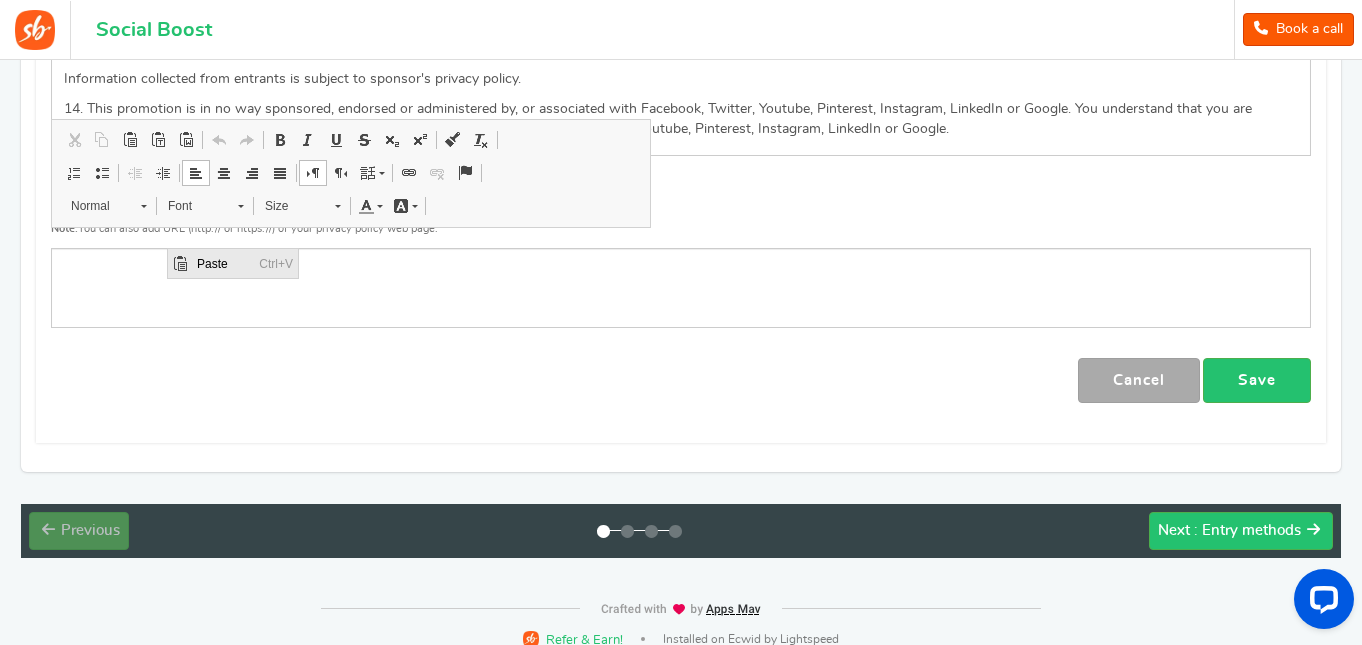 click on "Paste" at bounding box center (223, 263) 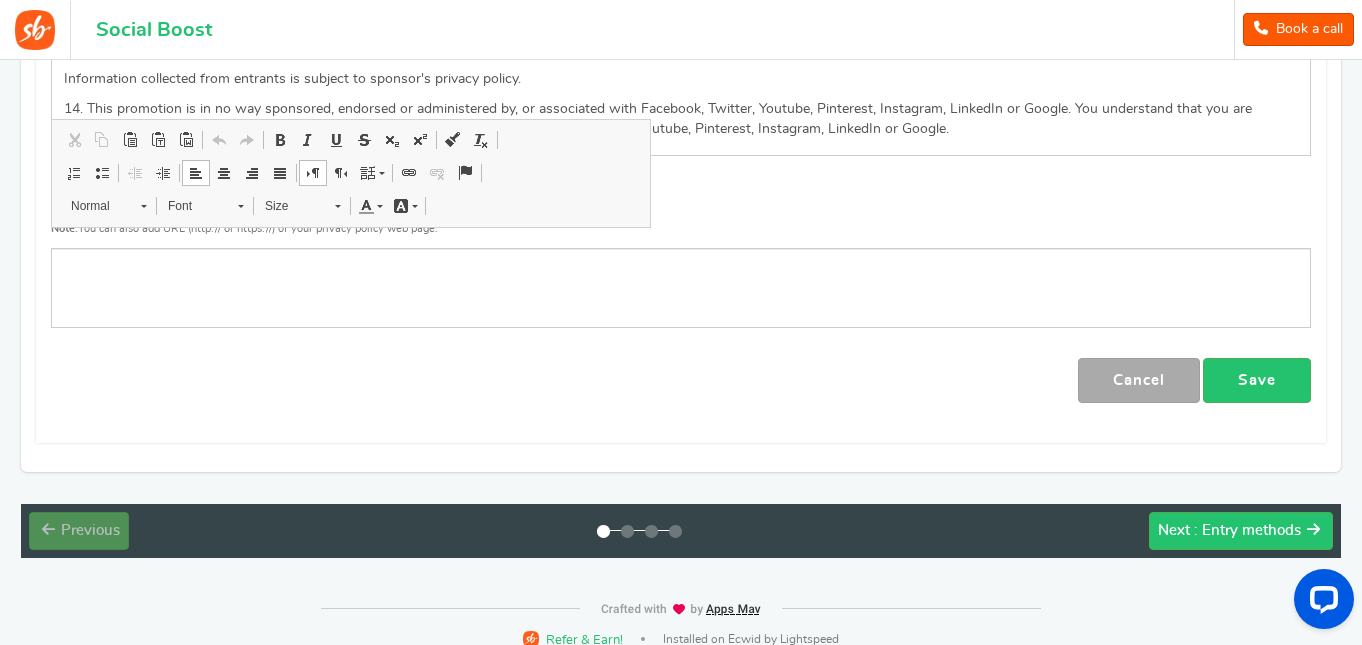 drag, startPoint x: 808, startPoint y: 188, endPoint x: 769, endPoint y: 205, distance: 42.544094 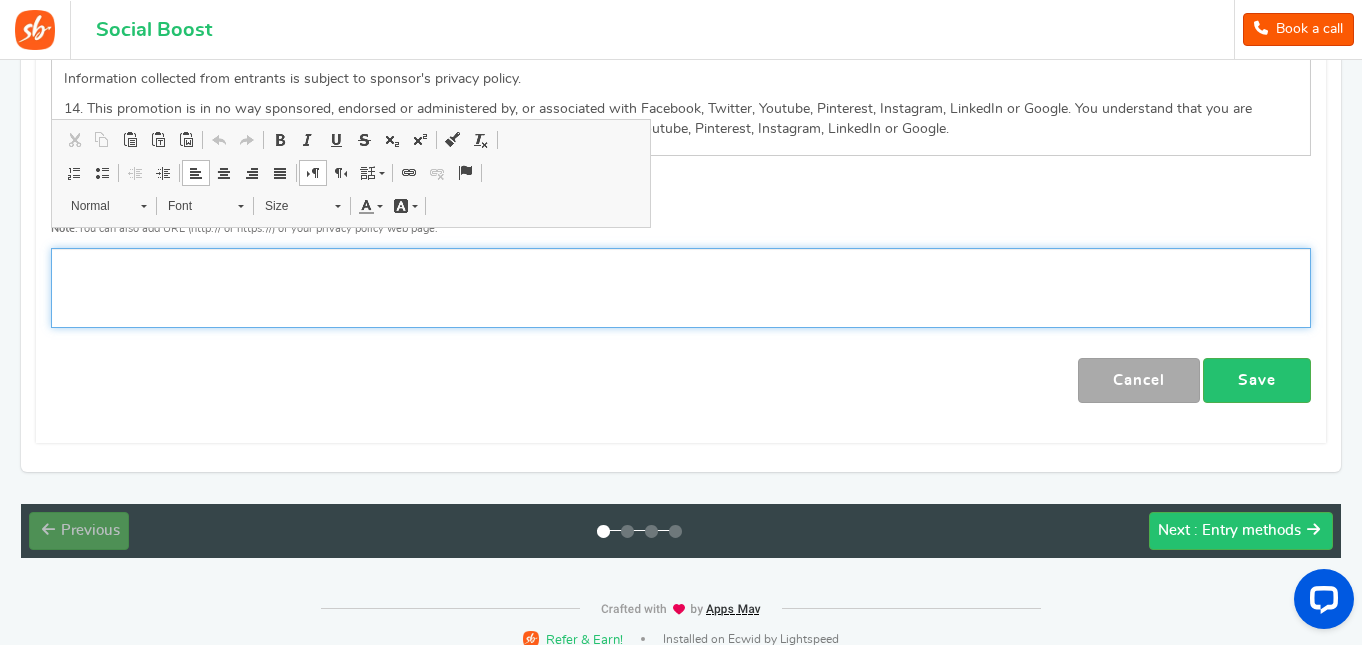 click at bounding box center [681, 288] 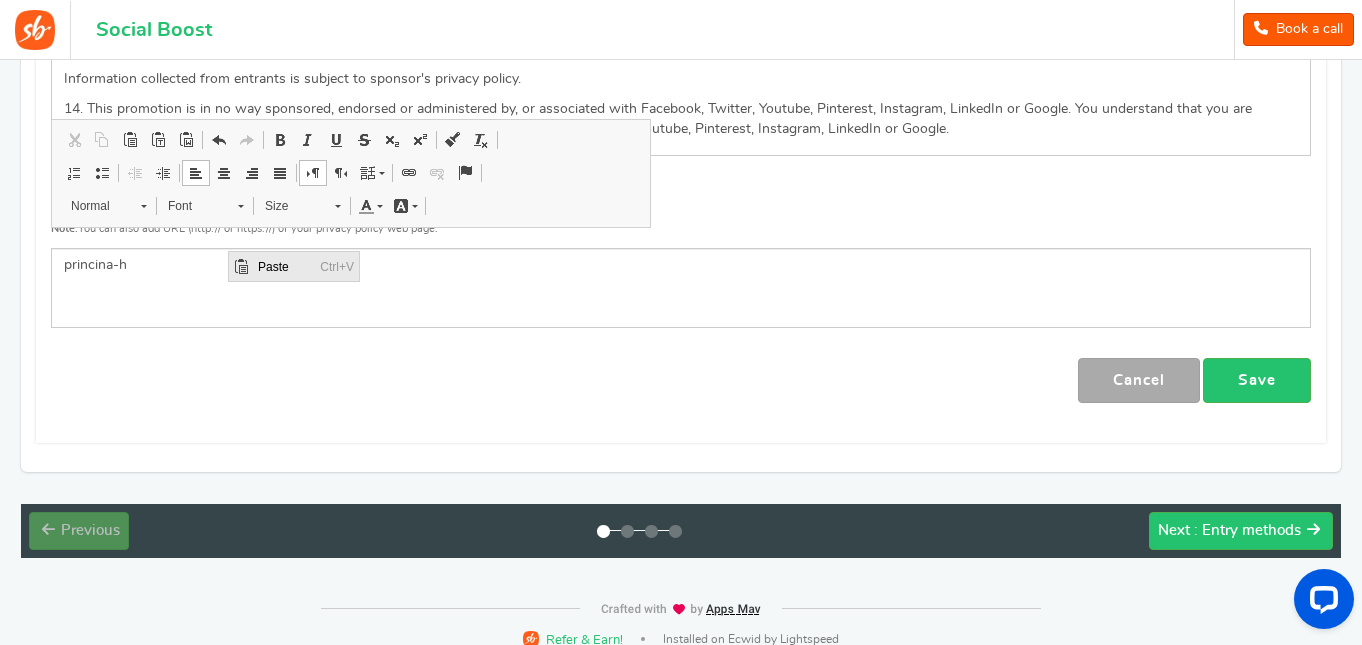 click on "Paste" at bounding box center [284, 266] 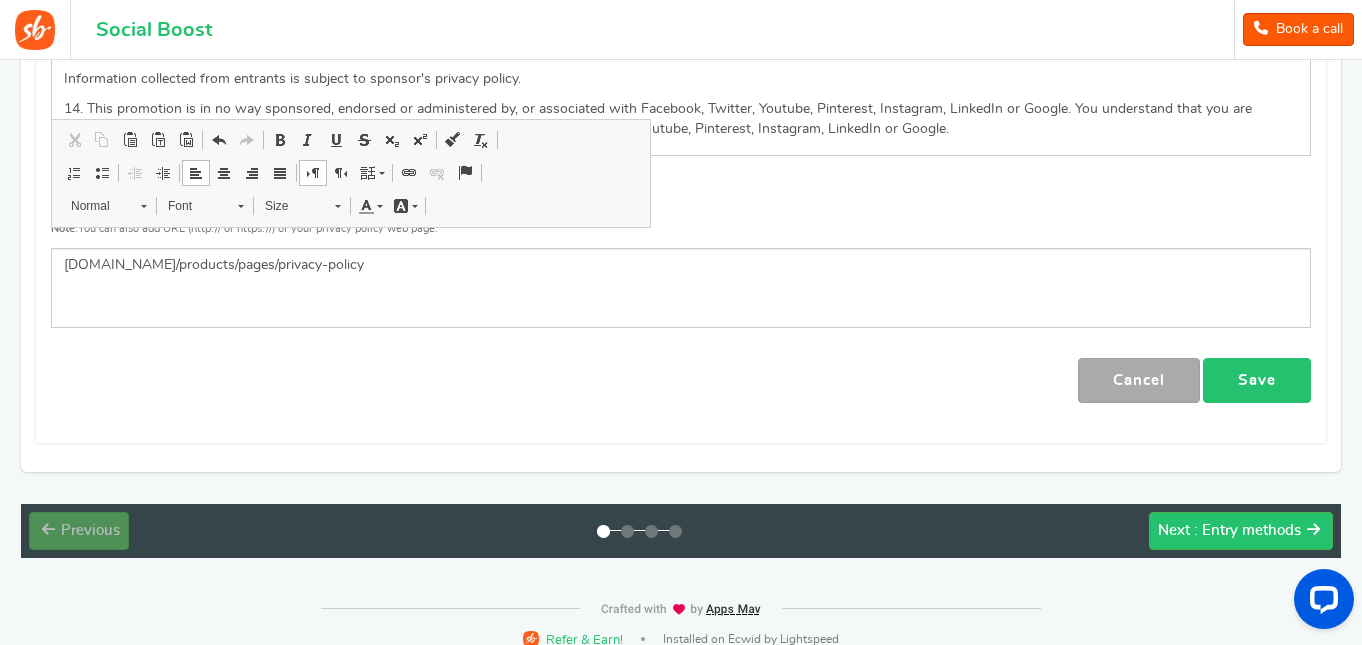 click on "Save" at bounding box center (1257, 380) 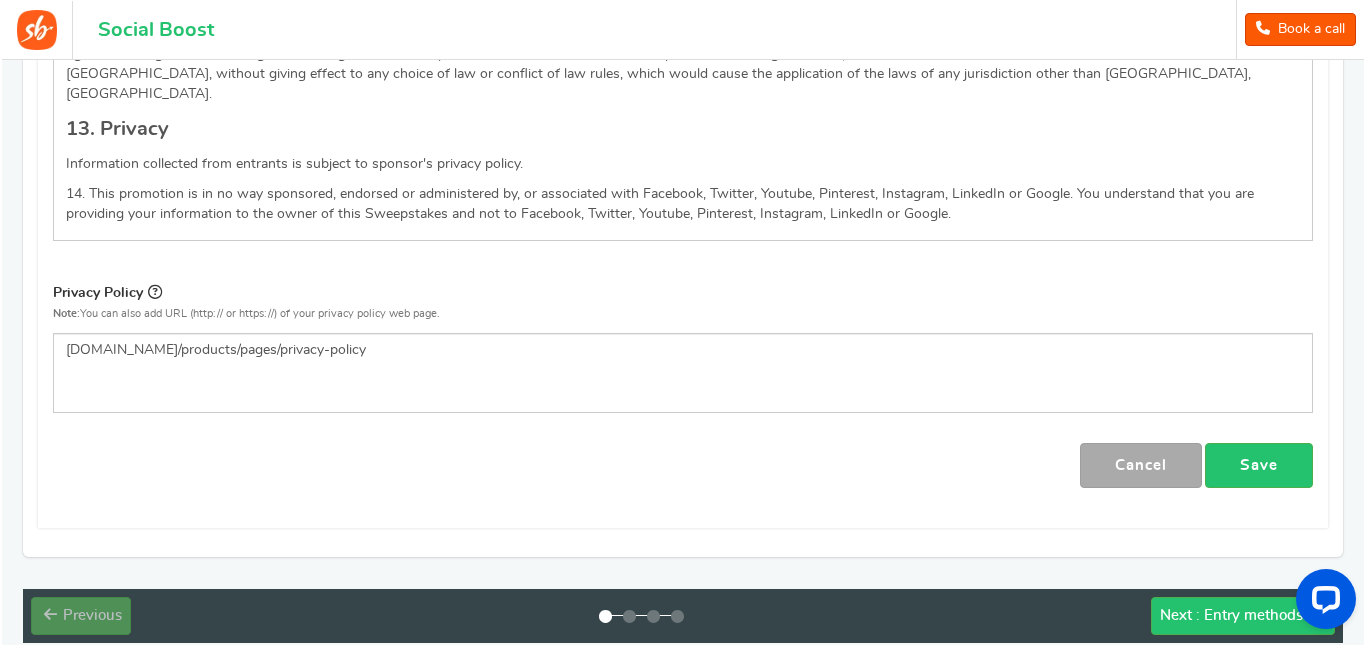 scroll, scrollTop: 2787, scrollLeft: 0, axis: vertical 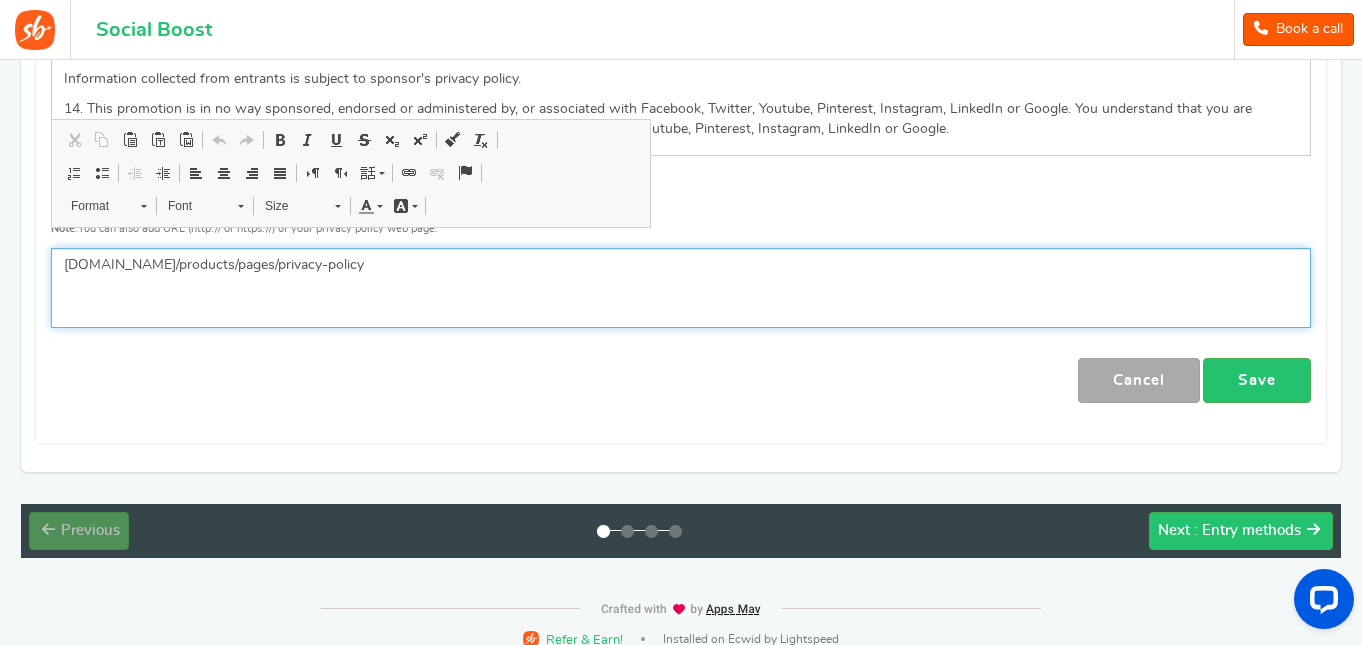 click on "[DOMAIN_NAME]/products/pages/privacy-policy" at bounding box center (681, 265) 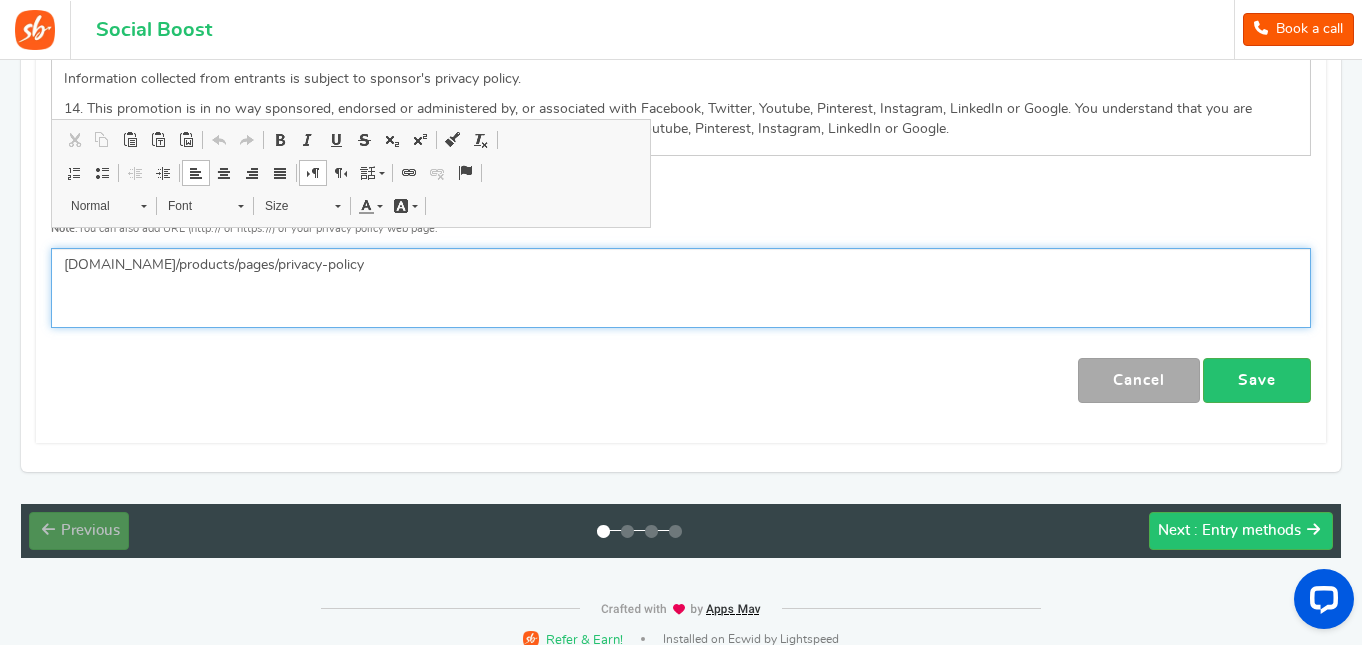 type 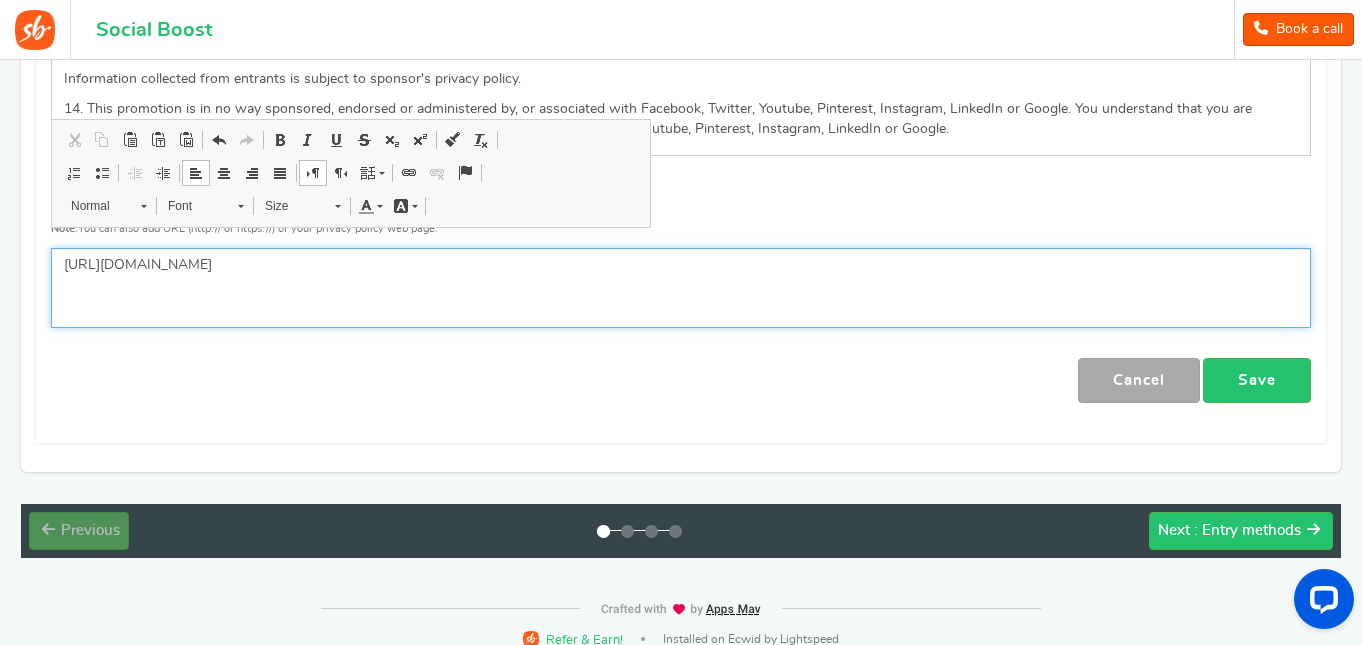 click on "[URL][DOMAIN_NAME]" at bounding box center [681, 265] 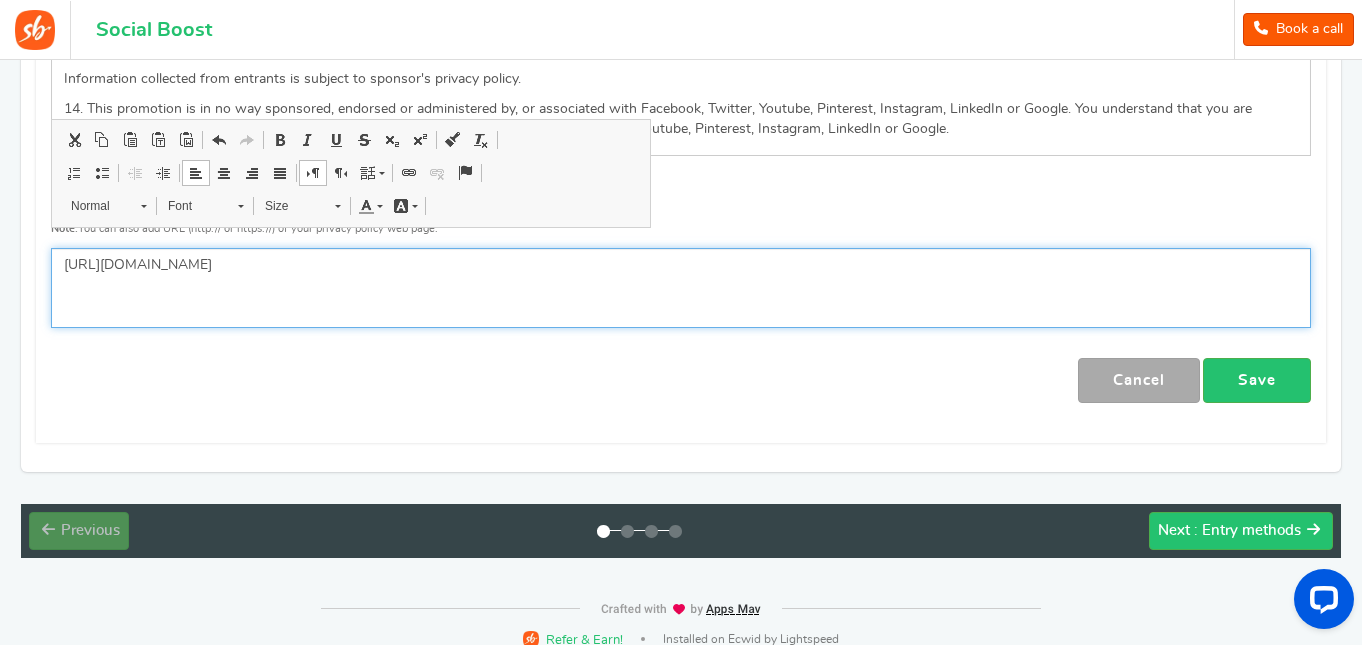 click at bounding box center (409, 173) 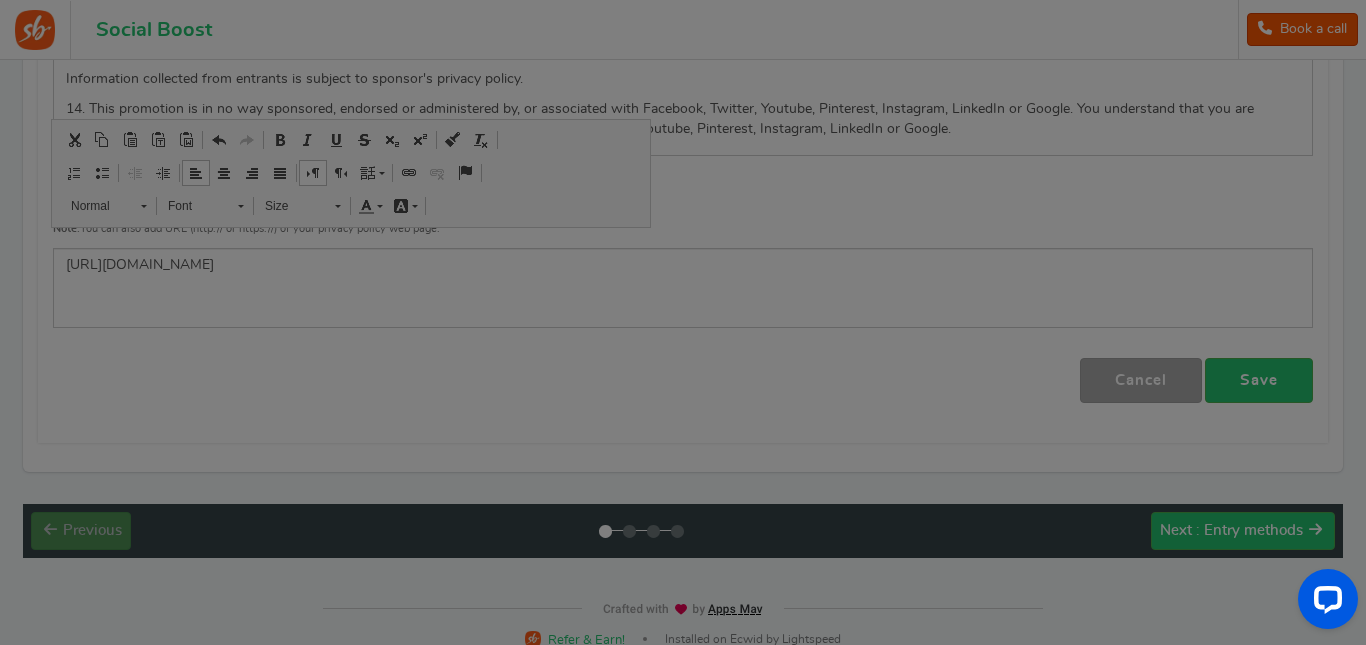 type on "[URL][DOMAIN_NAME]" 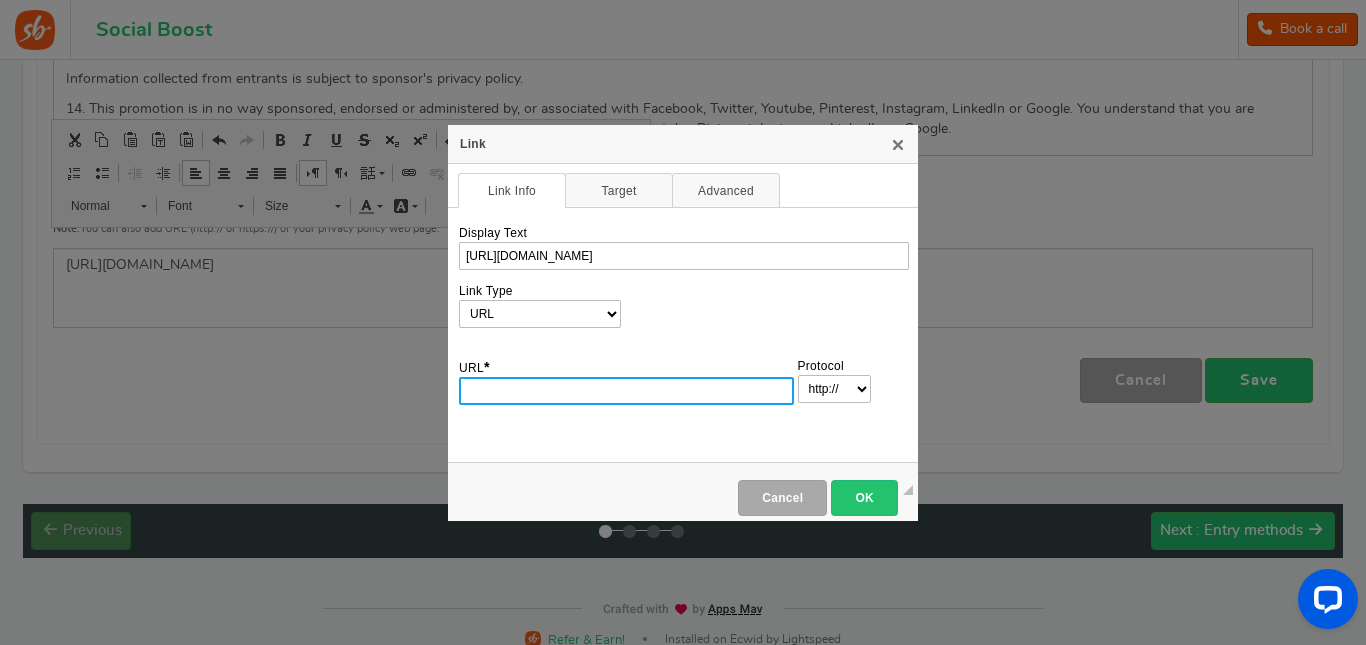 scroll, scrollTop: 0, scrollLeft: 0, axis: both 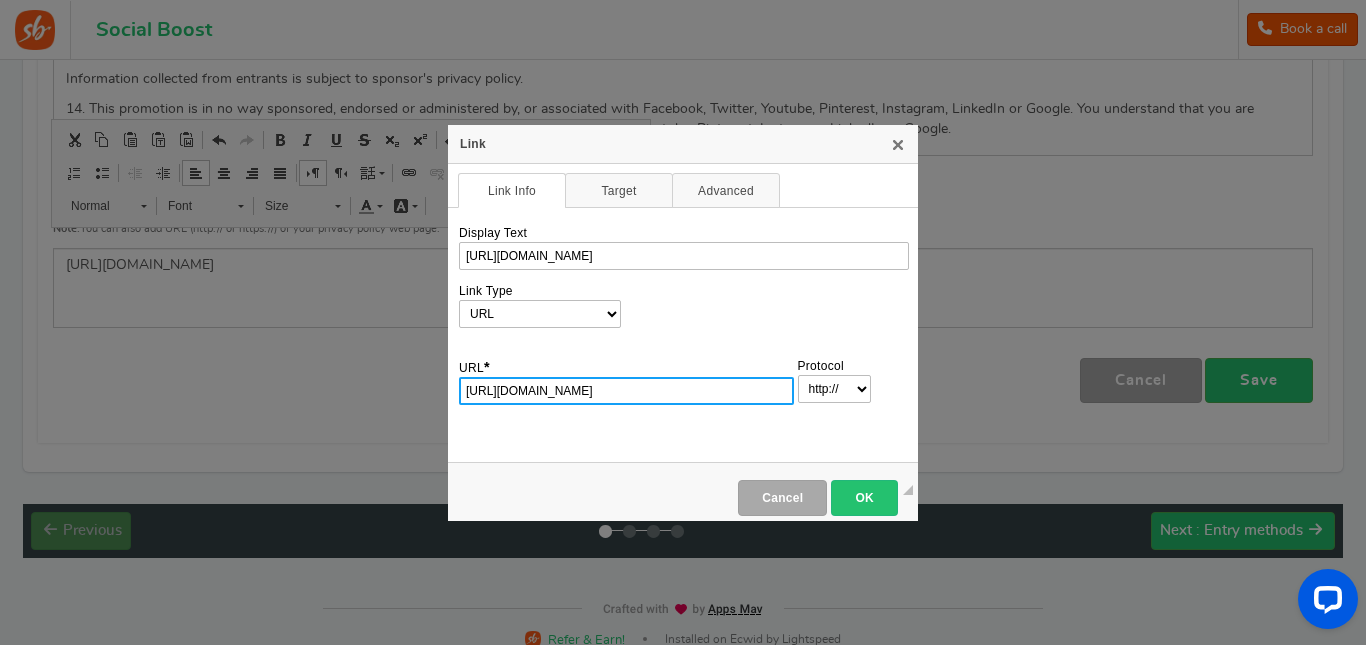 drag, startPoint x: 497, startPoint y: 390, endPoint x: 425, endPoint y: 390, distance: 72 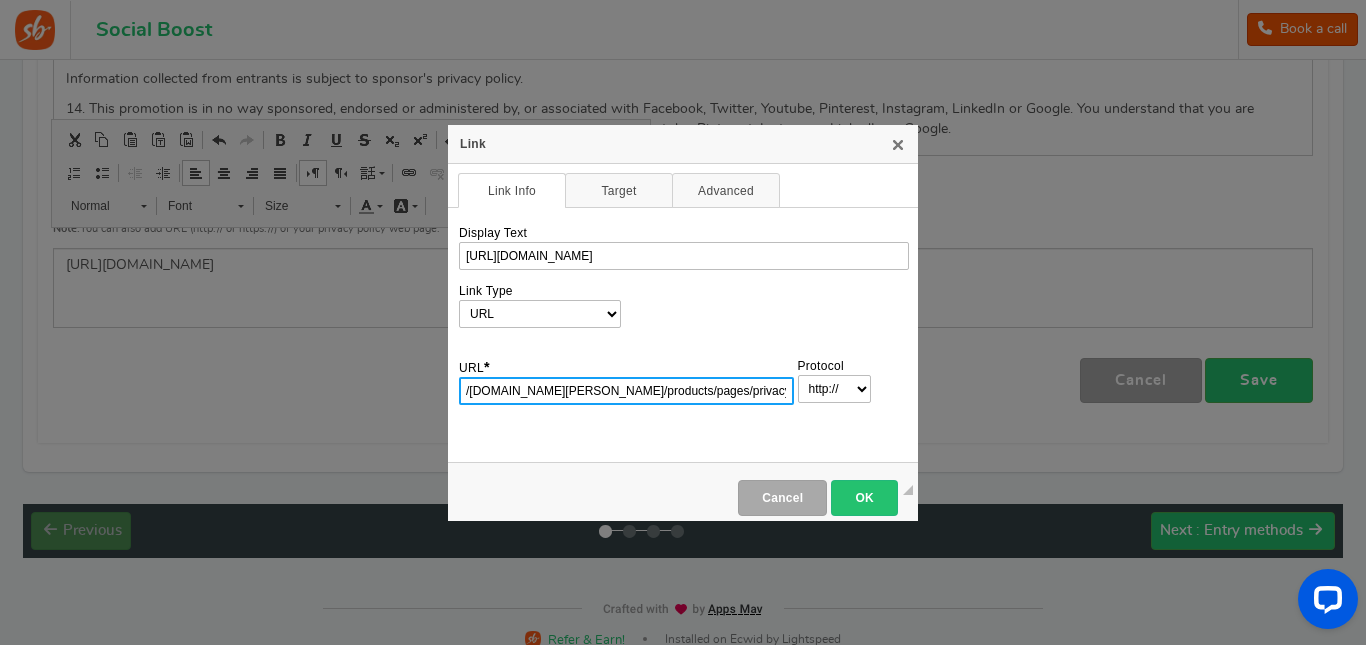 select 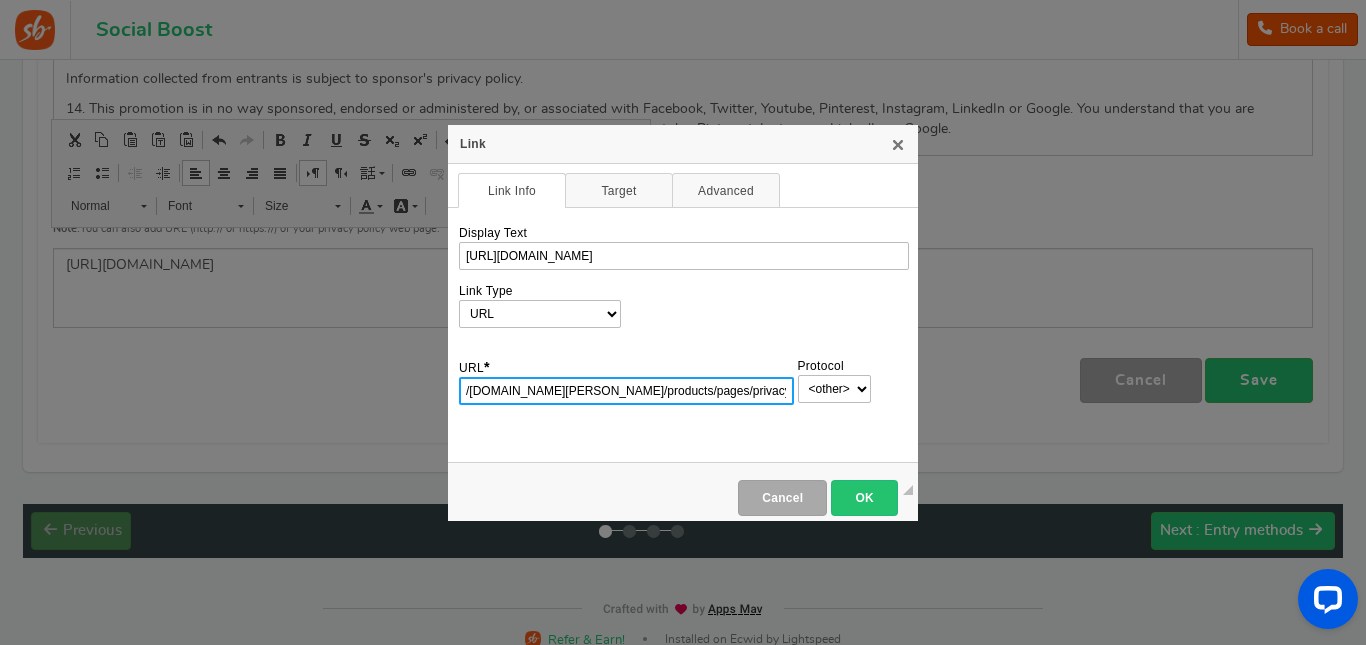 click on "/[DOMAIN_NAME][PERSON_NAME]/products/pages/privacy-policy" at bounding box center (626, 391) 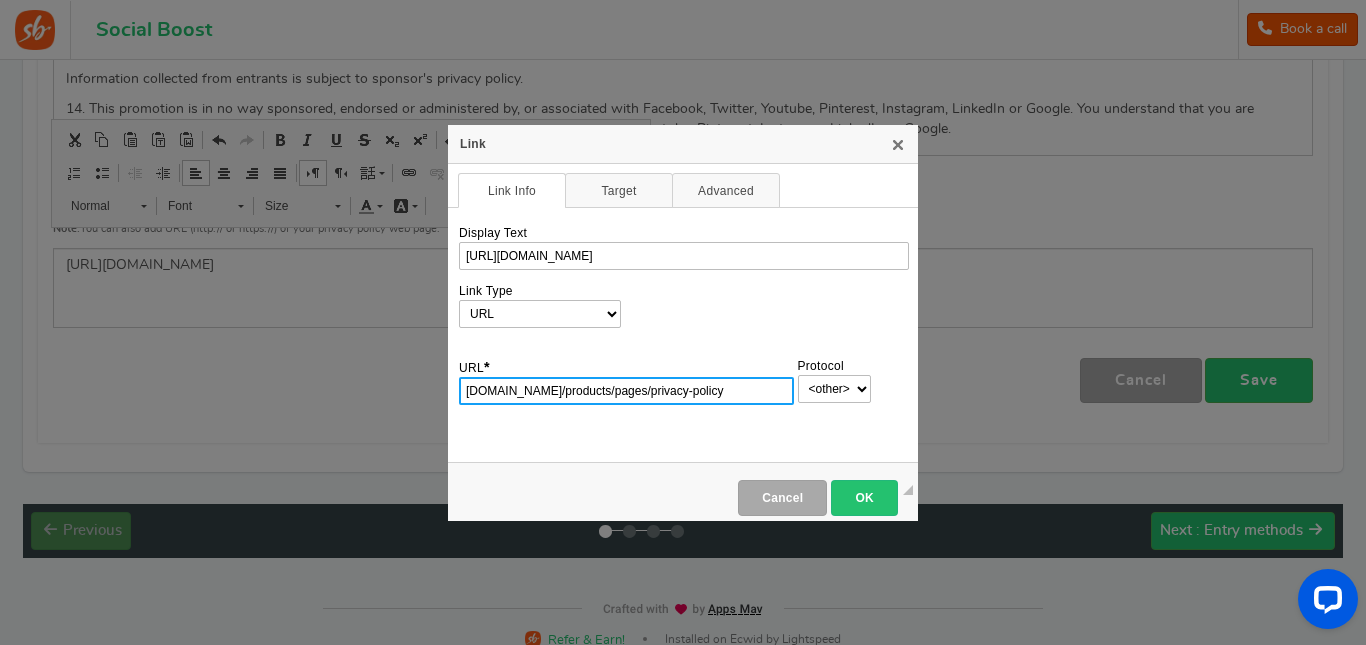 type on "[DOMAIN_NAME]/products/pages/privacy-policy" 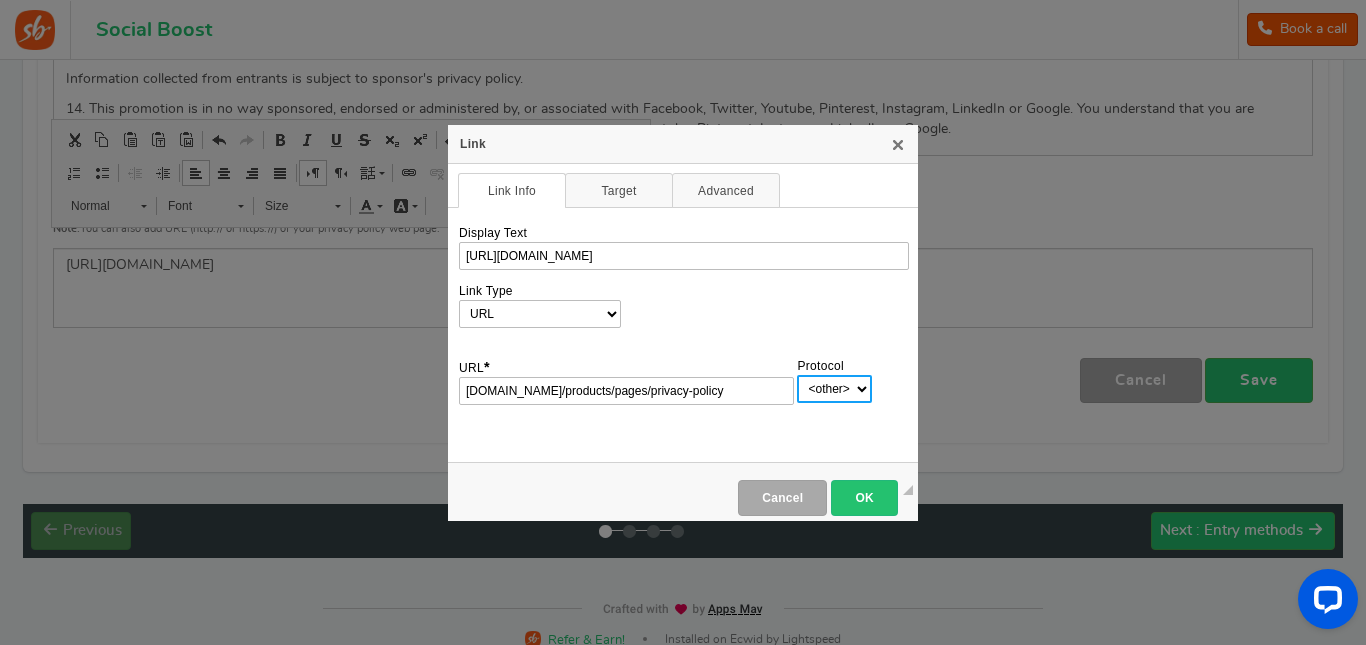 click on "http://‎  https://‎  ftp://‎  news://‎  <other>" at bounding box center [834, 389] 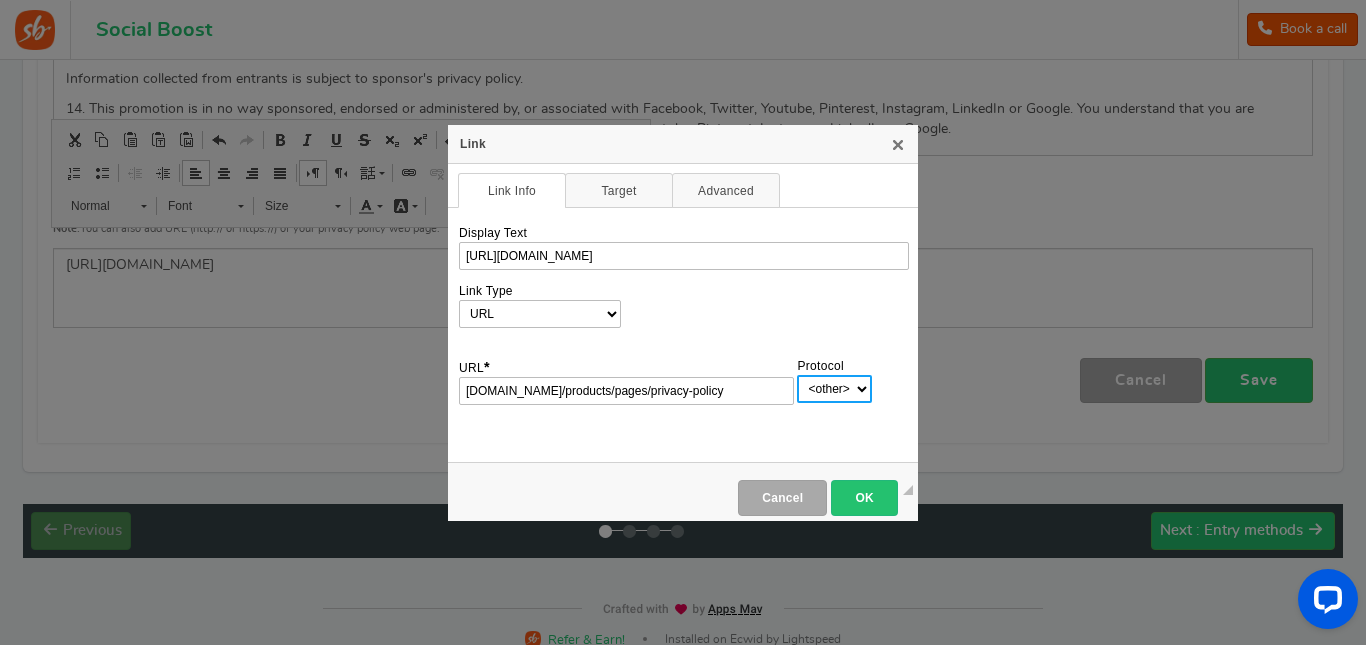 select on "https://" 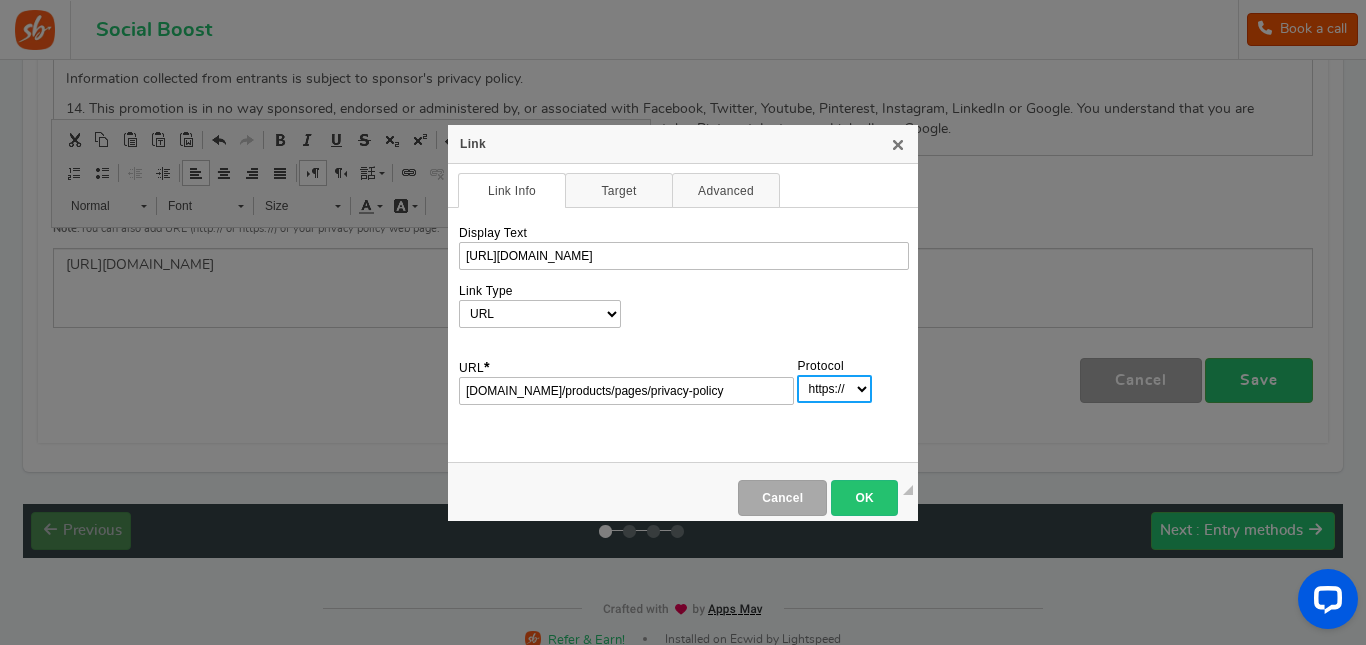 click on "http://‎  https://‎  ftp://‎  news://‎  <other>" at bounding box center (834, 389) 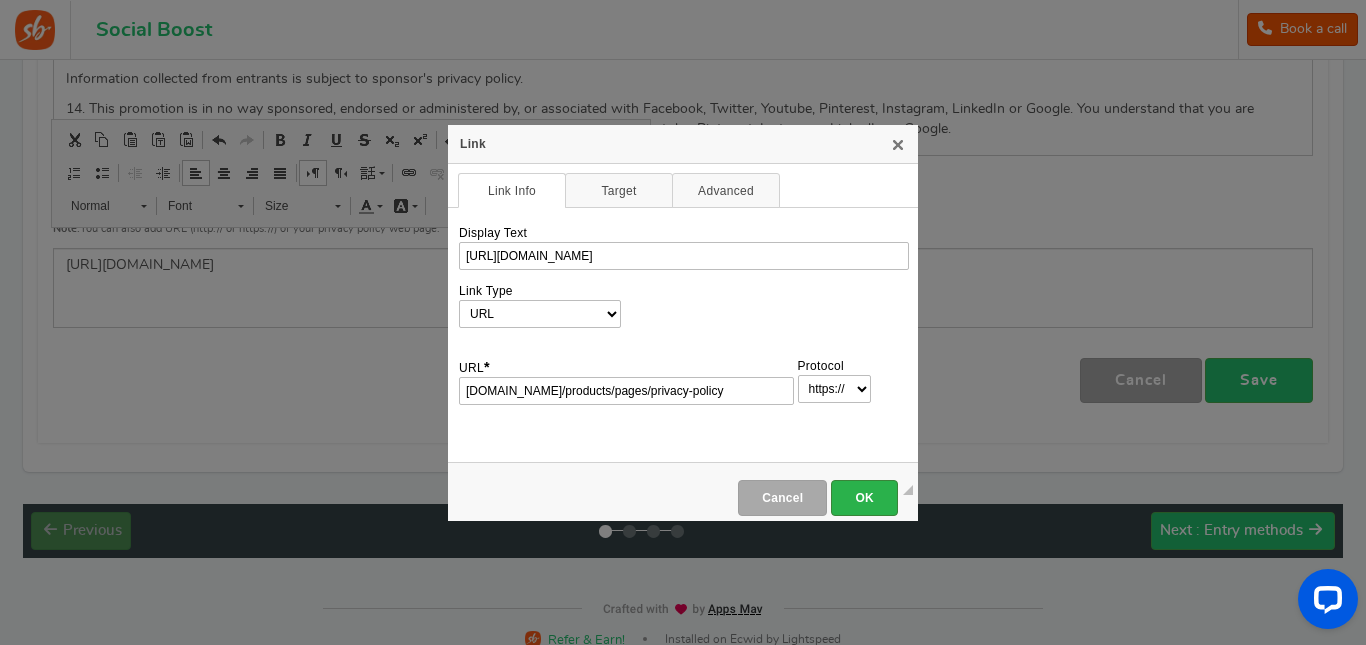 click on "OK" at bounding box center (864, 498) 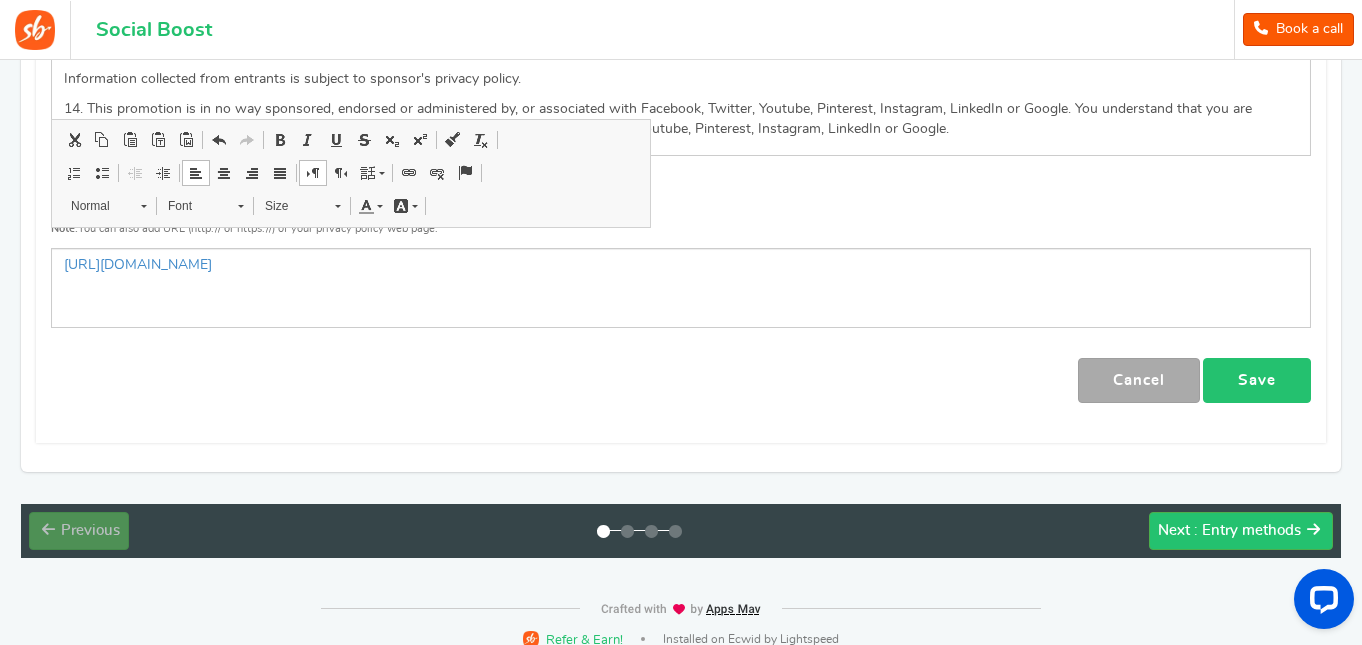 click on "Save" at bounding box center (1257, 380) 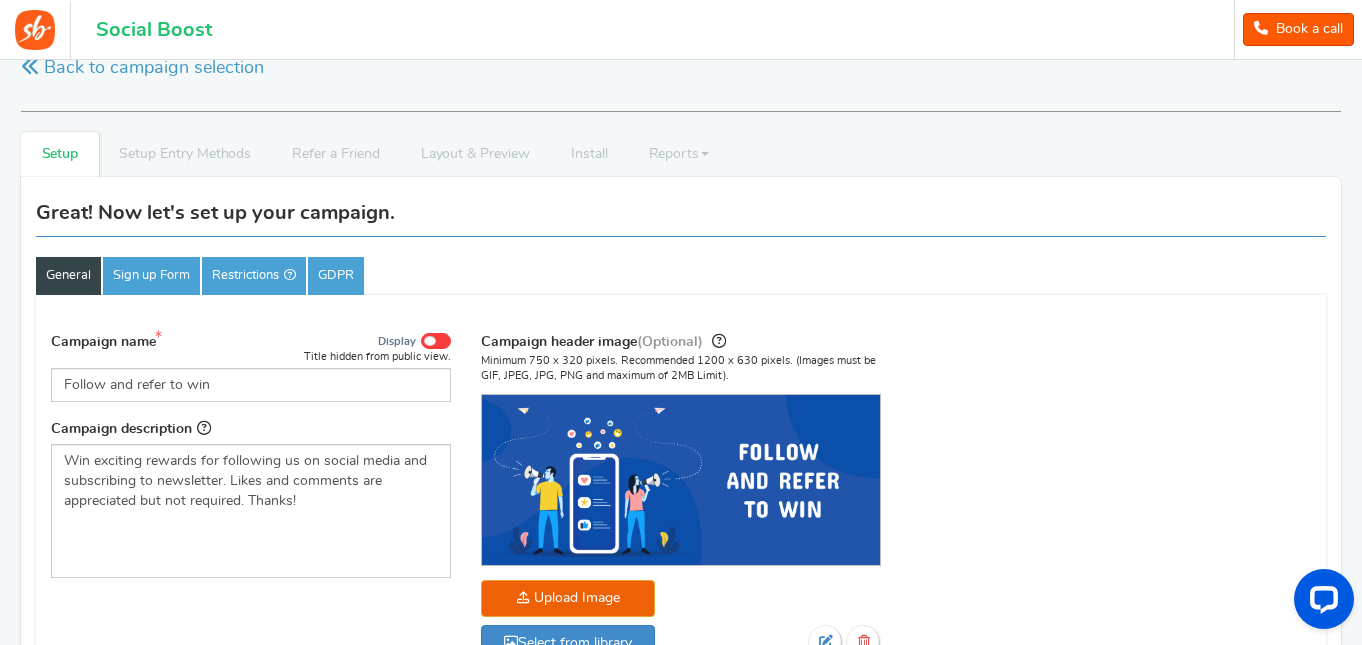 scroll, scrollTop: 0, scrollLeft: 0, axis: both 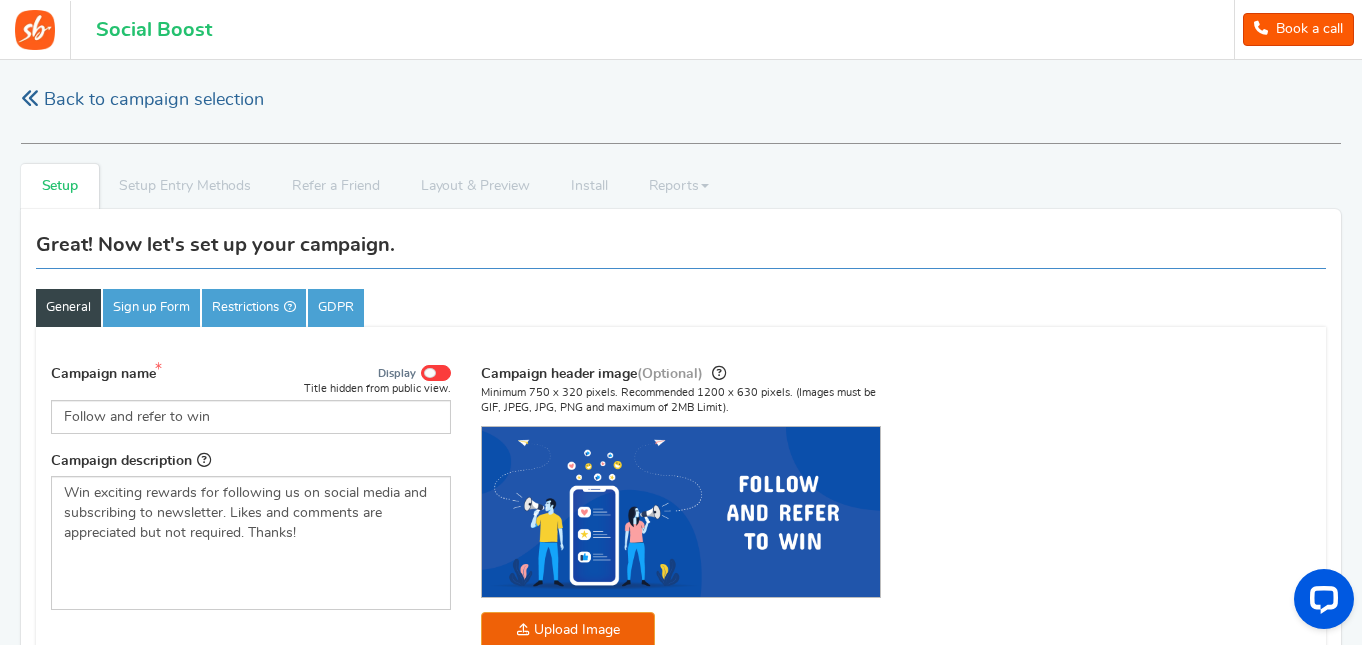 click on "Back to campaign selection" at bounding box center [142, 100] 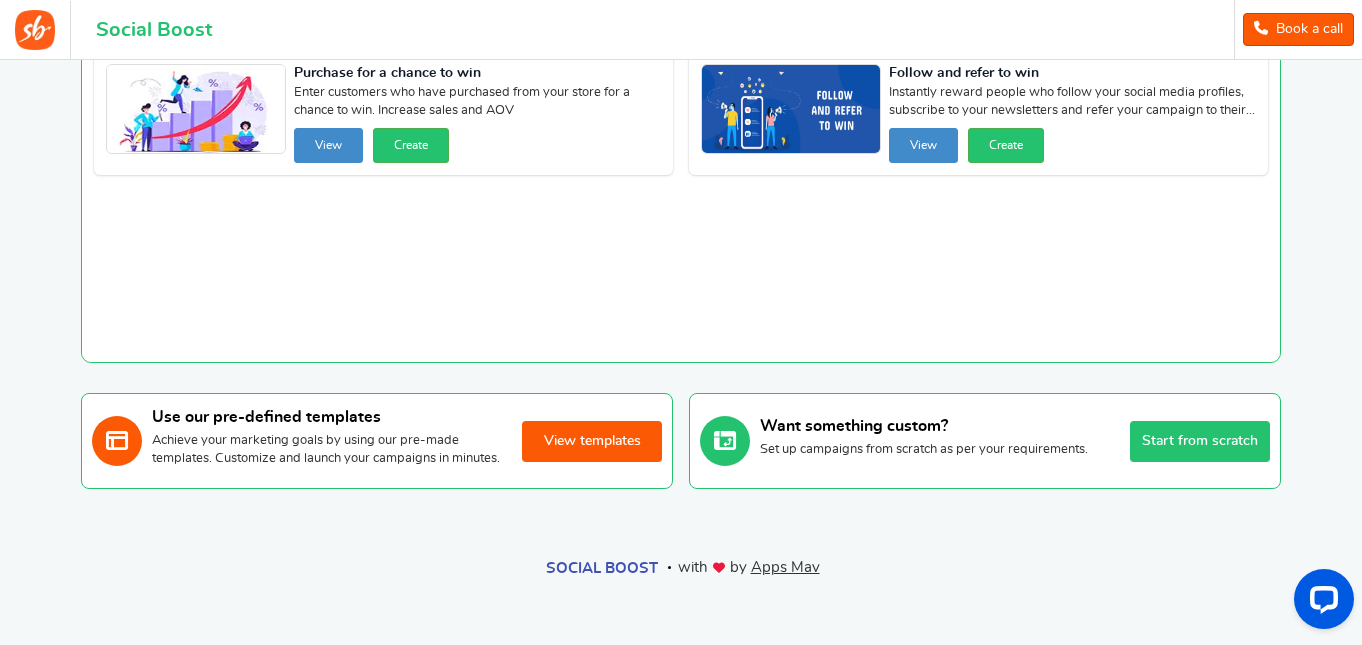 scroll, scrollTop: 155, scrollLeft: 0, axis: vertical 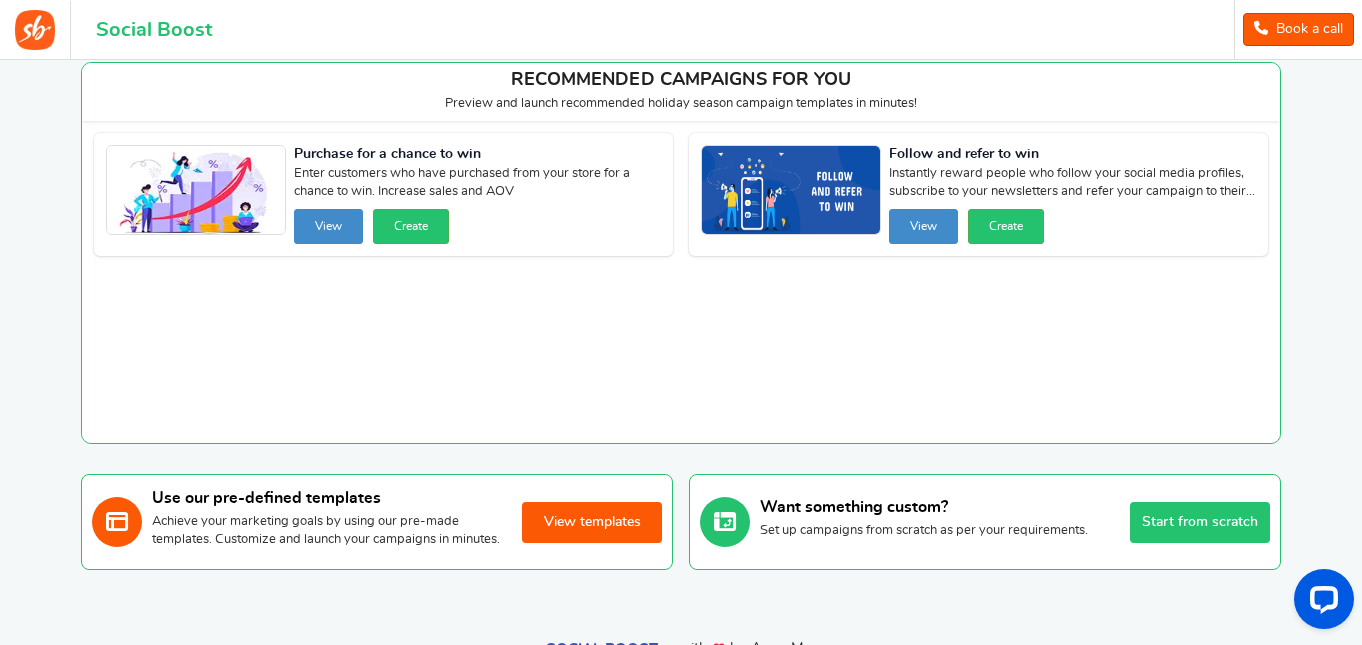 click on "View templates" at bounding box center (592, 522) 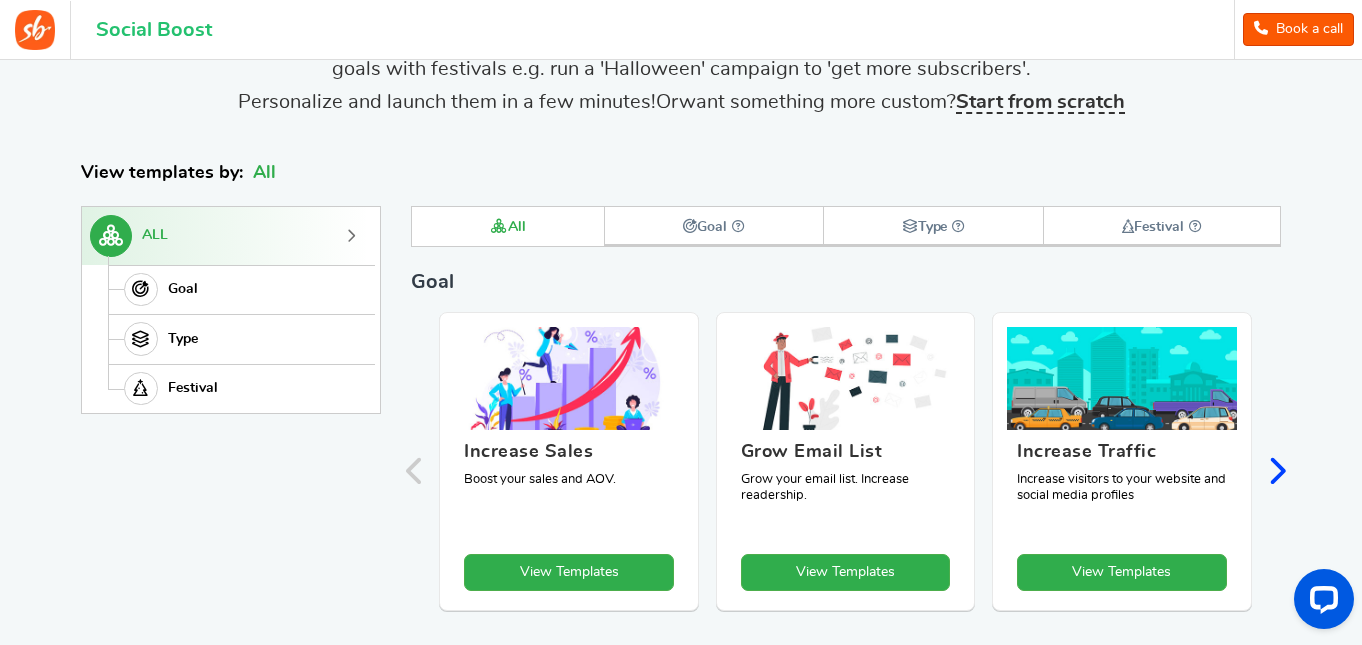scroll, scrollTop: 153, scrollLeft: 0, axis: vertical 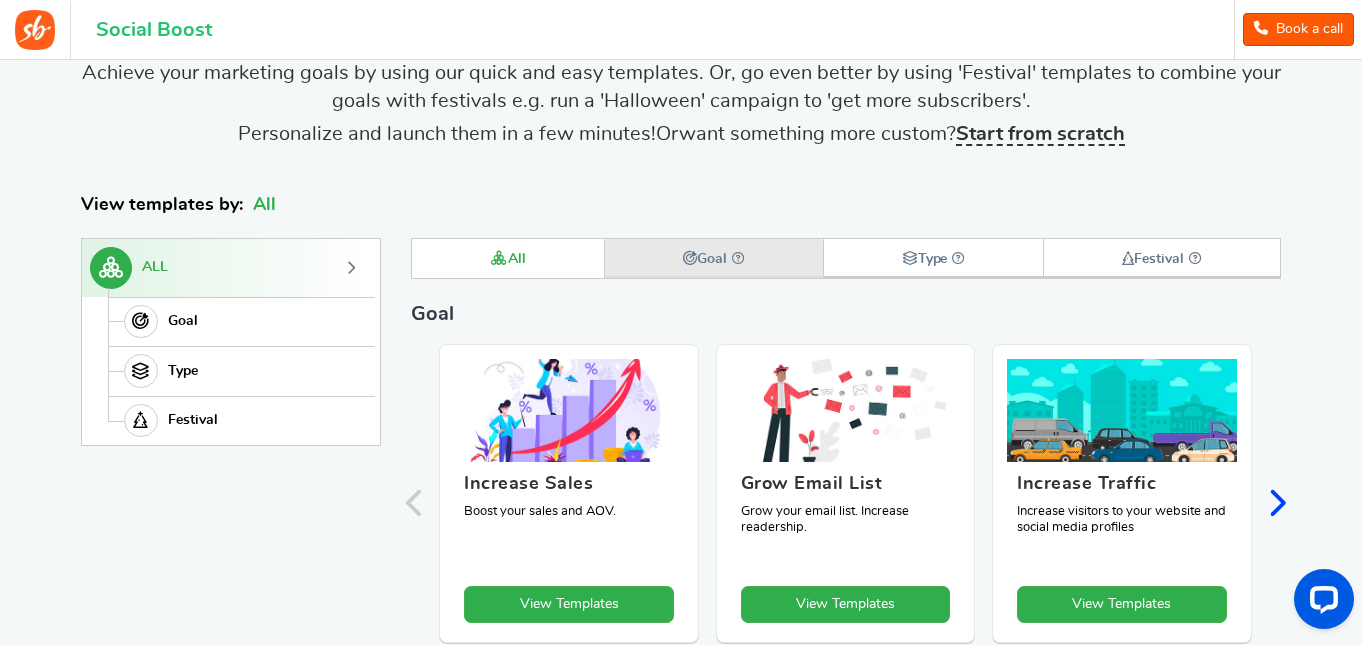 click at bounding box center [690, 258] 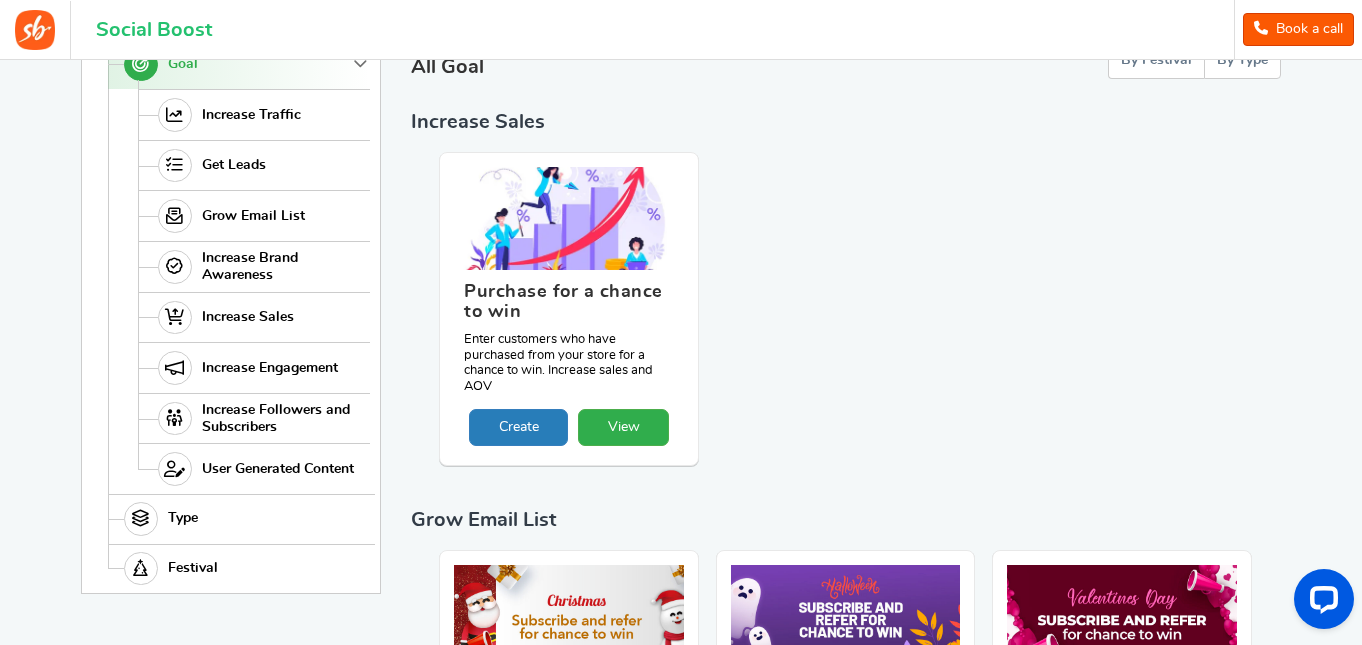 scroll, scrollTop: 376, scrollLeft: 0, axis: vertical 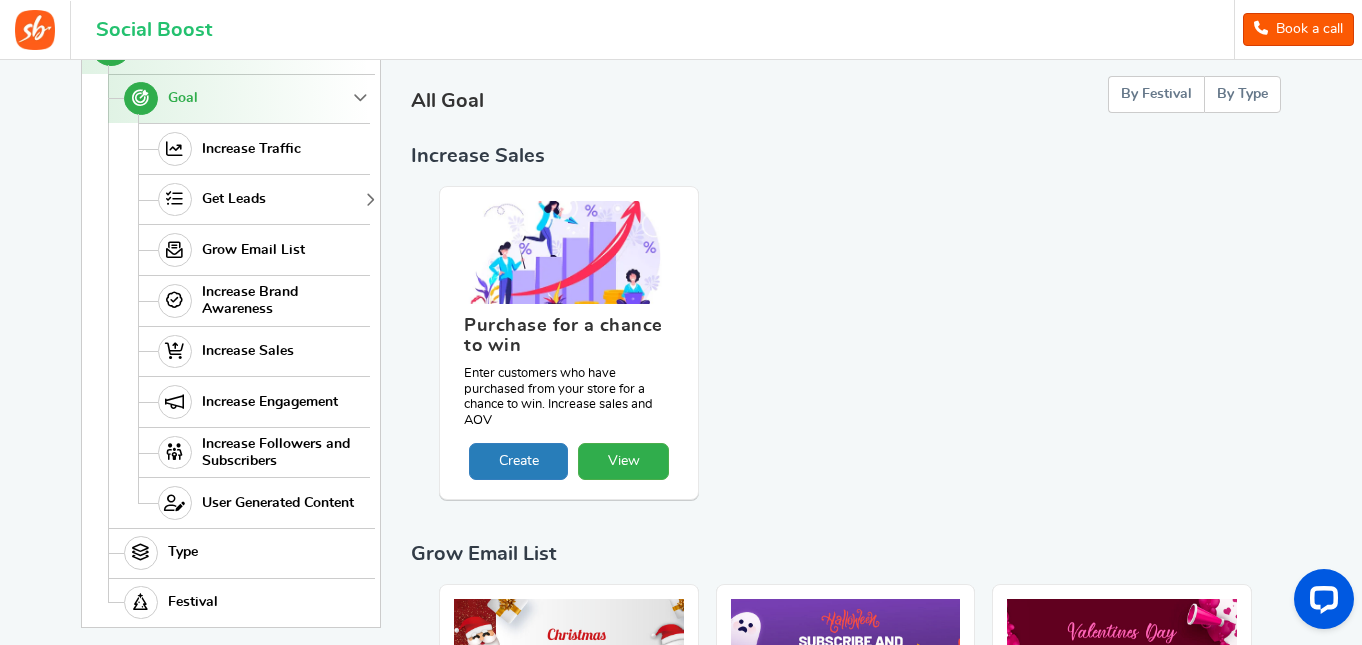 click on "Get Leads" at bounding box center (234, 199) 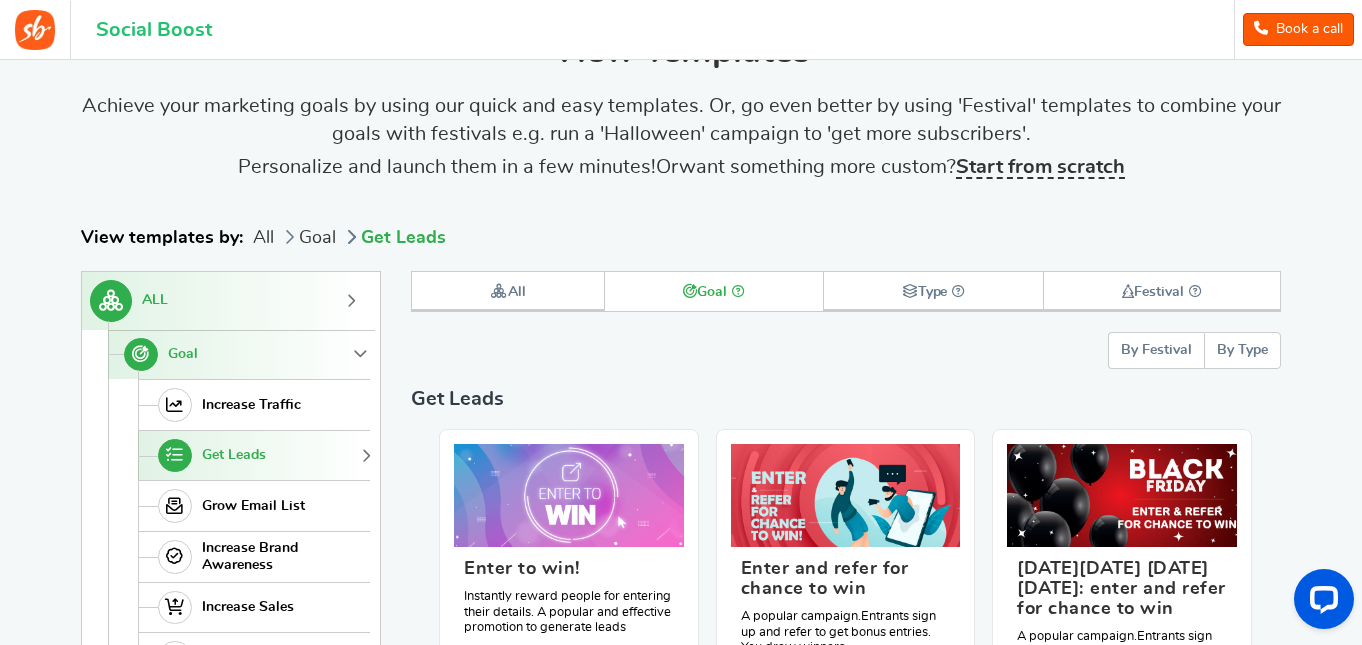 scroll, scrollTop: 20, scrollLeft: 0, axis: vertical 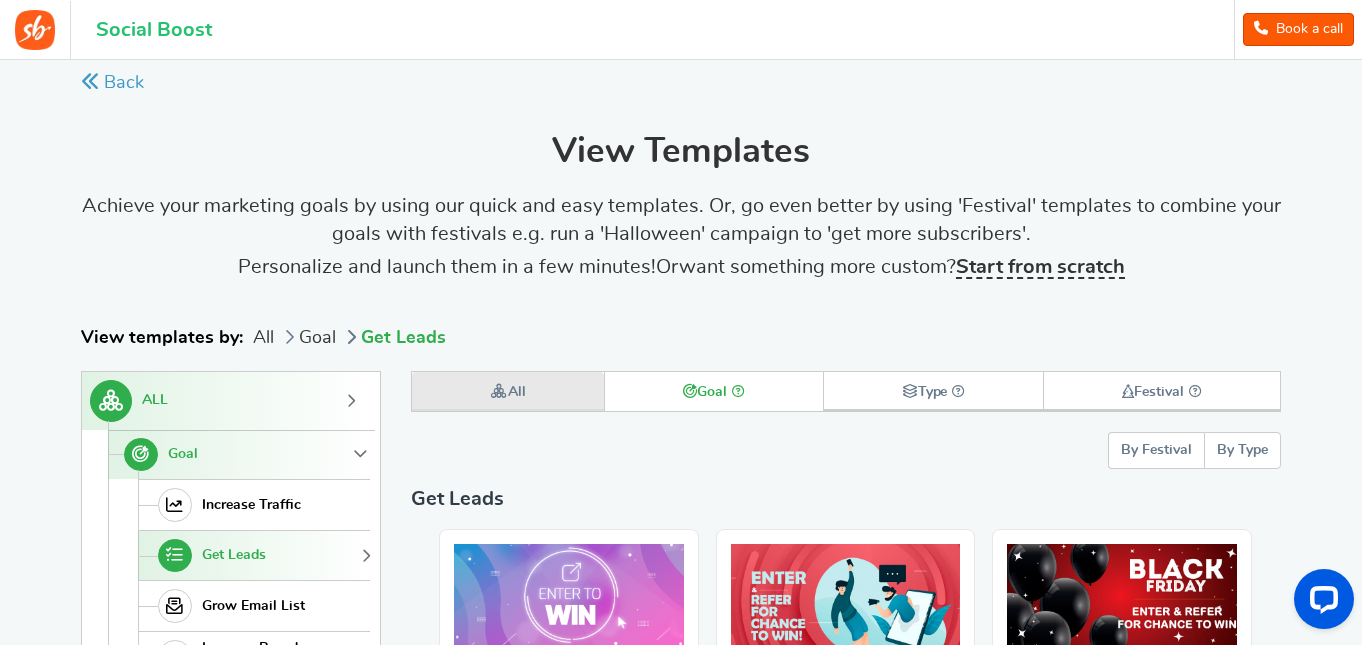 click on "All" at bounding box center (508, 391) 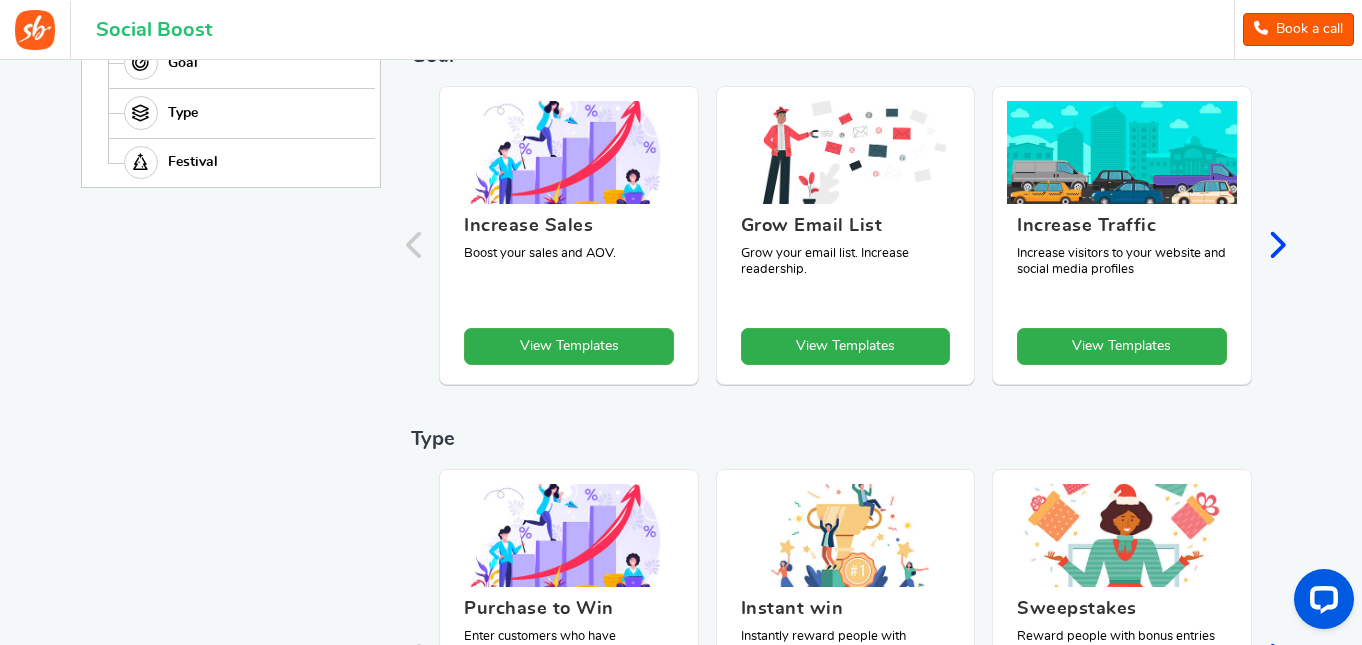 scroll, scrollTop: 376, scrollLeft: 0, axis: vertical 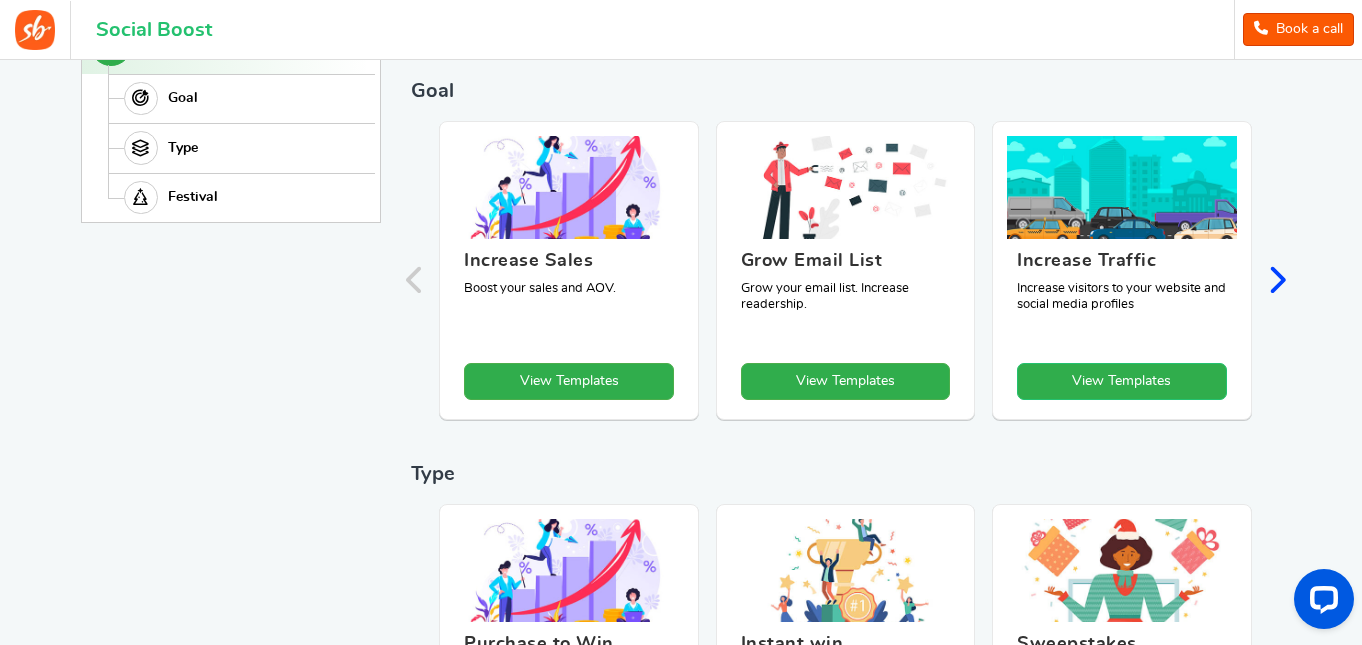 click on "View Templates" at bounding box center [569, 381] 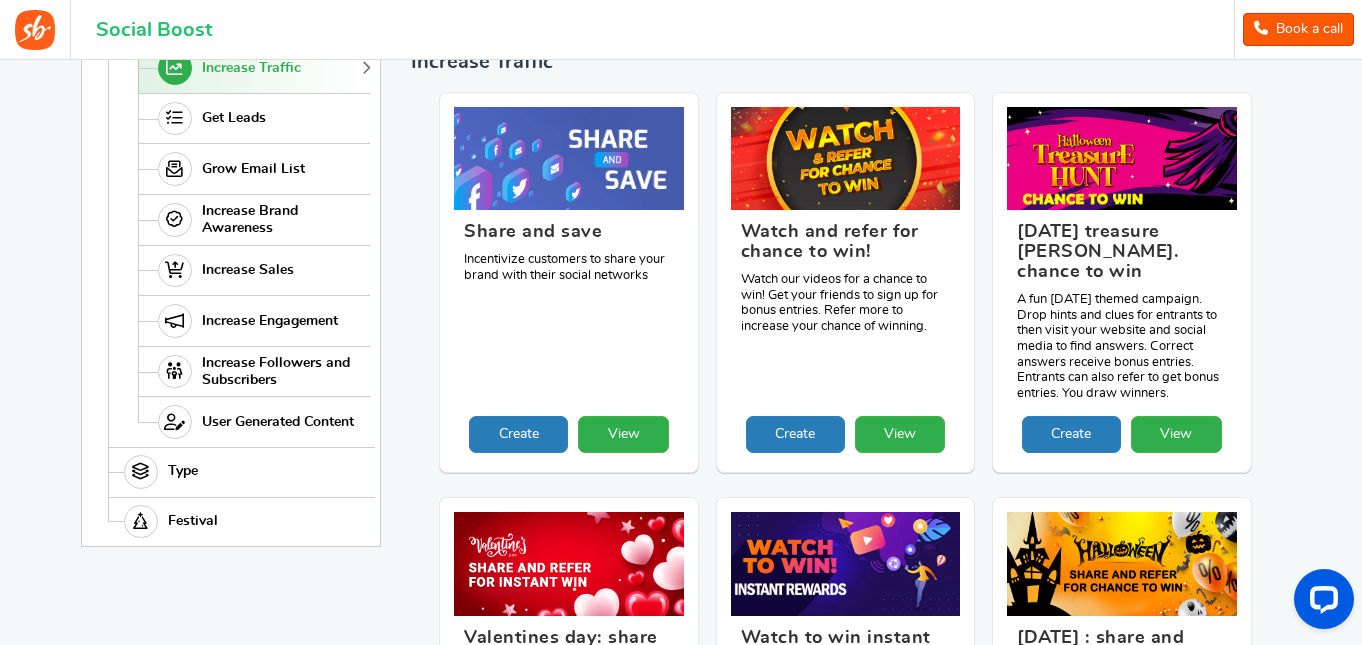 scroll, scrollTop: 476, scrollLeft: 0, axis: vertical 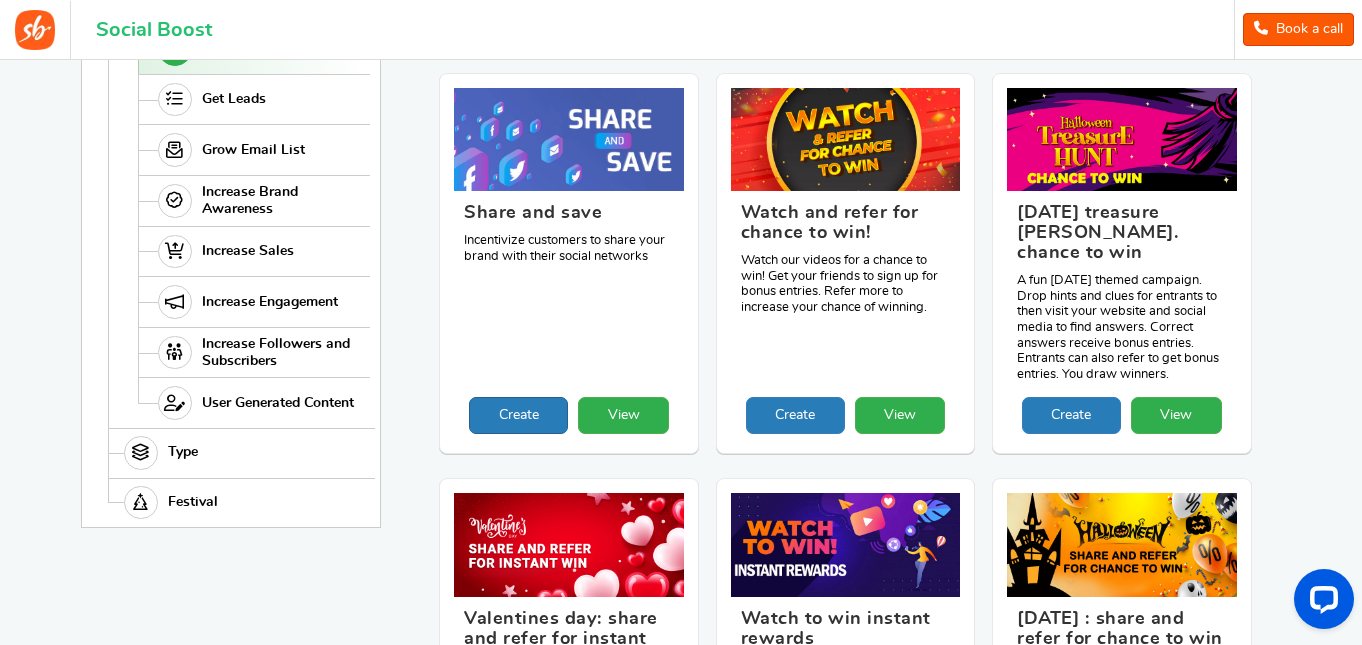 click on "Create" at bounding box center (518, 415) 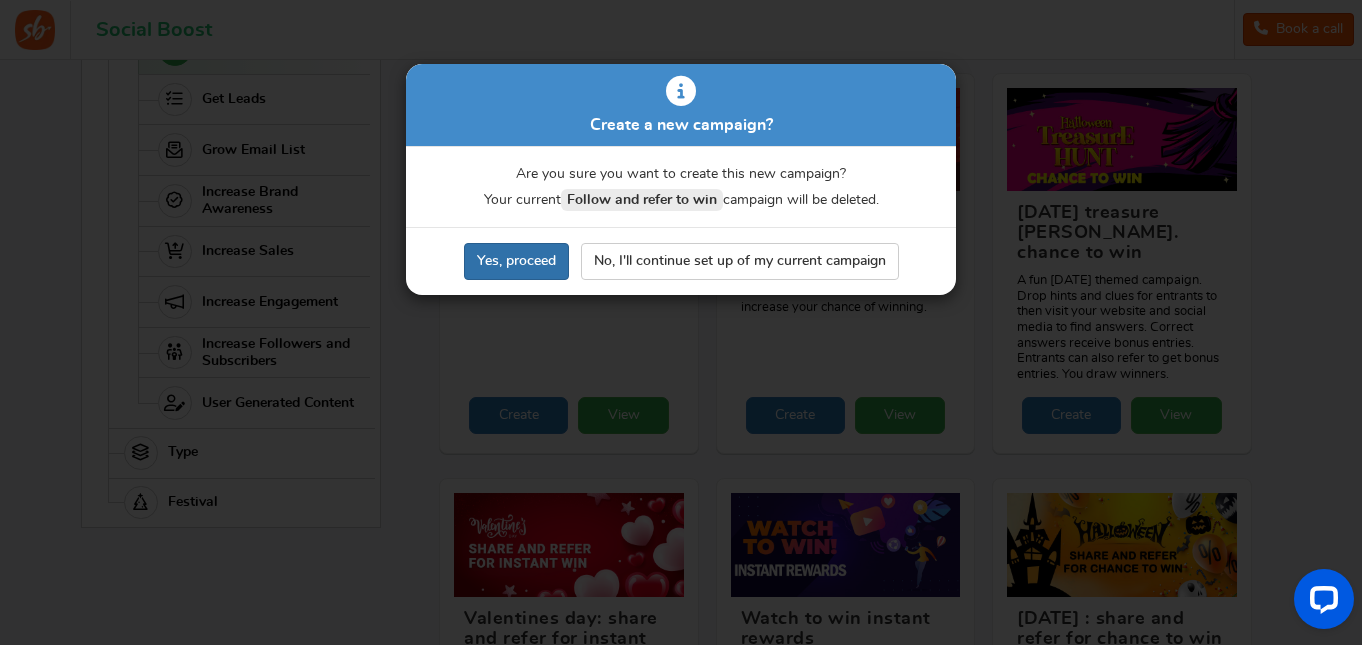 click on "Yes, proceed" at bounding box center [516, 261] 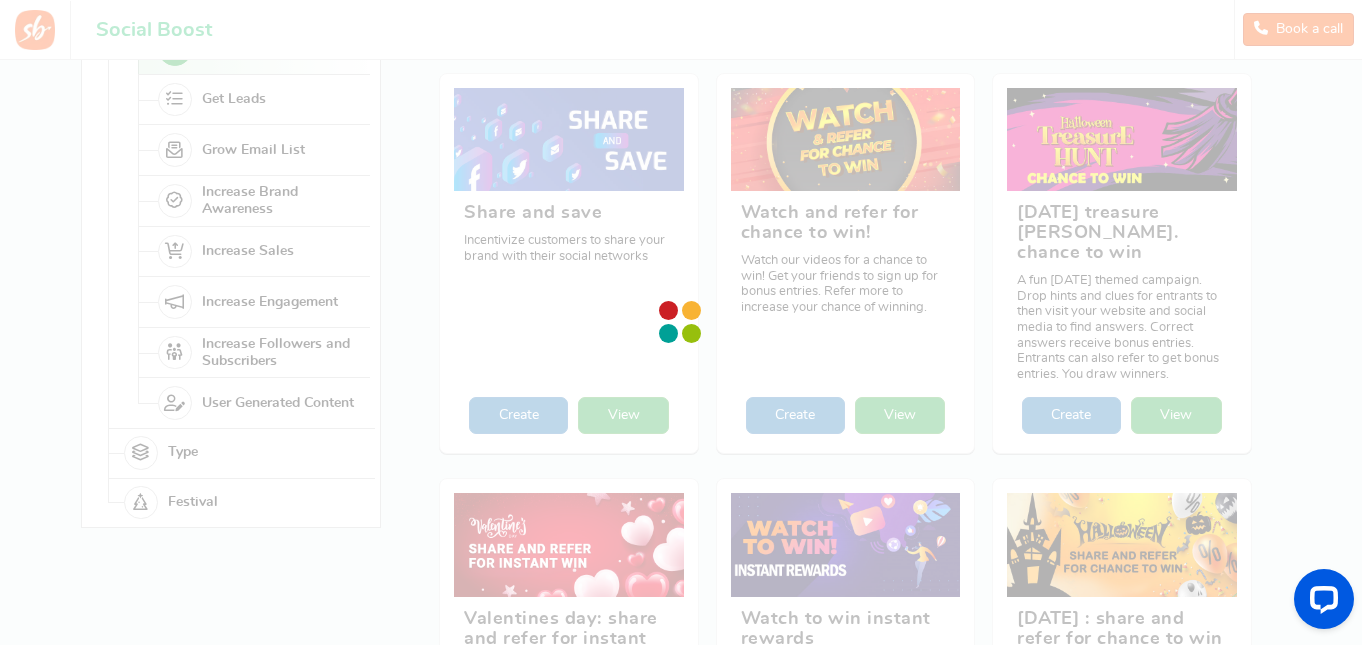 scroll, scrollTop: 0, scrollLeft: 0, axis: both 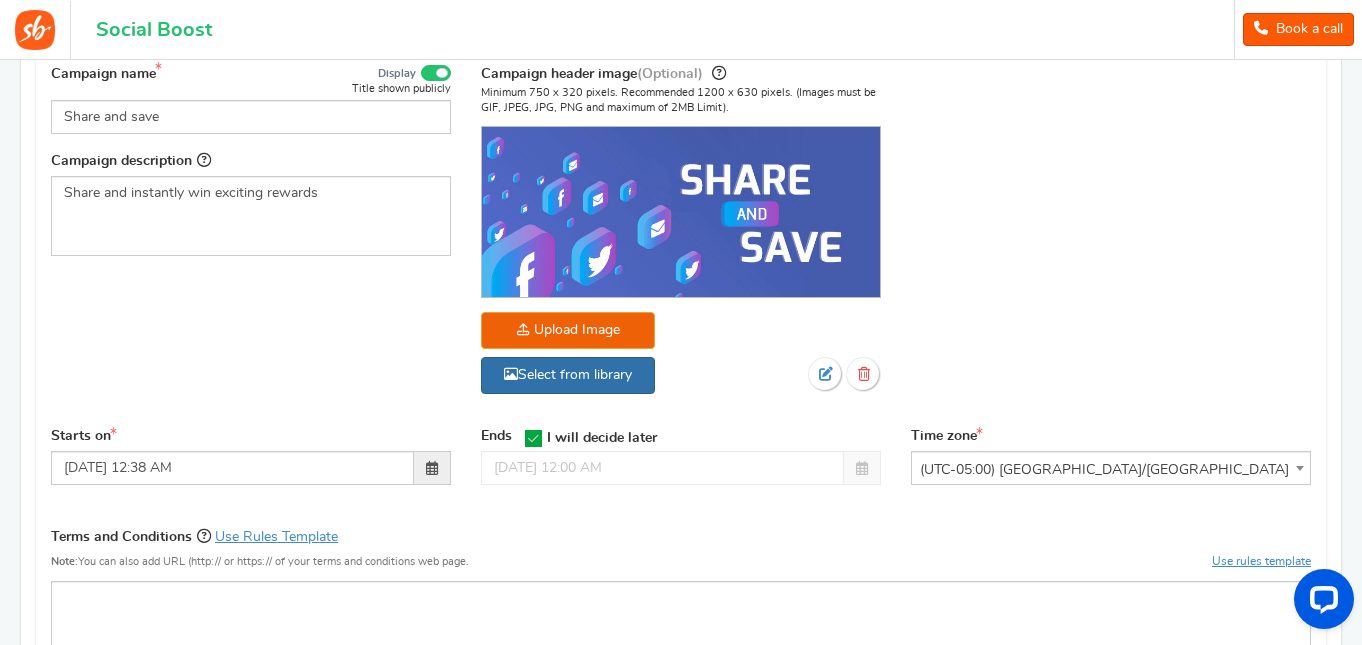 click on "Select from library" at bounding box center (568, 375) 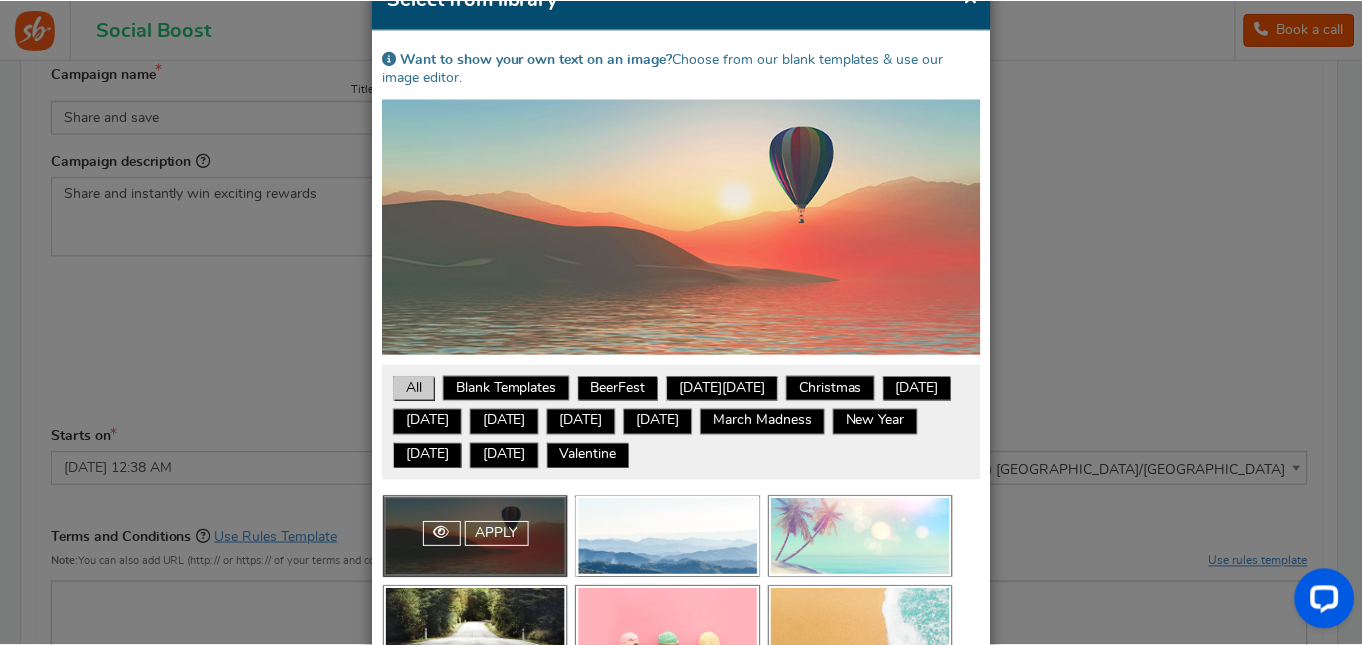 scroll, scrollTop: 0, scrollLeft: 0, axis: both 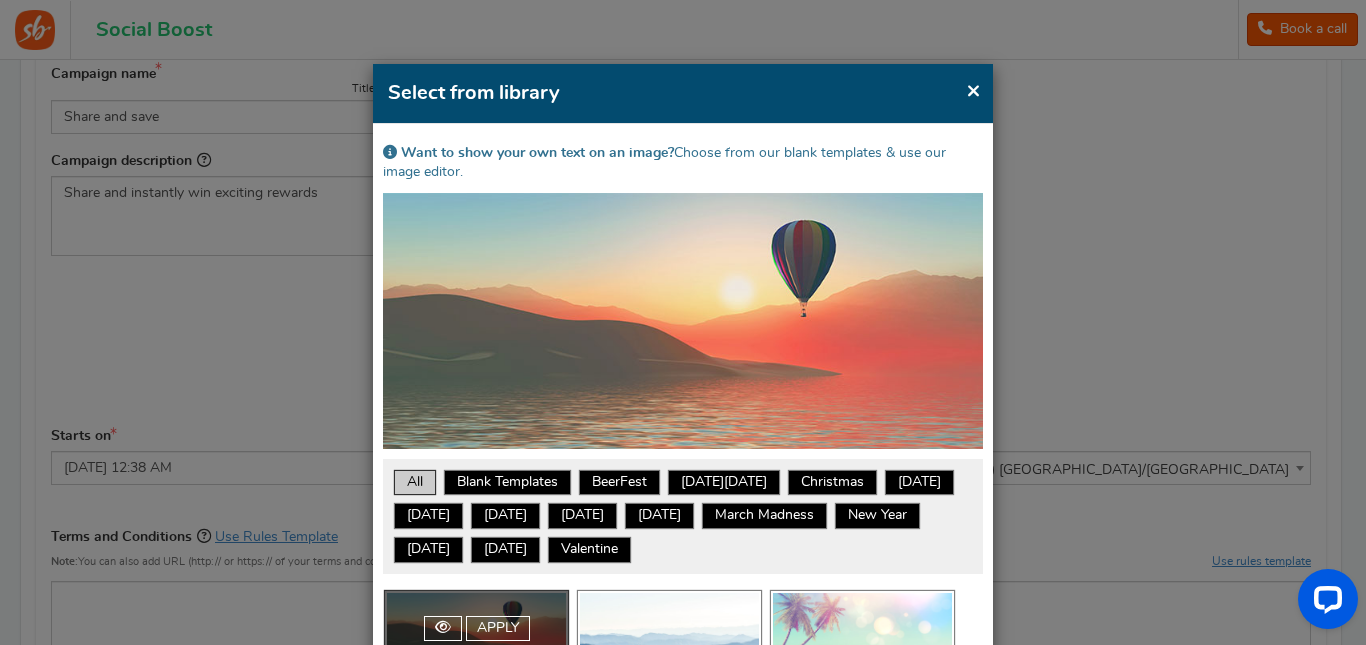 click on "×" at bounding box center [973, 90] 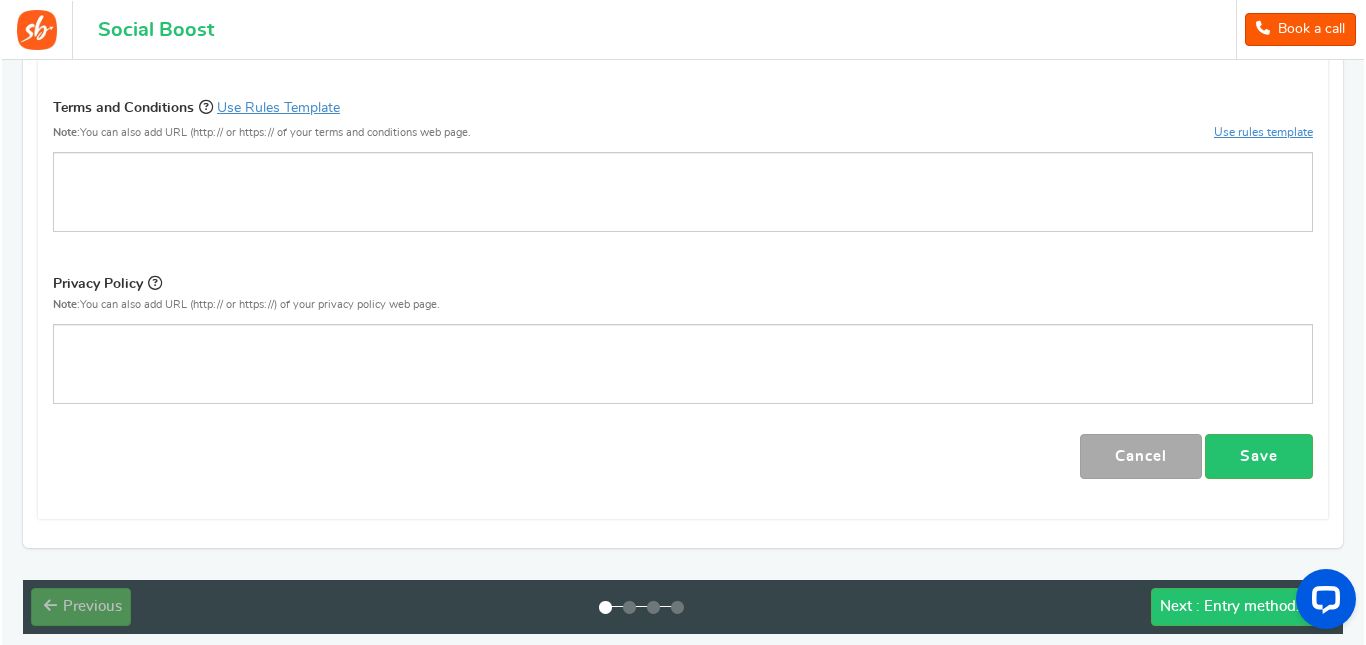 scroll, scrollTop: 800, scrollLeft: 0, axis: vertical 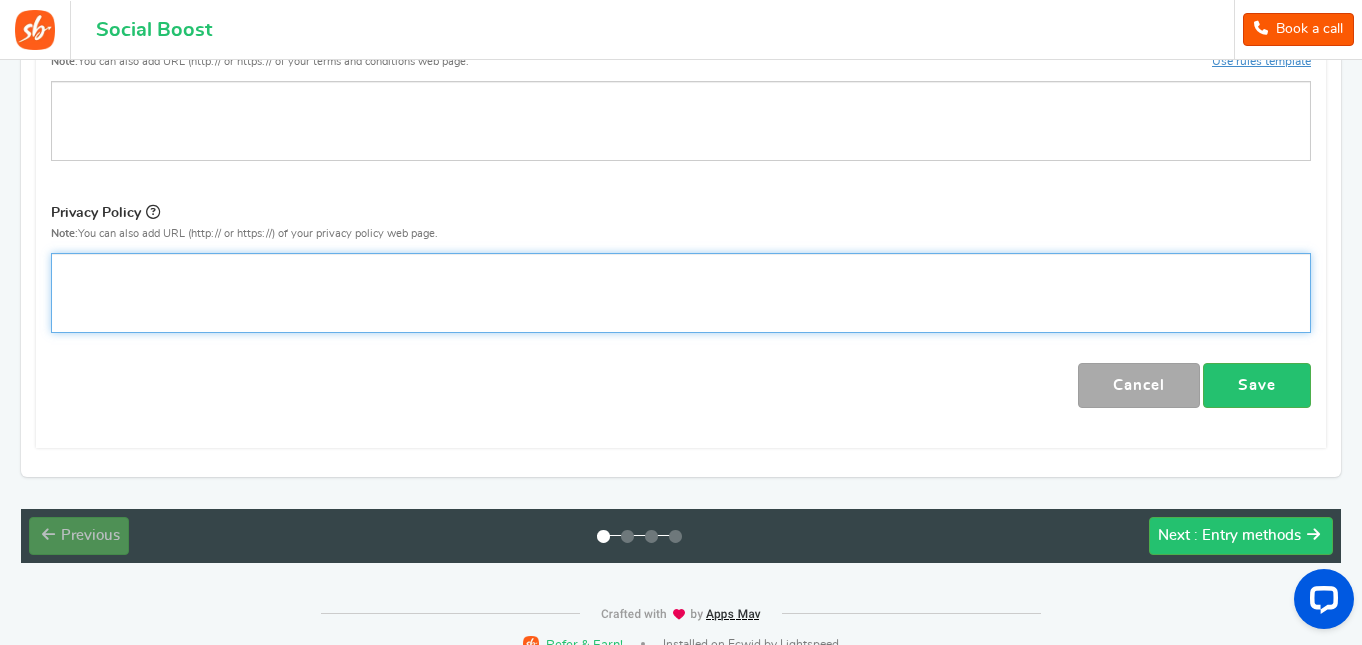 click at bounding box center (681, 293) 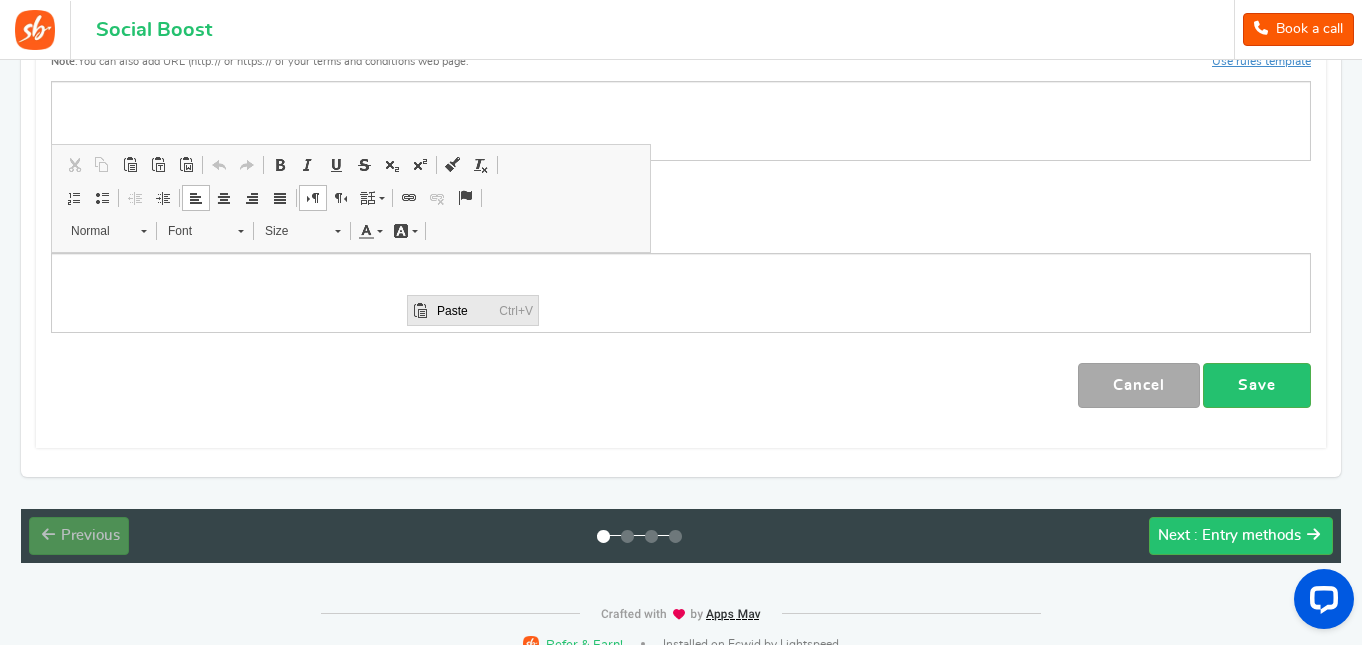 click on "Paste" at bounding box center (463, 310) 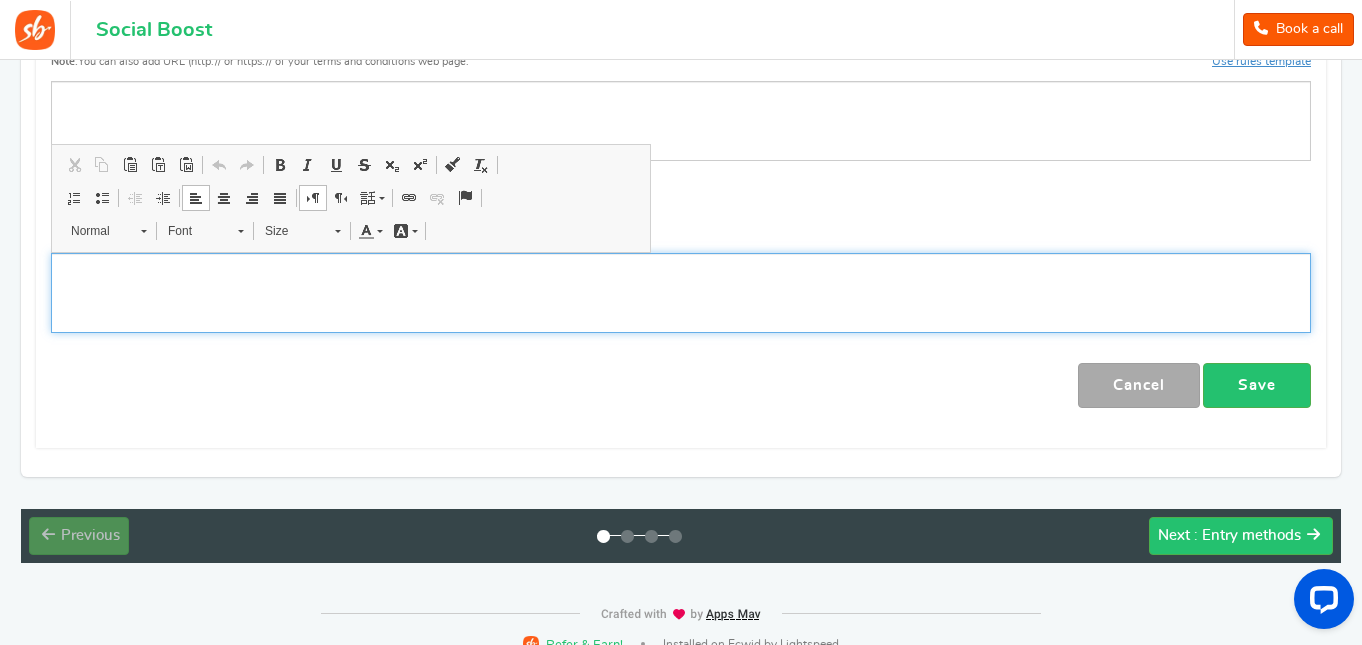 click at bounding box center (409, 198) 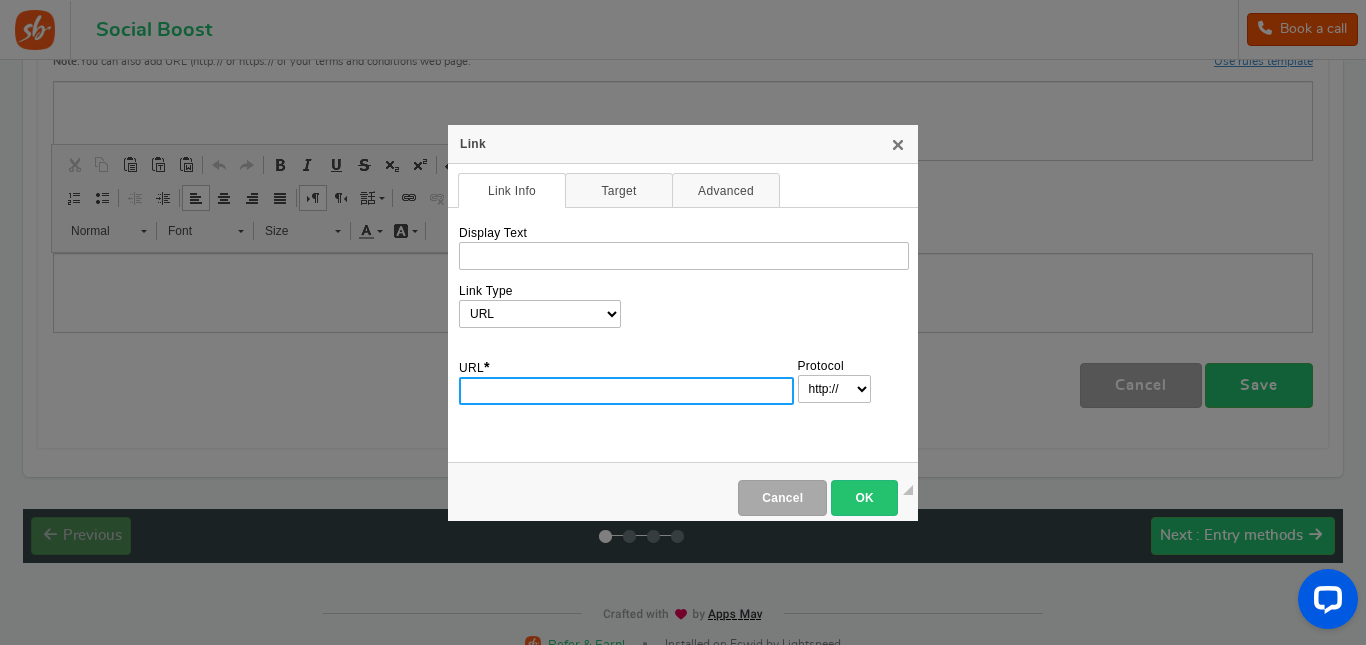 scroll, scrollTop: 0, scrollLeft: 0, axis: both 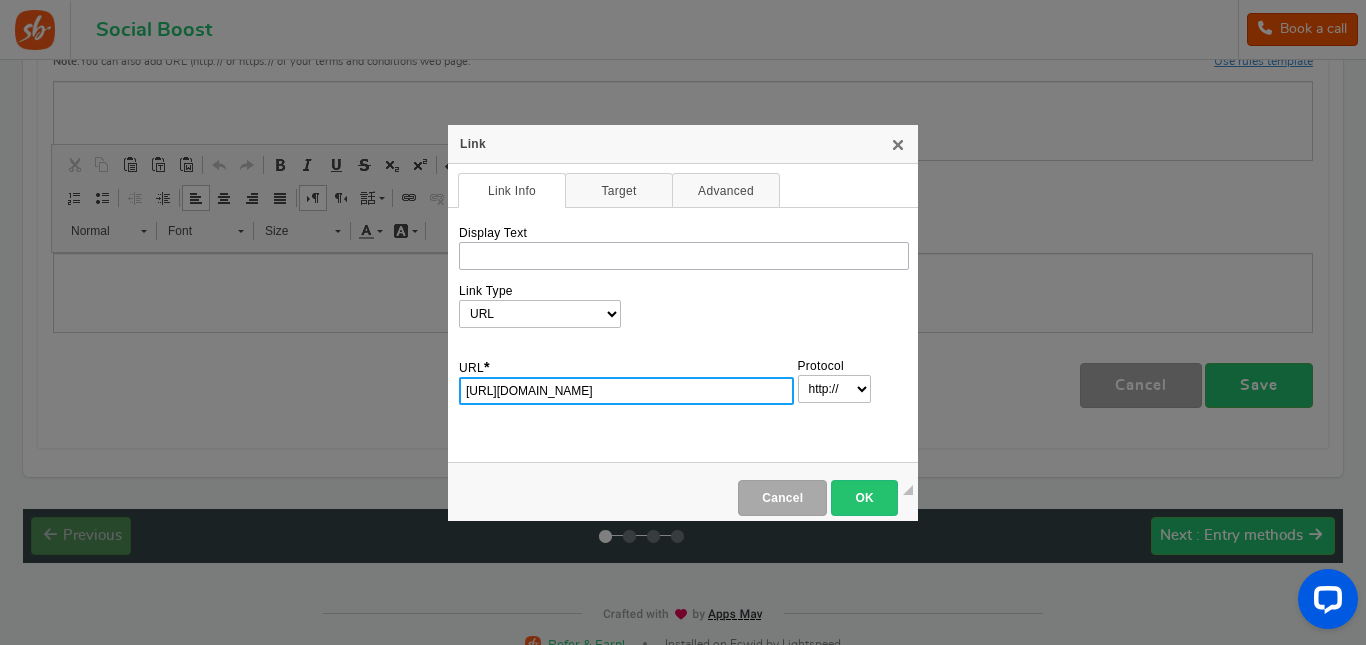 type on "[URL][DOMAIN_NAME]" 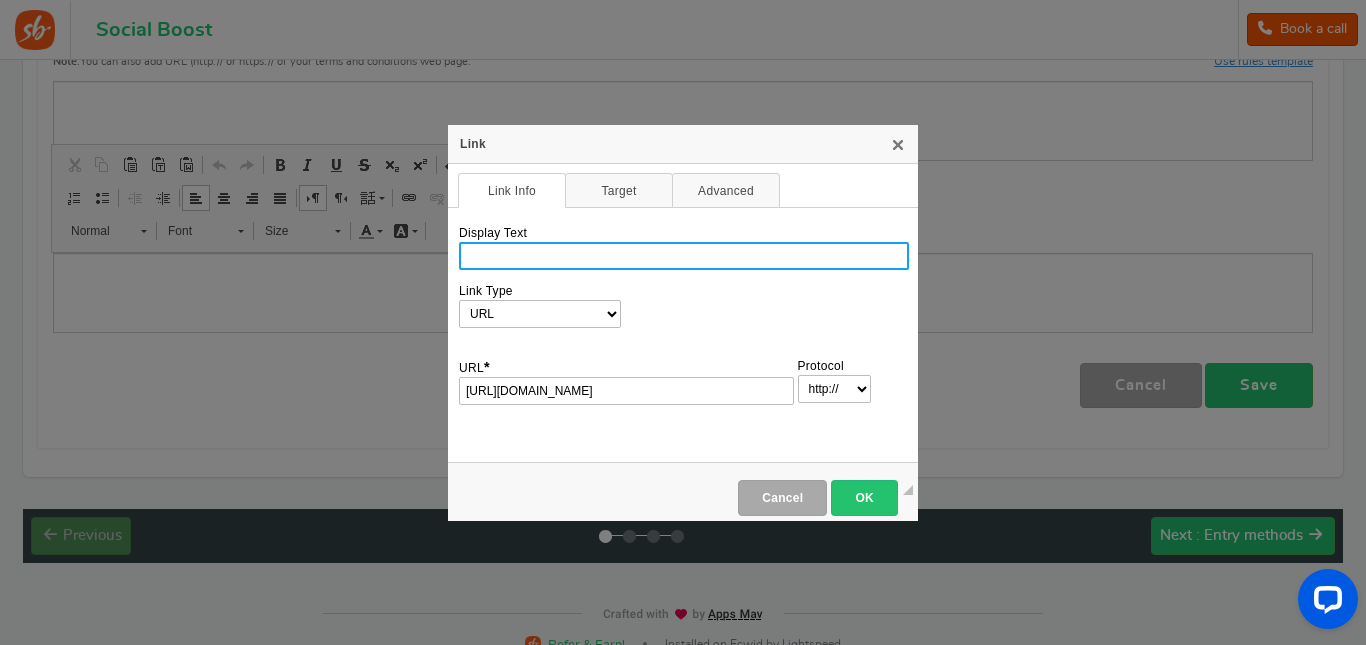 select on "https://" 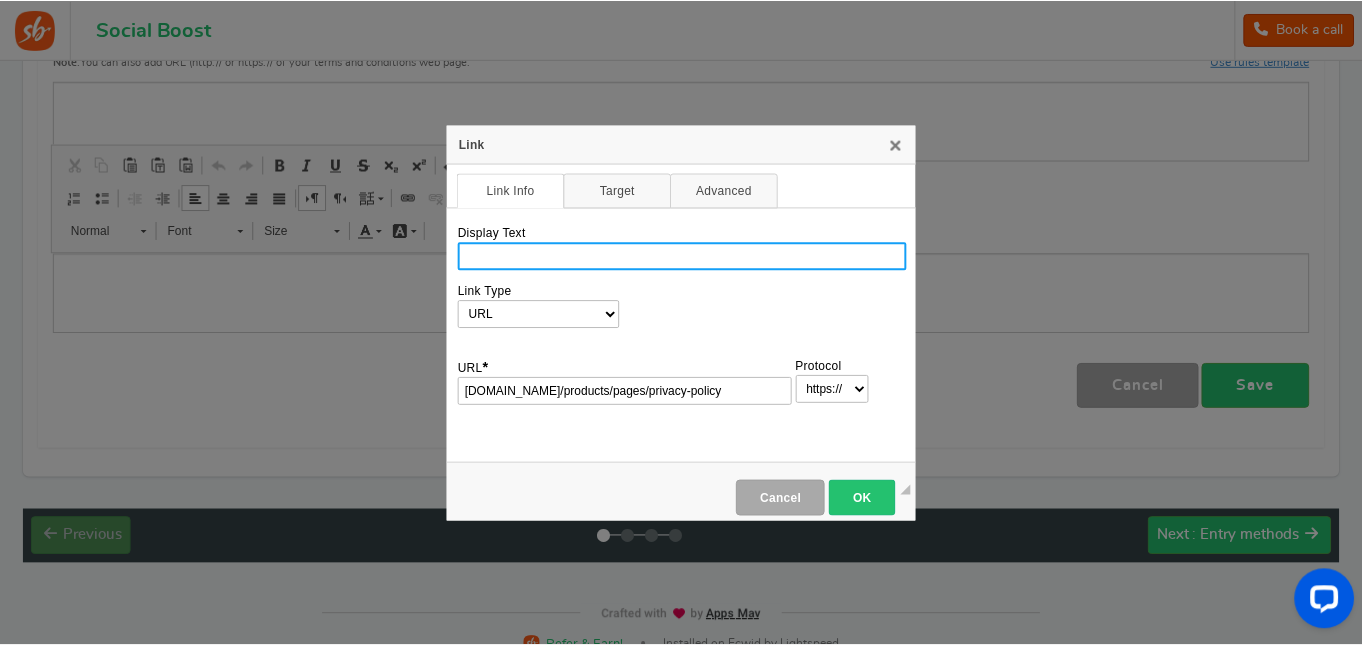scroll, scrollTop: 0, scrollLeft: 0, axis: both 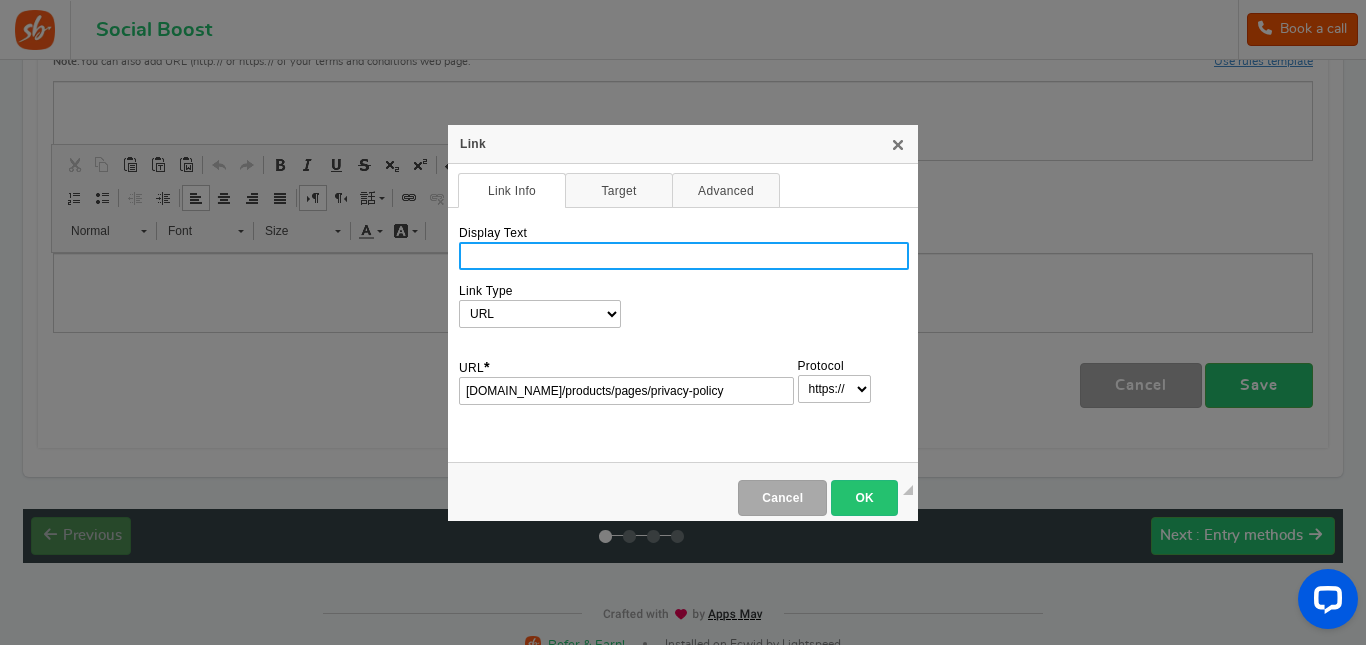 click on "Display Text" at bounding box center [684, 256] 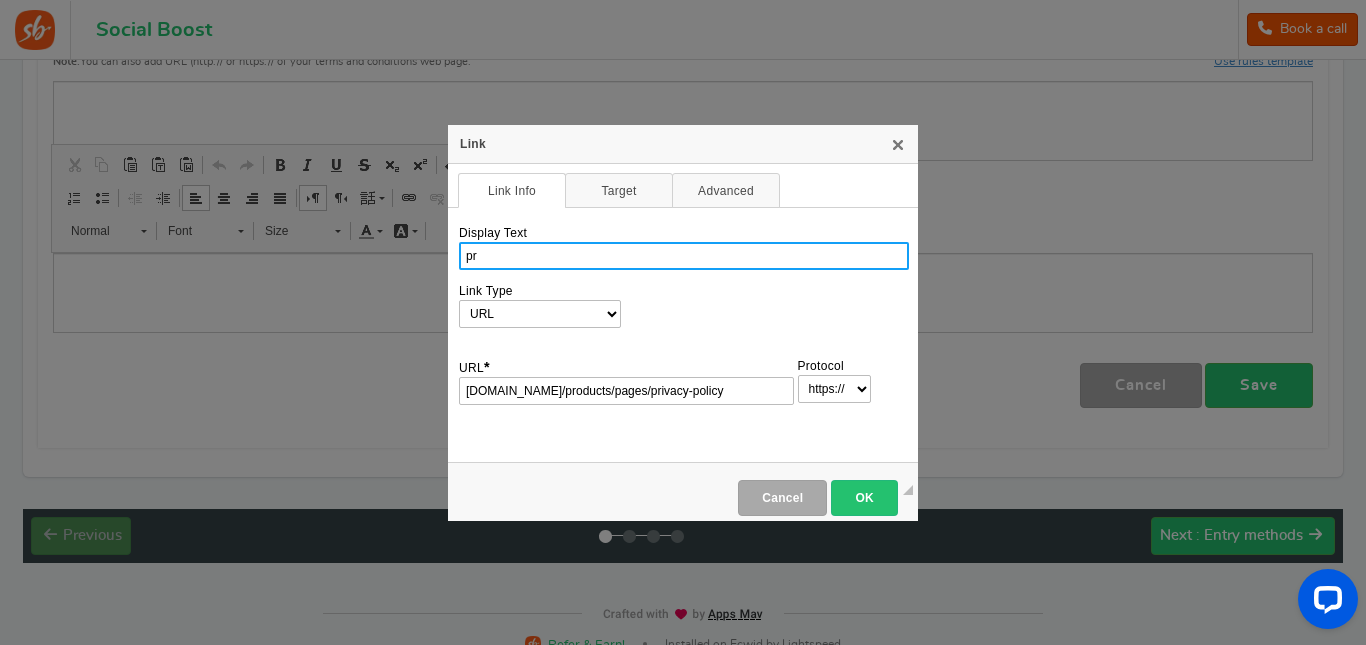 type on "p" 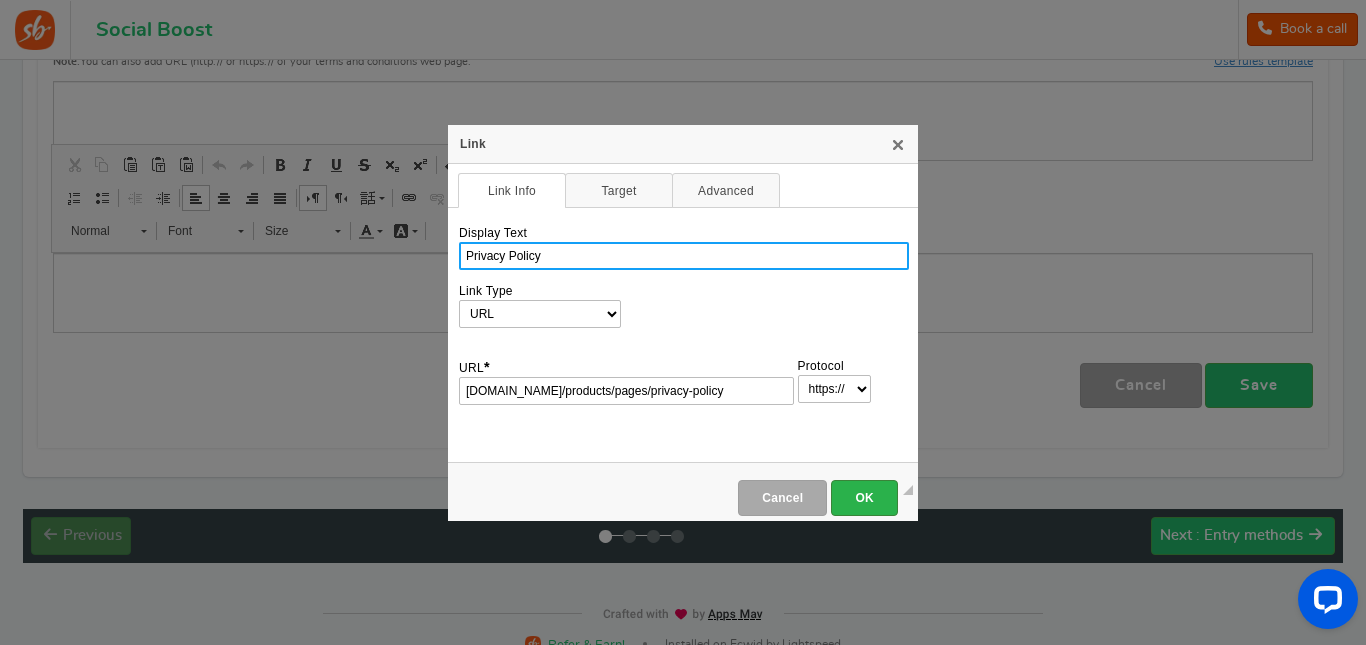 type on "Privacy Policy" 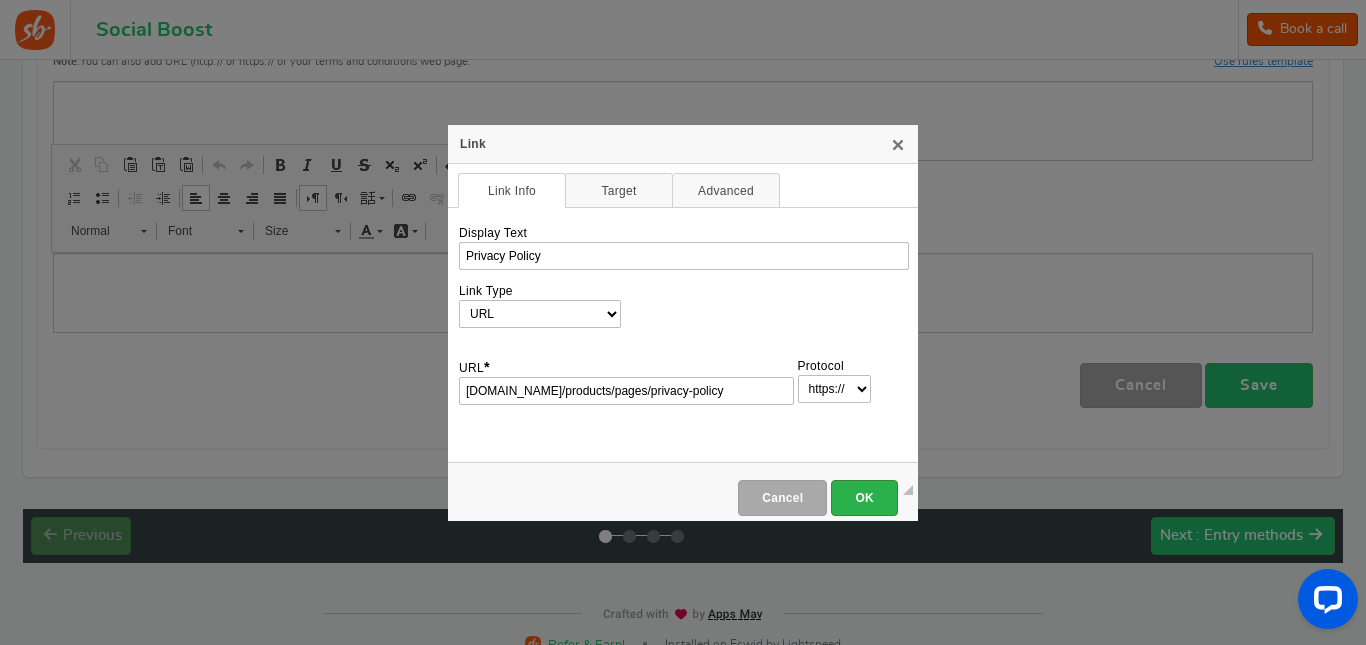 click on "OK" at bounding box center (864, 498) 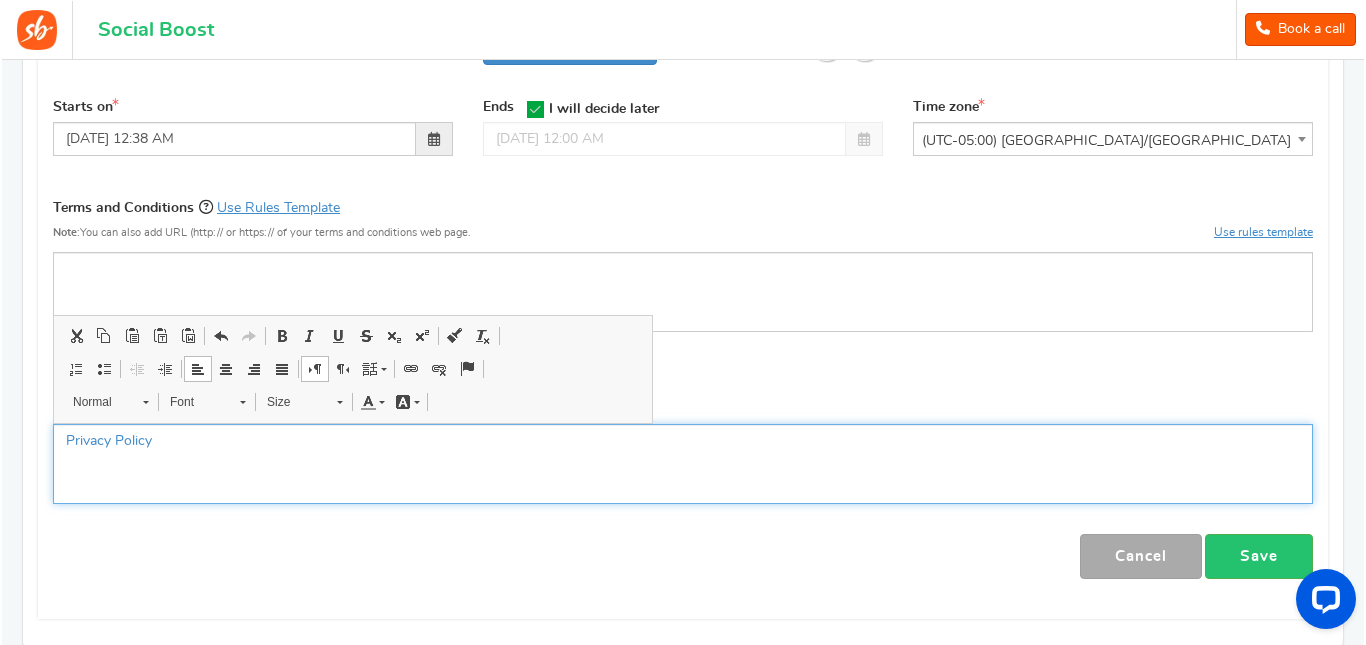 scroll, scrollTop: 700, scrollLeft: 0, axis: vertical 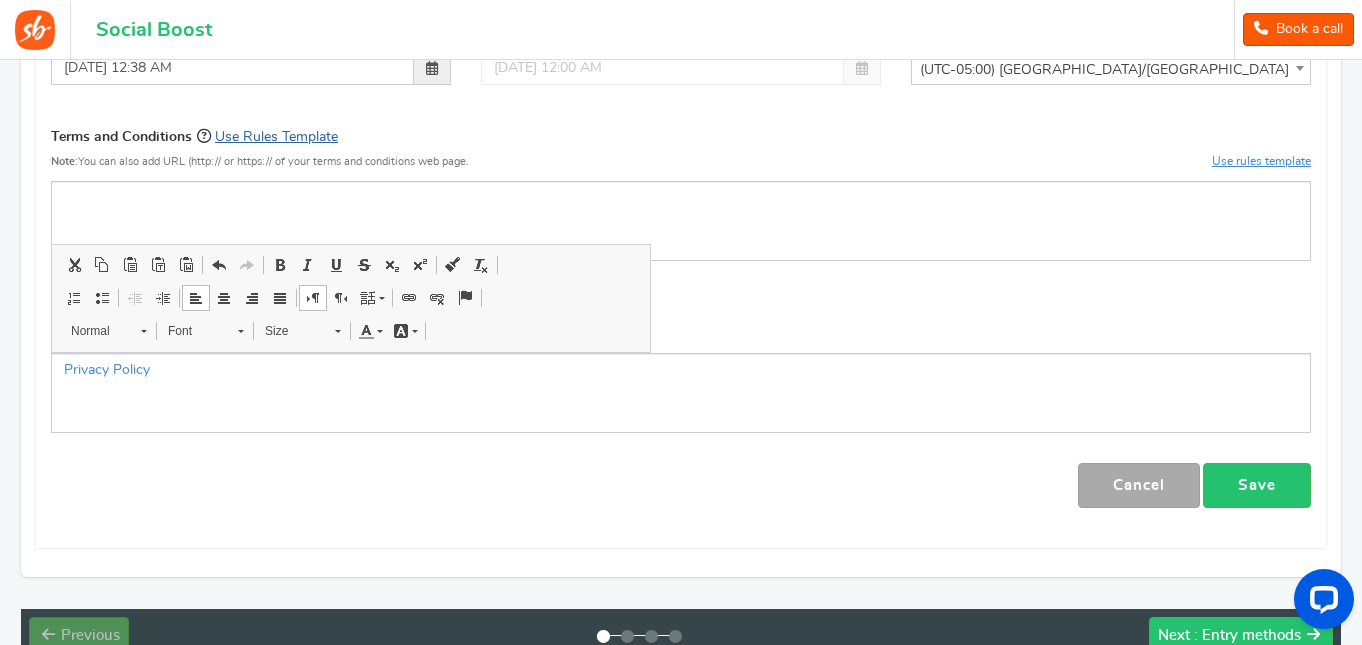 click on "Use Rules Template" at bounding box center (276, 137) 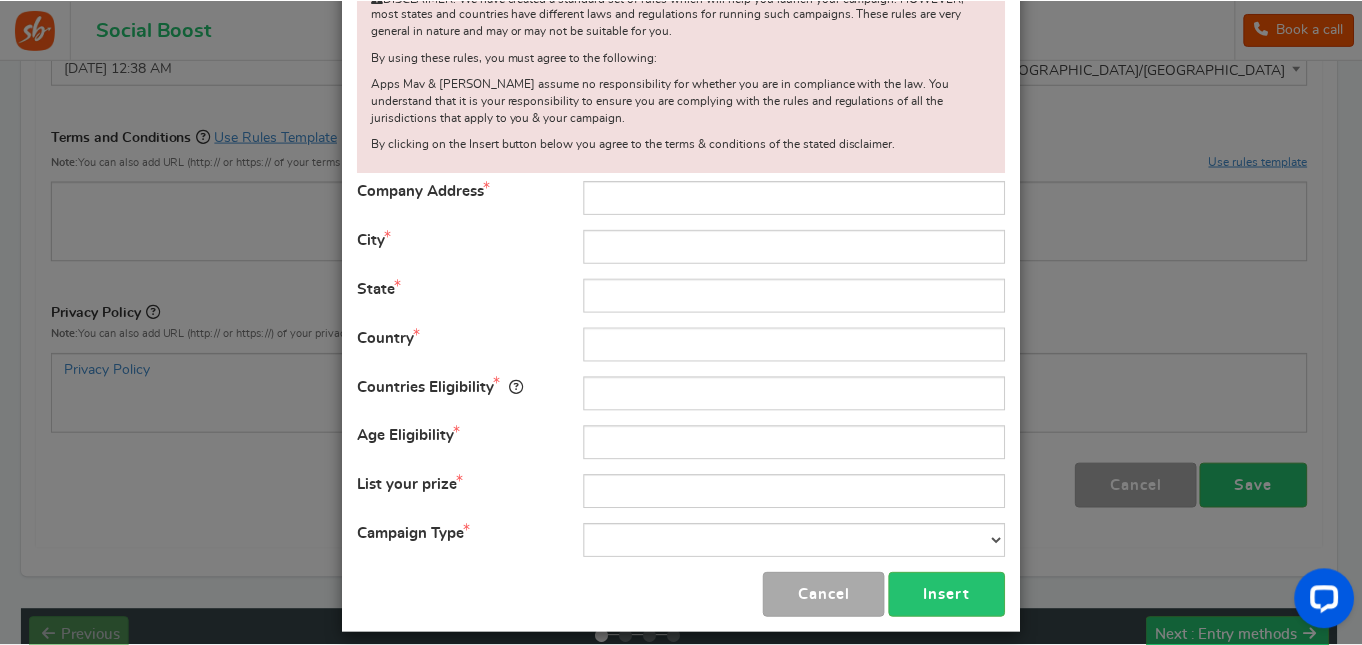 scroll, scrollTop: 185, scrollLeft: 0, axis: vertical 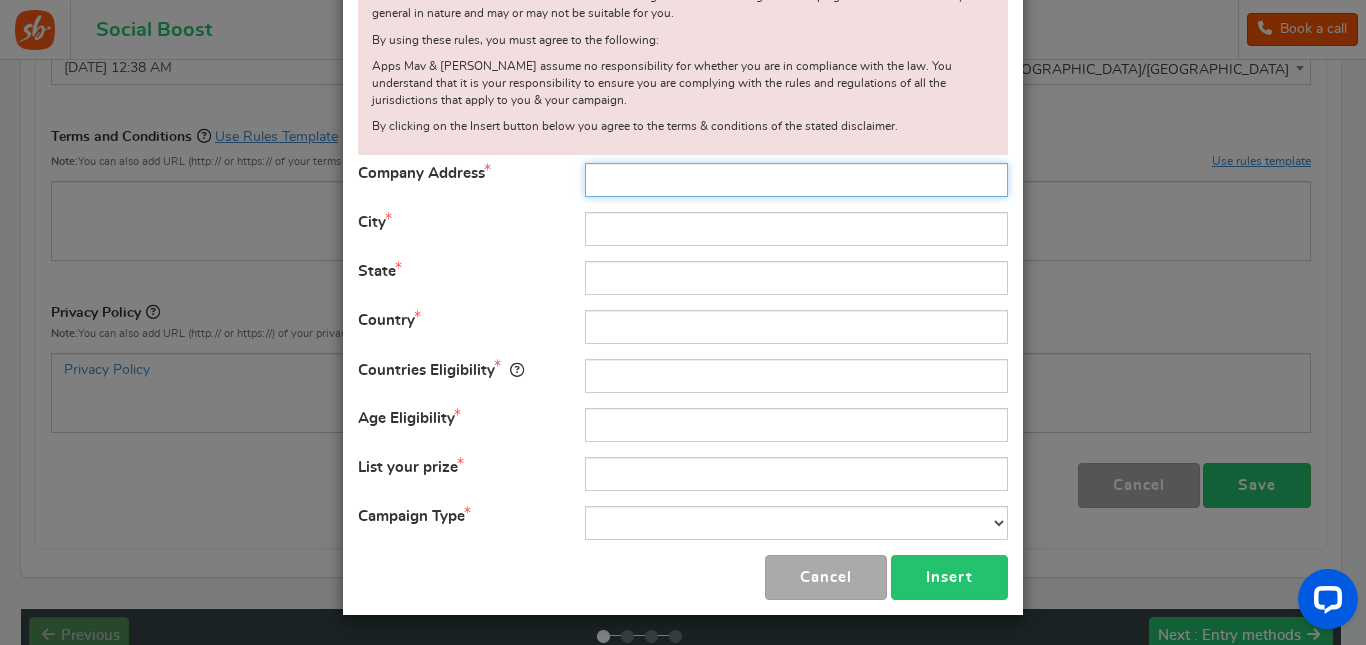 click at bounding box center [796, 180] 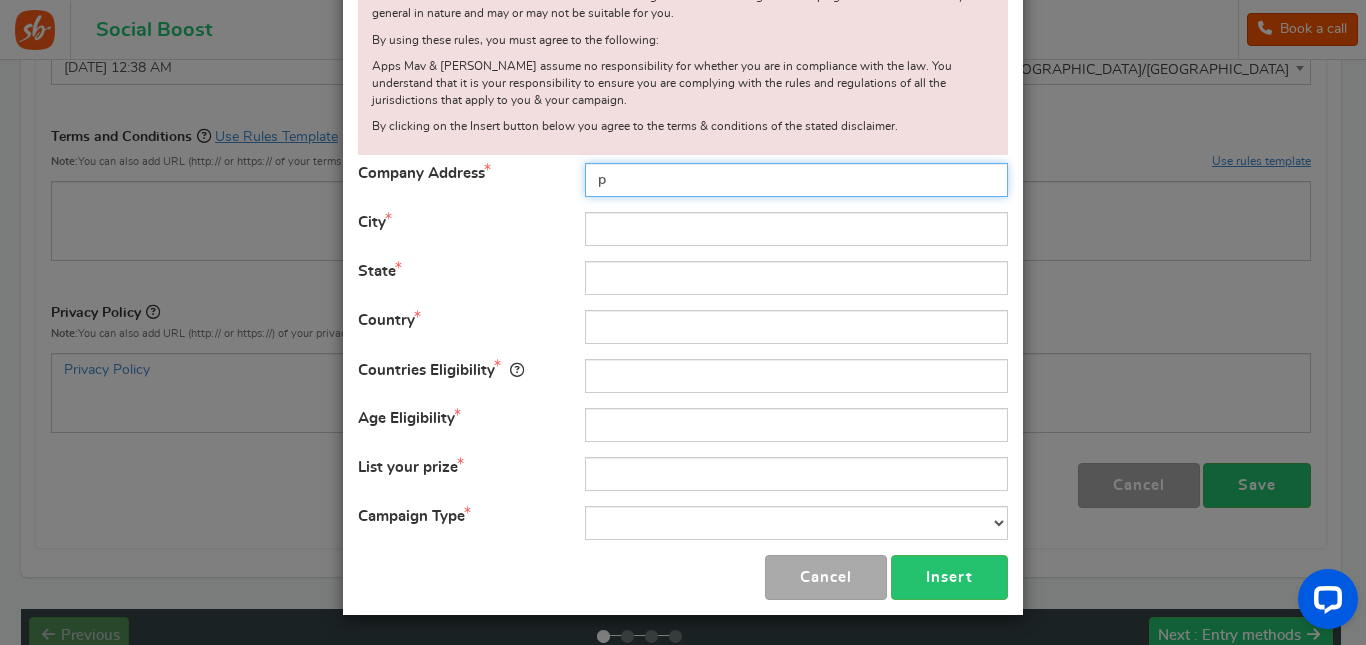 type on "PO Box 141" 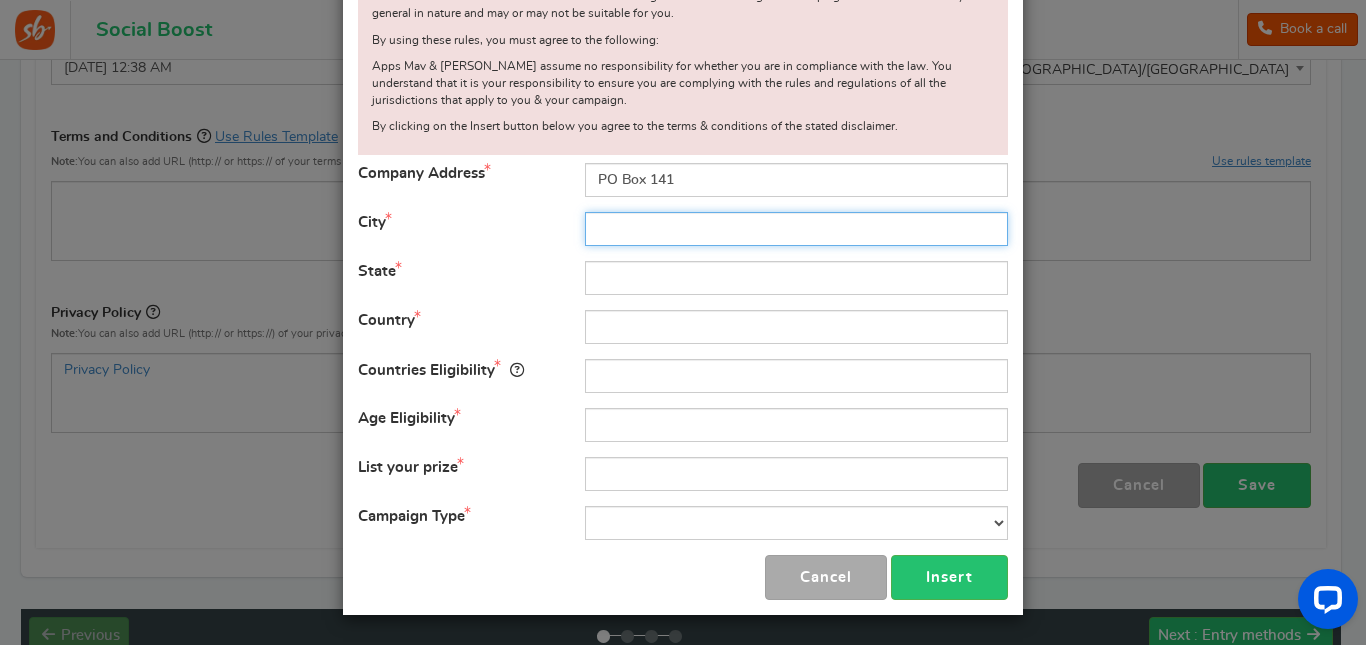 click at bounding box center [796, 229] 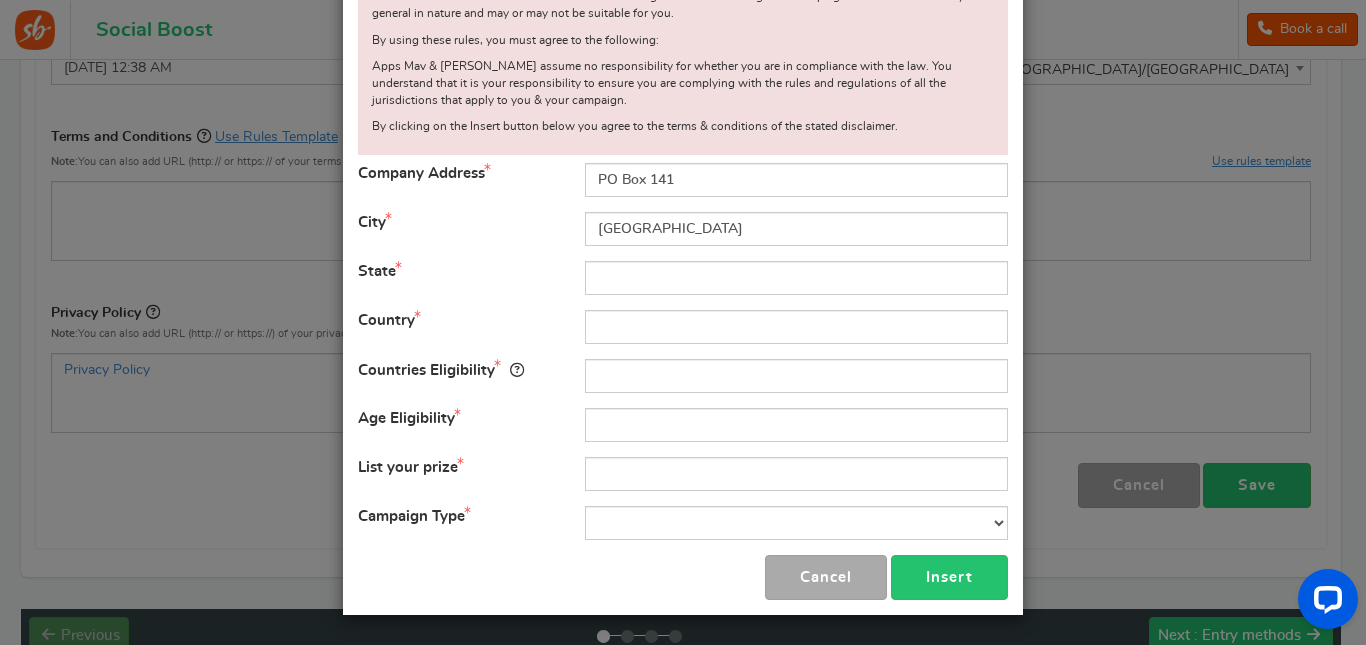 type on "OH" 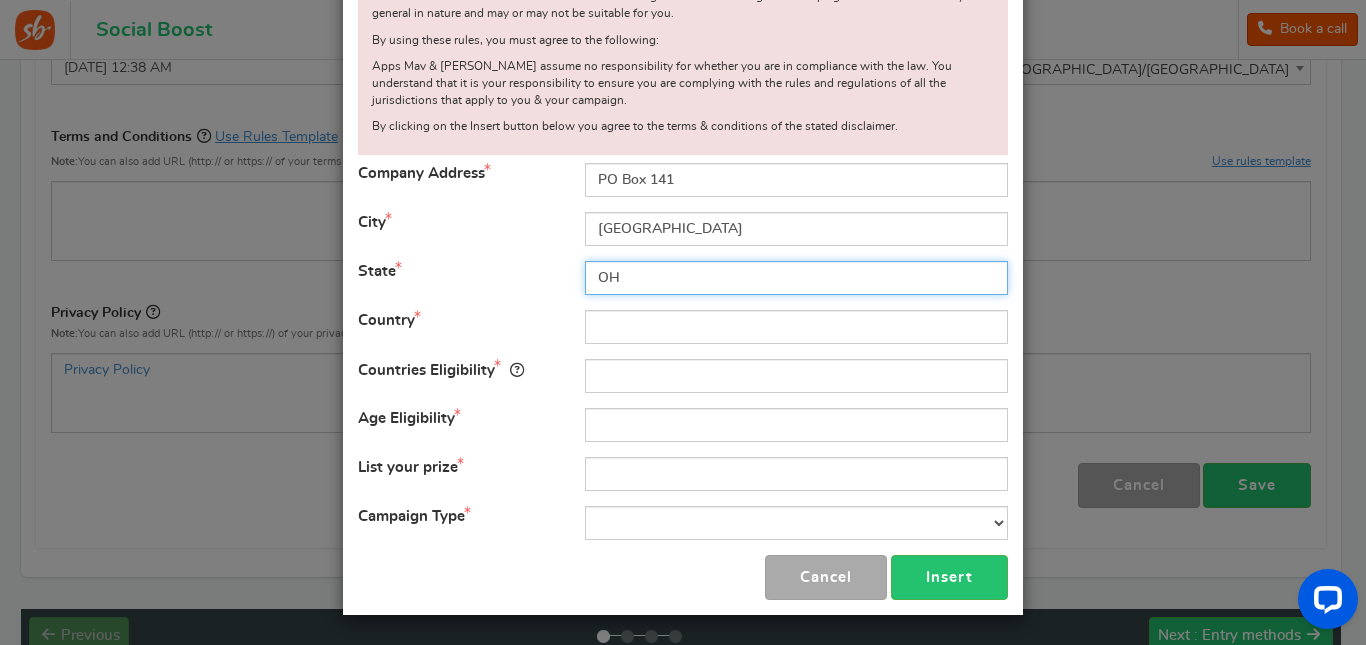 type on "[GEOGRAPHIC_DATA]" 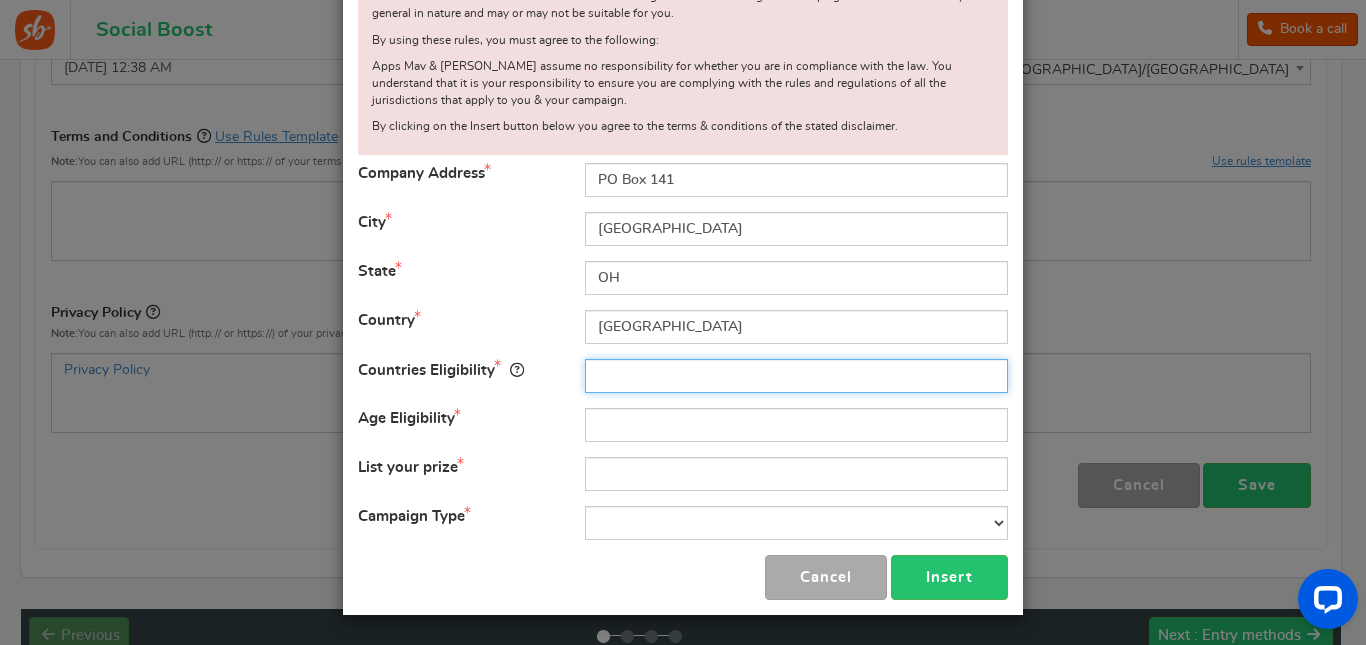 type on "[GEOGRAPHIC_DATA]" 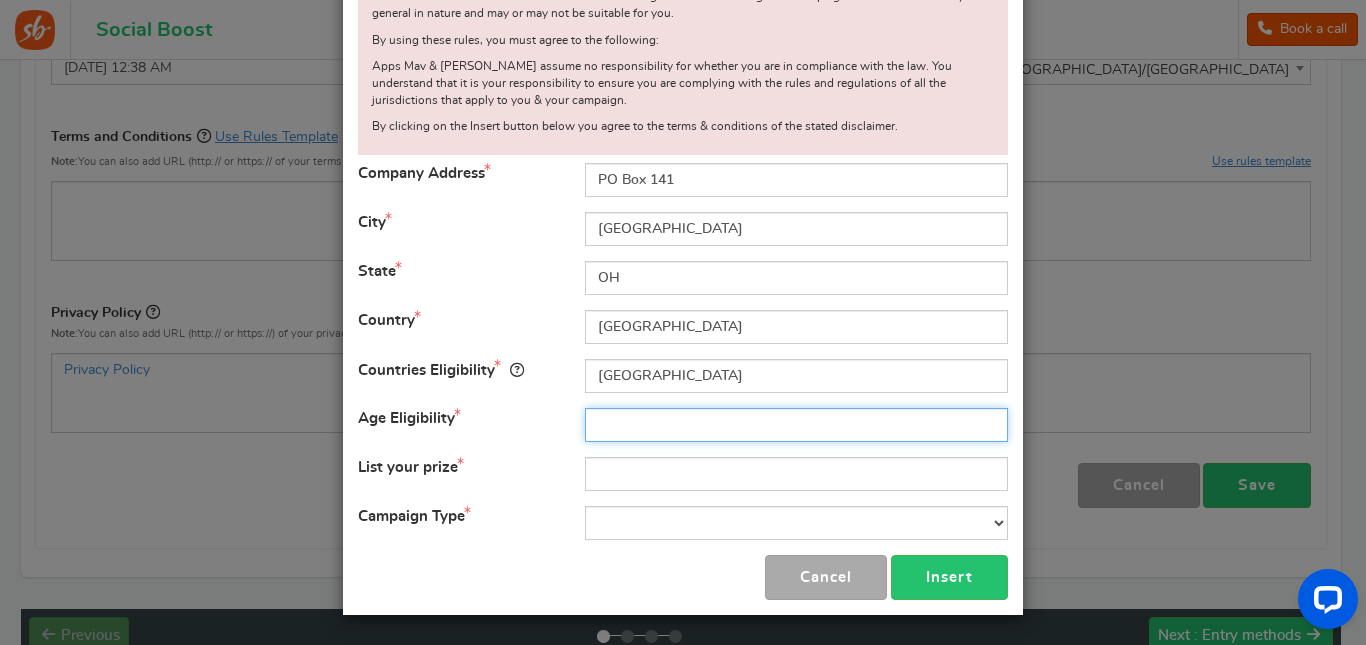 click at bounding box center [796, 425] 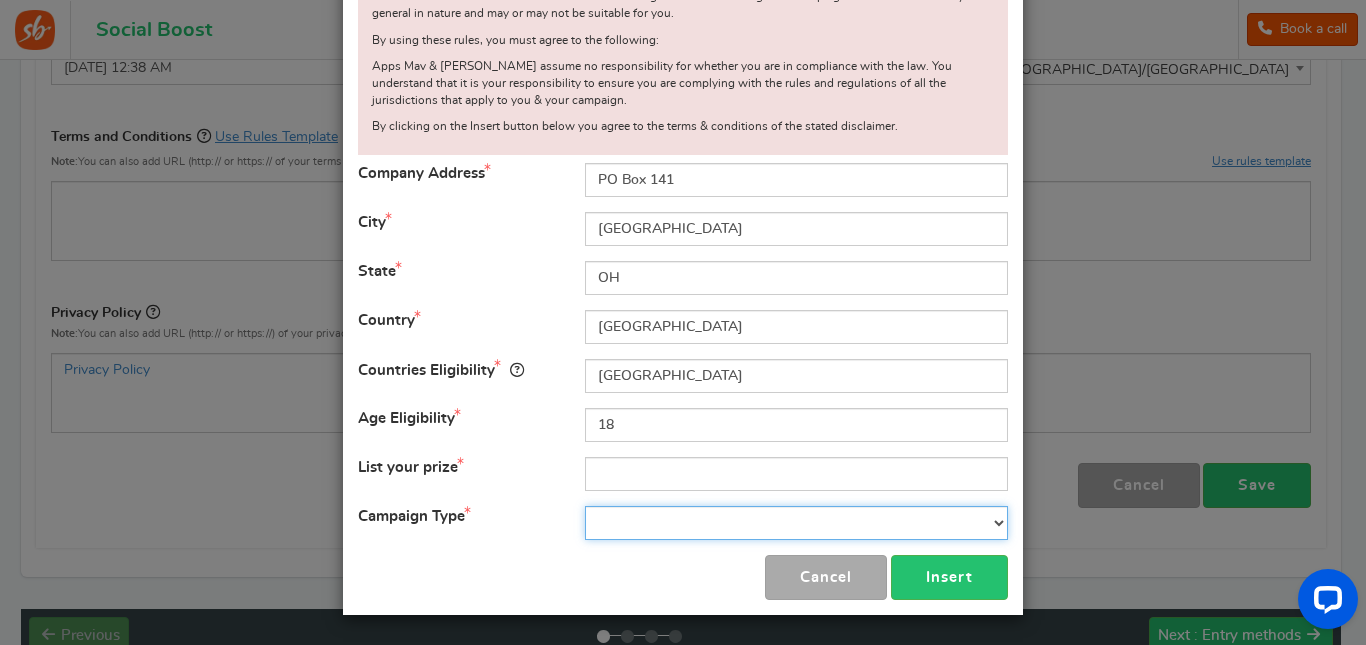 click on "Contest
Giveaway
Lottery
Offer
Raffle
Sweepstakes
Other" at bounding box center (796, 523) 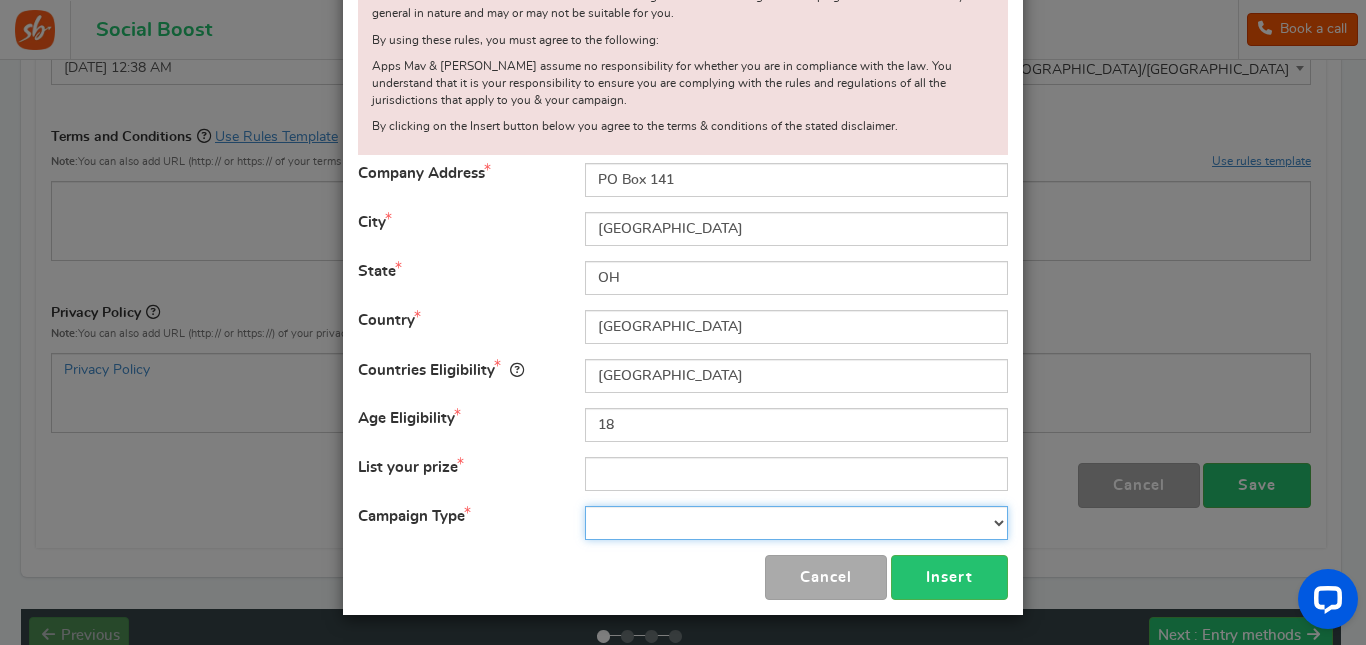 select on "other" 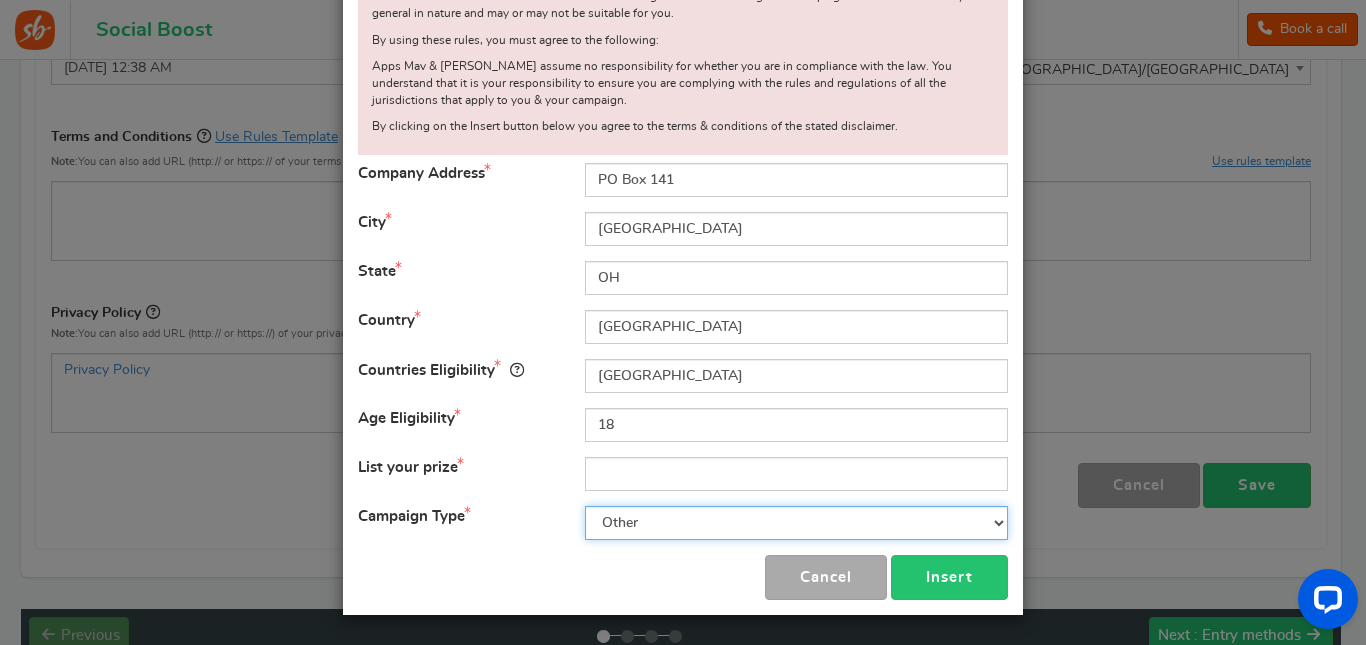 click on "Contest
Giveaway
Lottery
Offer
Raffle
Sweepstakes
Other" at bounding box center (796, 523) 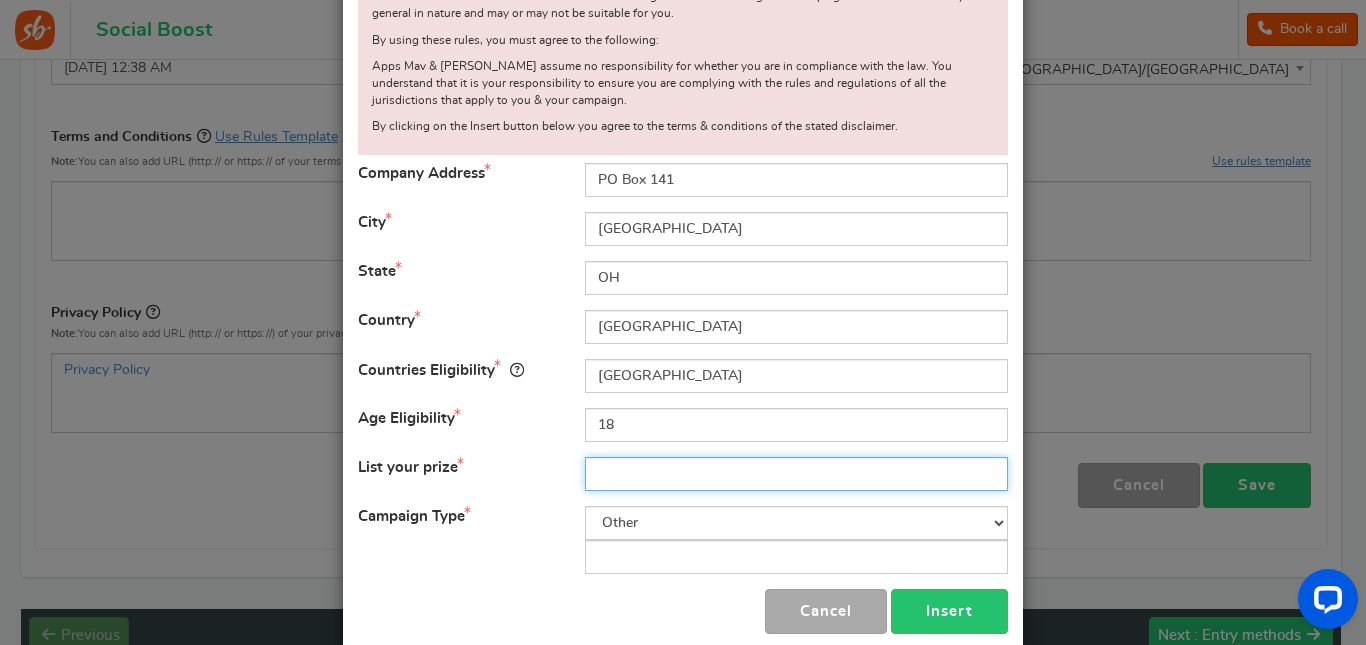 click at bounding box center (796, 474) 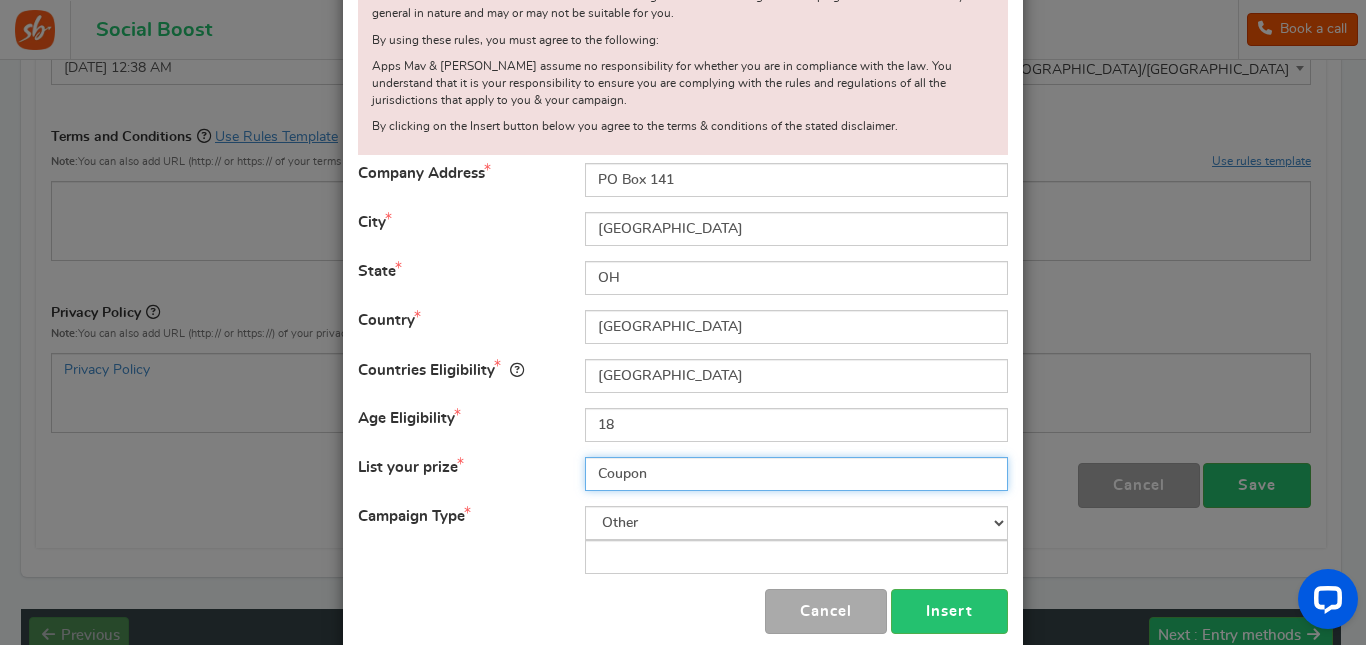 type on "Coupon" 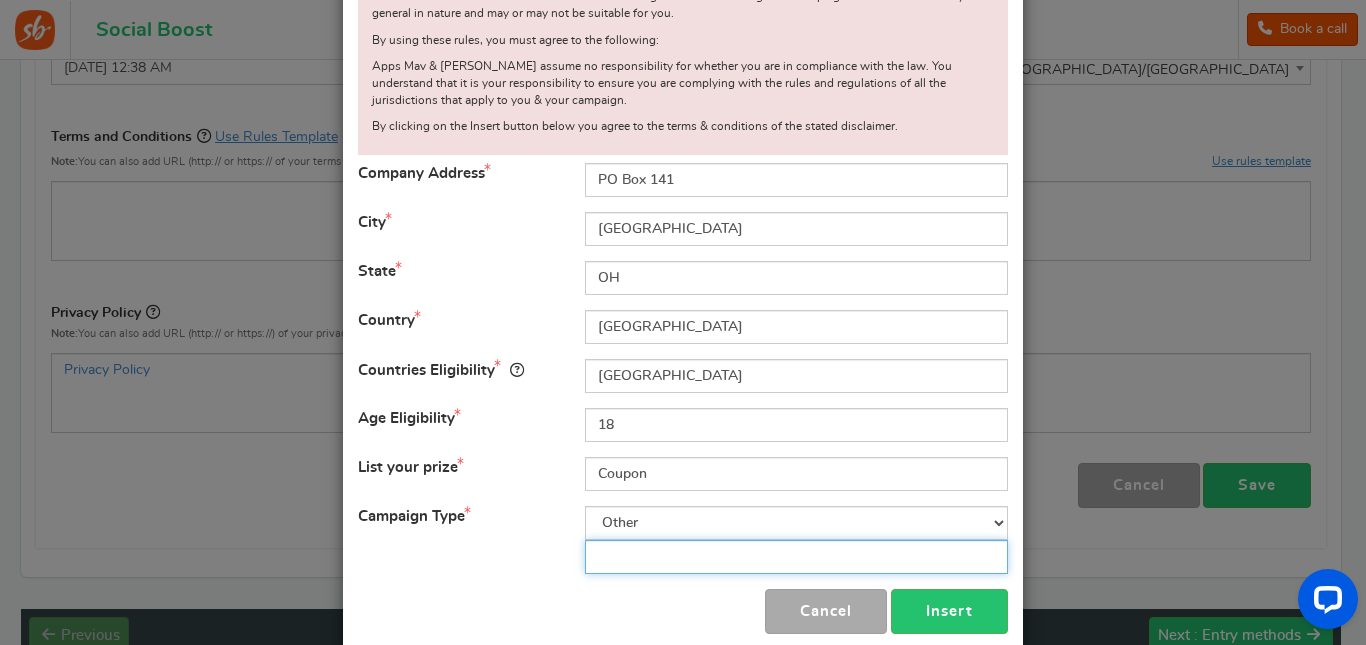 click at bounding box center [796, 557] 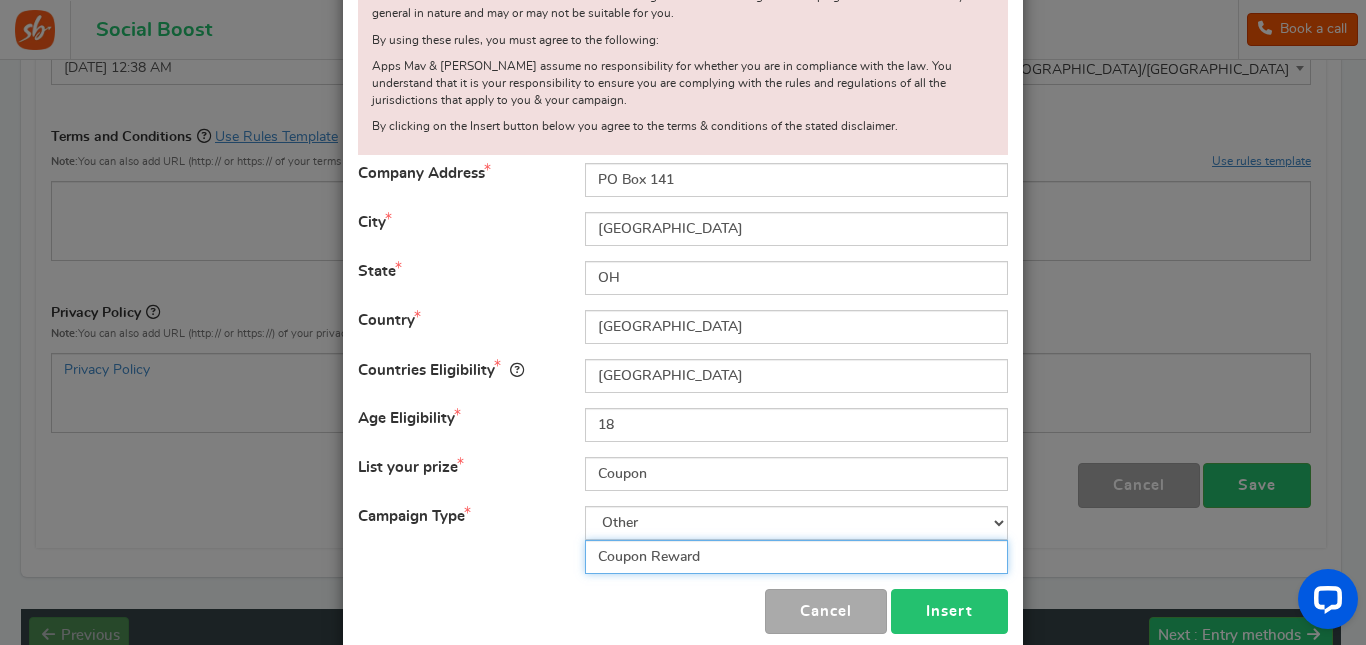 type on "Coupon Reward" 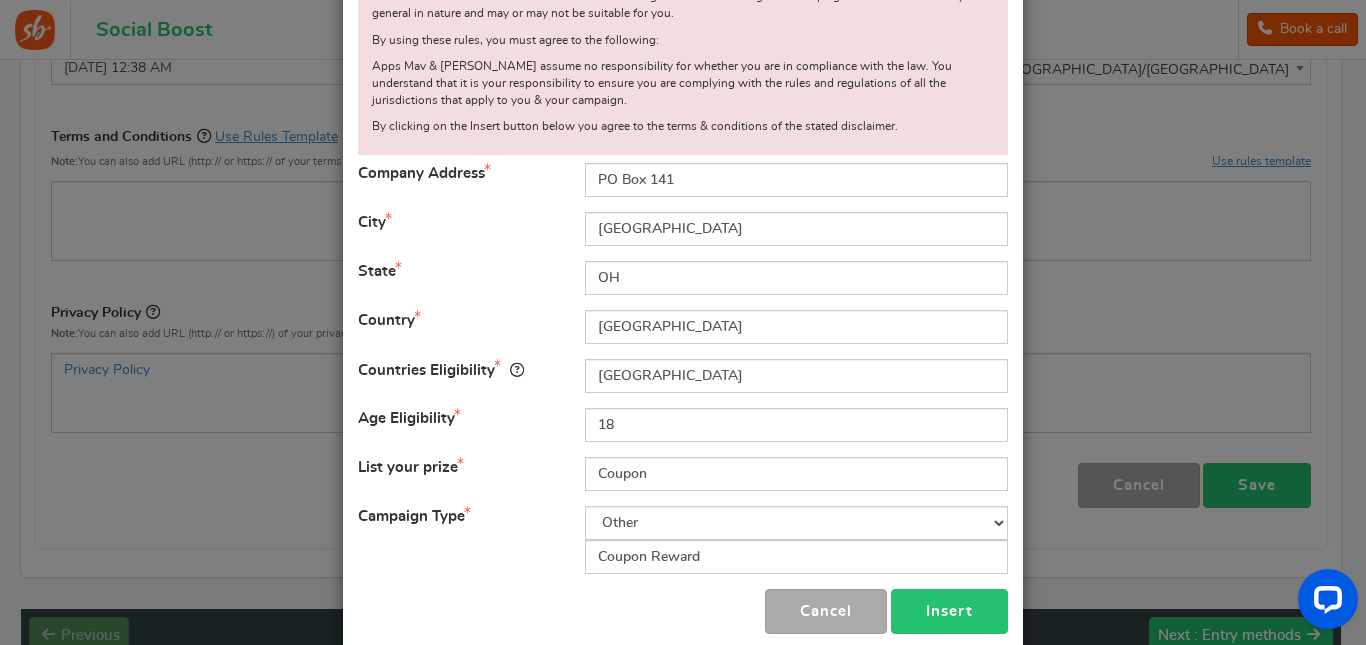 click on "Insert" at bounding box center (949, 611) 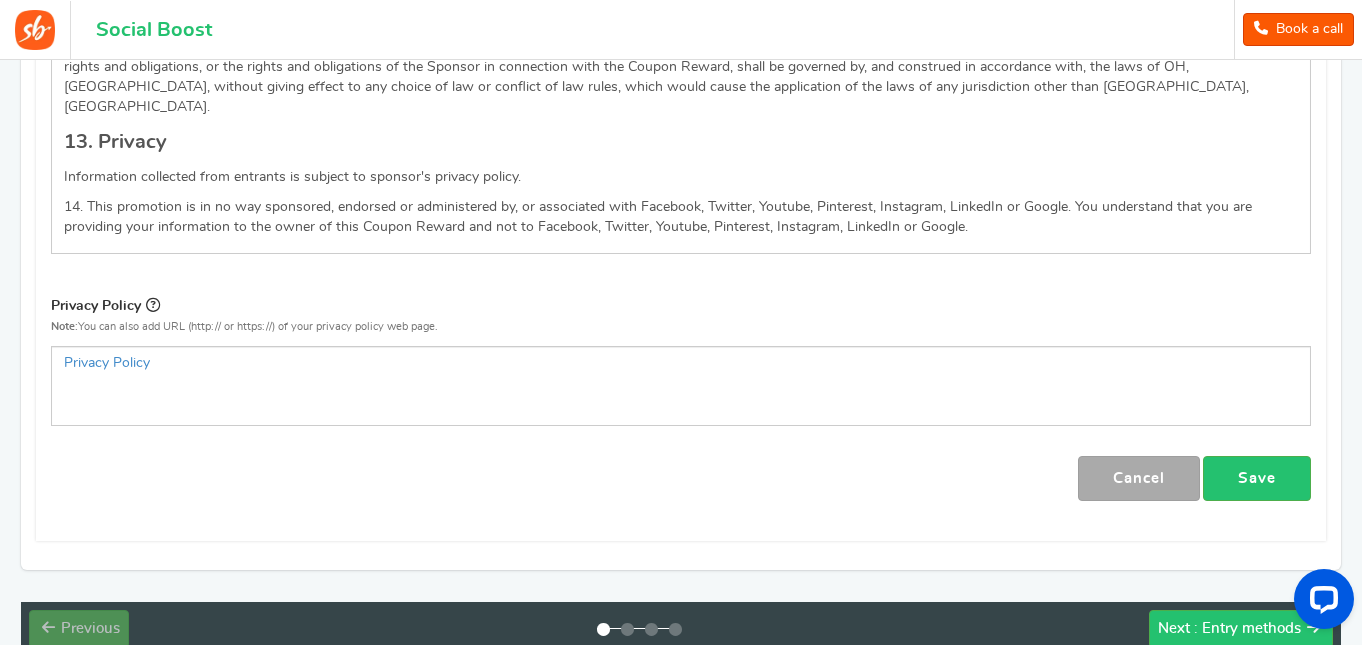 scroll, scrollTop: 2757, scrollLeft: 0, axis: vertical 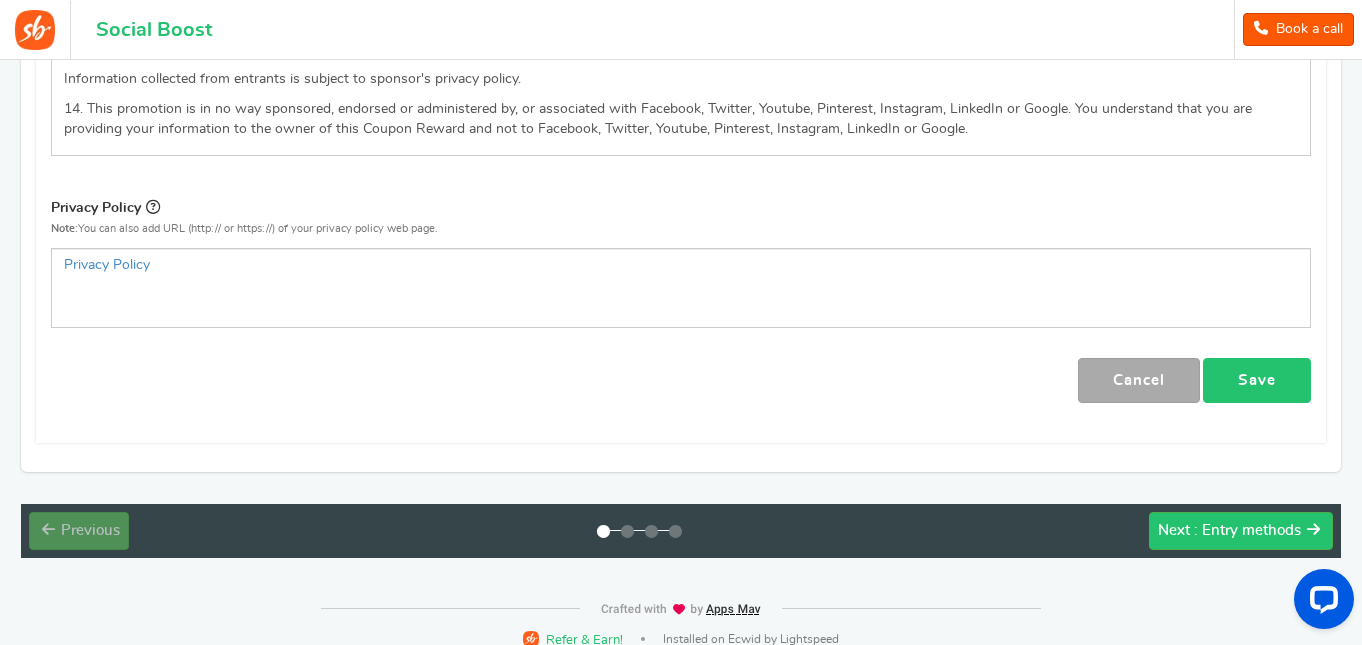 click on "Save" at bounding box center (1257, 380) 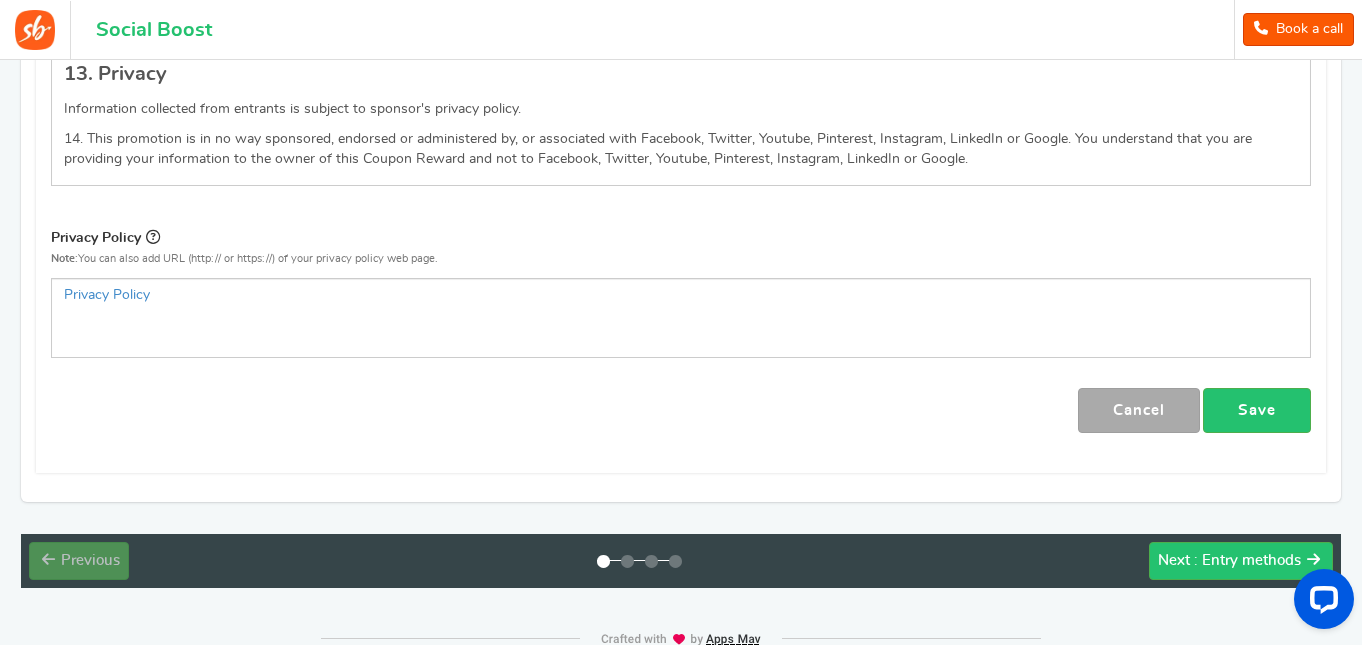 scroll, scrollTop: 0, scrollLeft: 0, axis: both 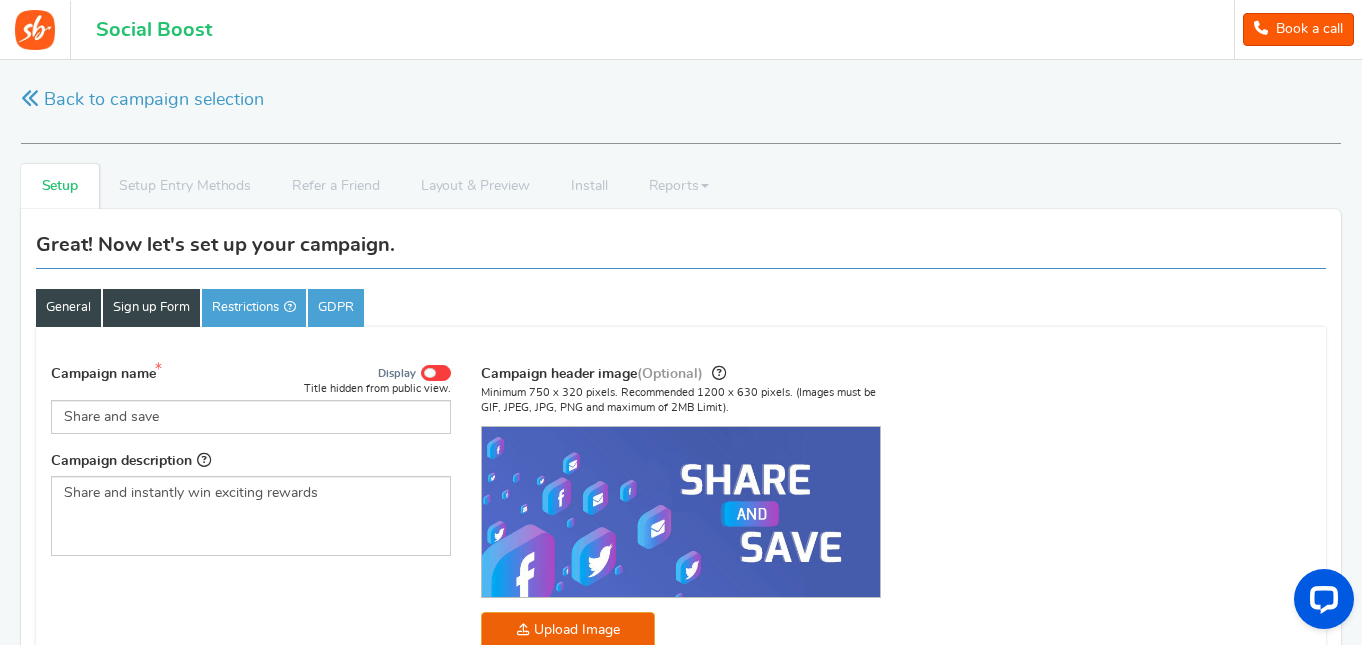 click on "Sign up Form" at bounding box center (151, 308) 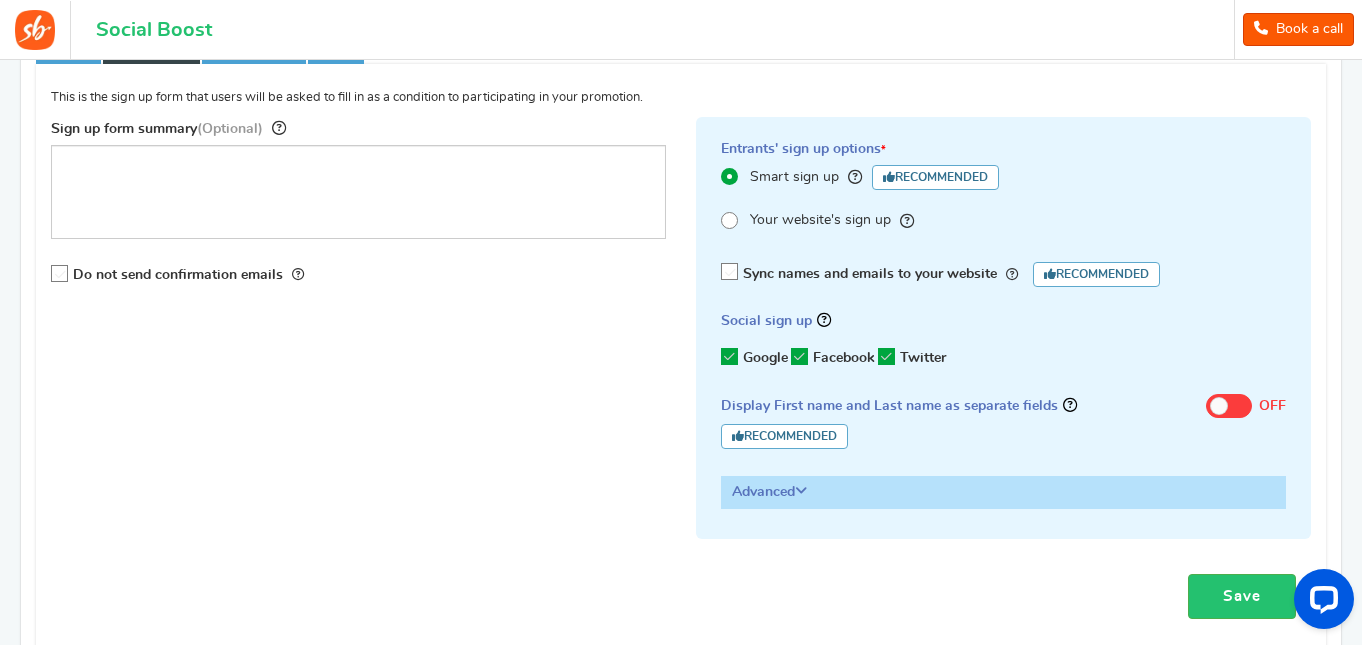 scroll, scrollTop: 300, scrollLeft: 0, axis: vertical 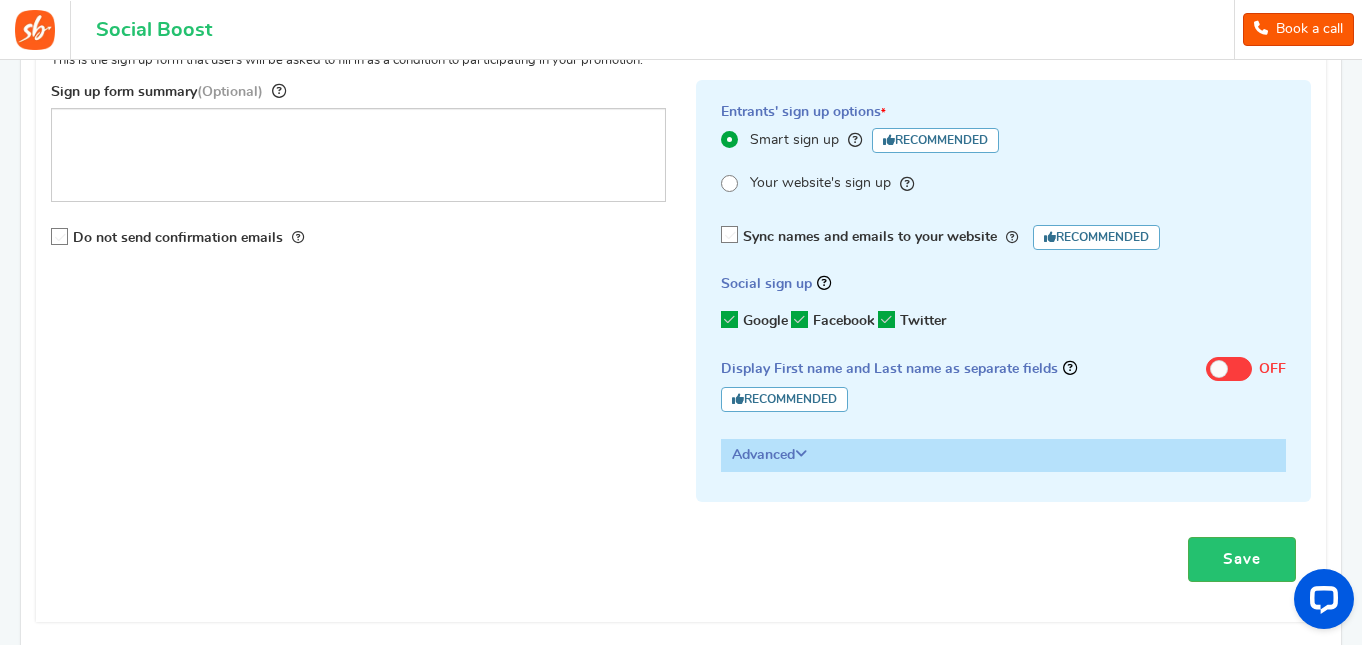 click at bounding box center [730, 235] 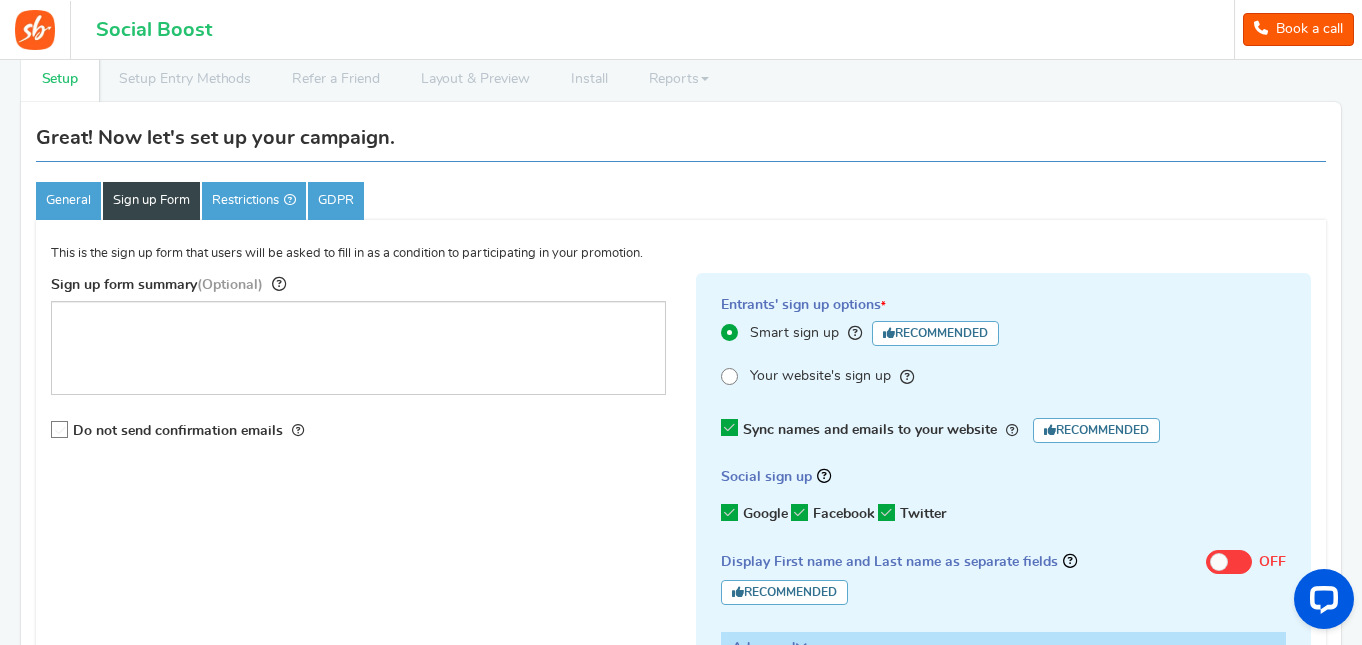 scroll, scrollTop: 100, scrollLeft: 0, axis: vertical 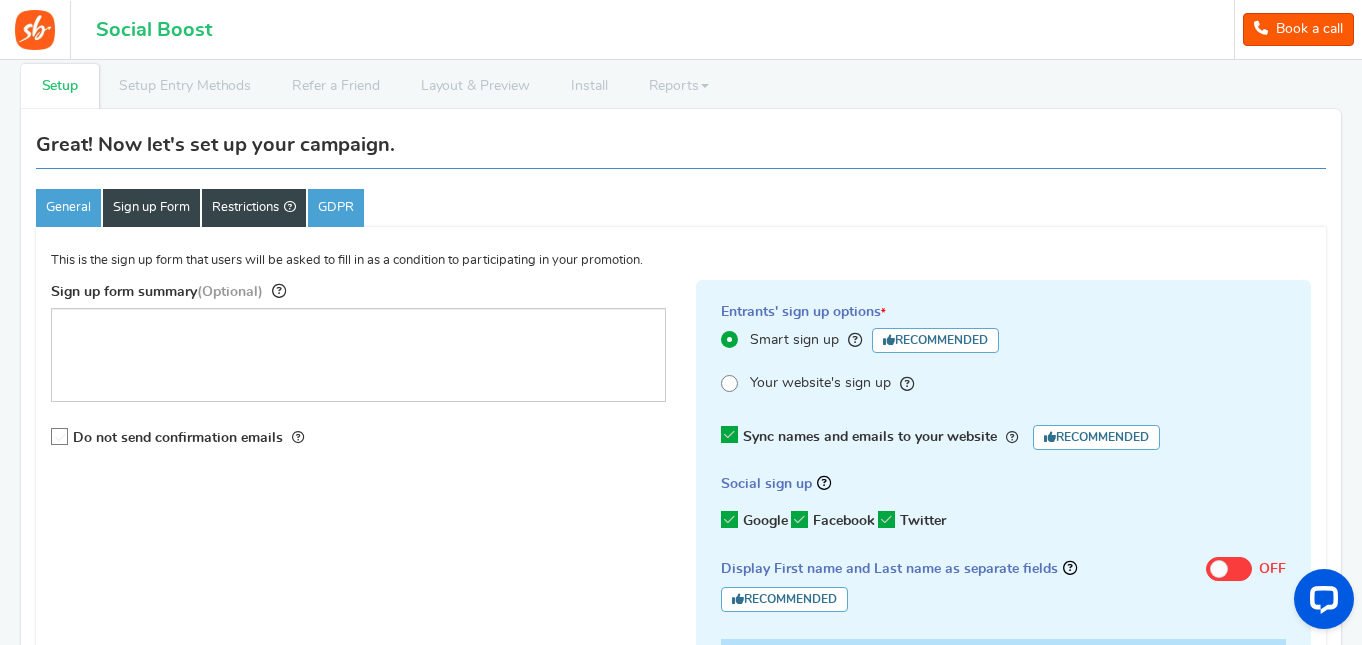 click on "Restrictions" at bounding box center (254, 208) 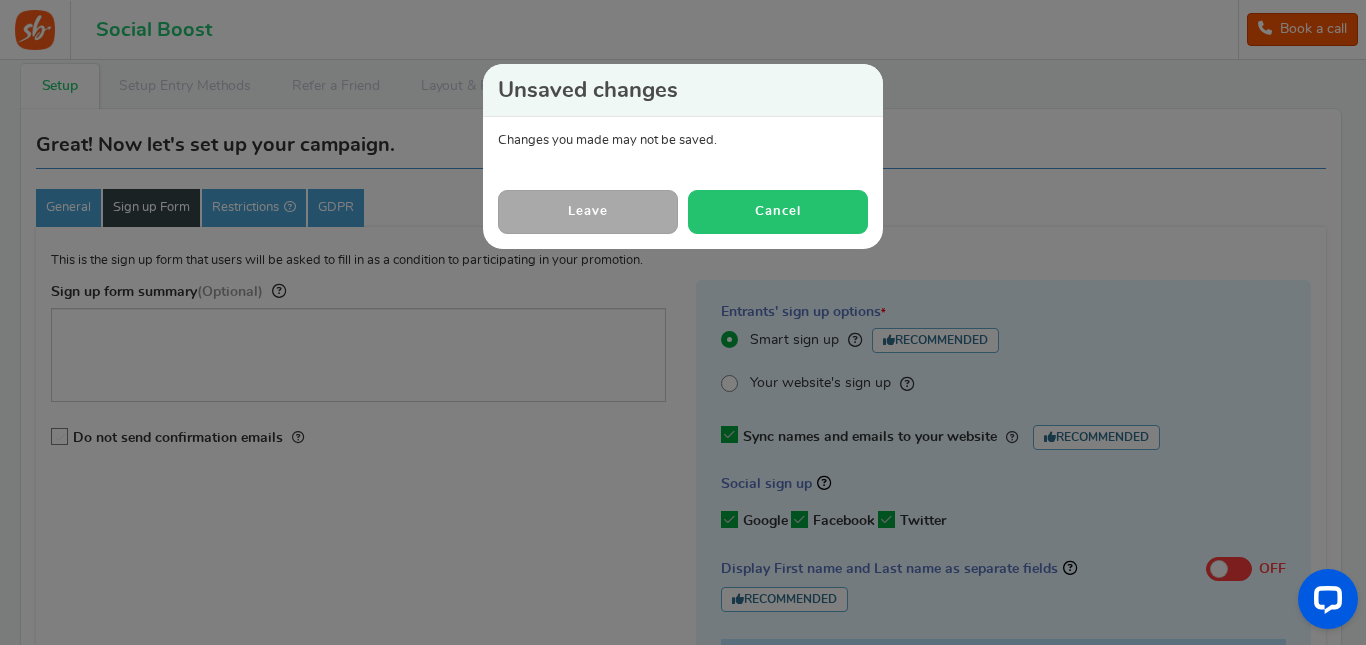 click on "Cancel" at bounding box center [778, 211] 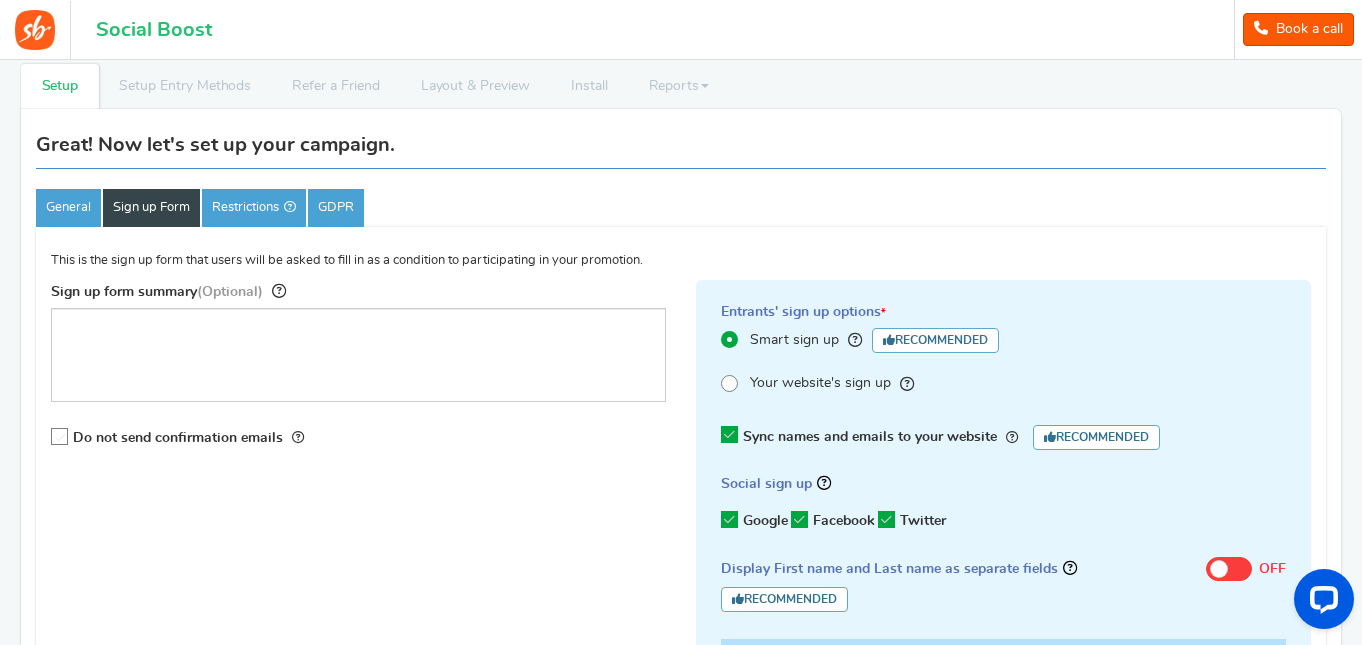 scroll, scrollTop: 400, scrollLeft: 0, axis: vertical 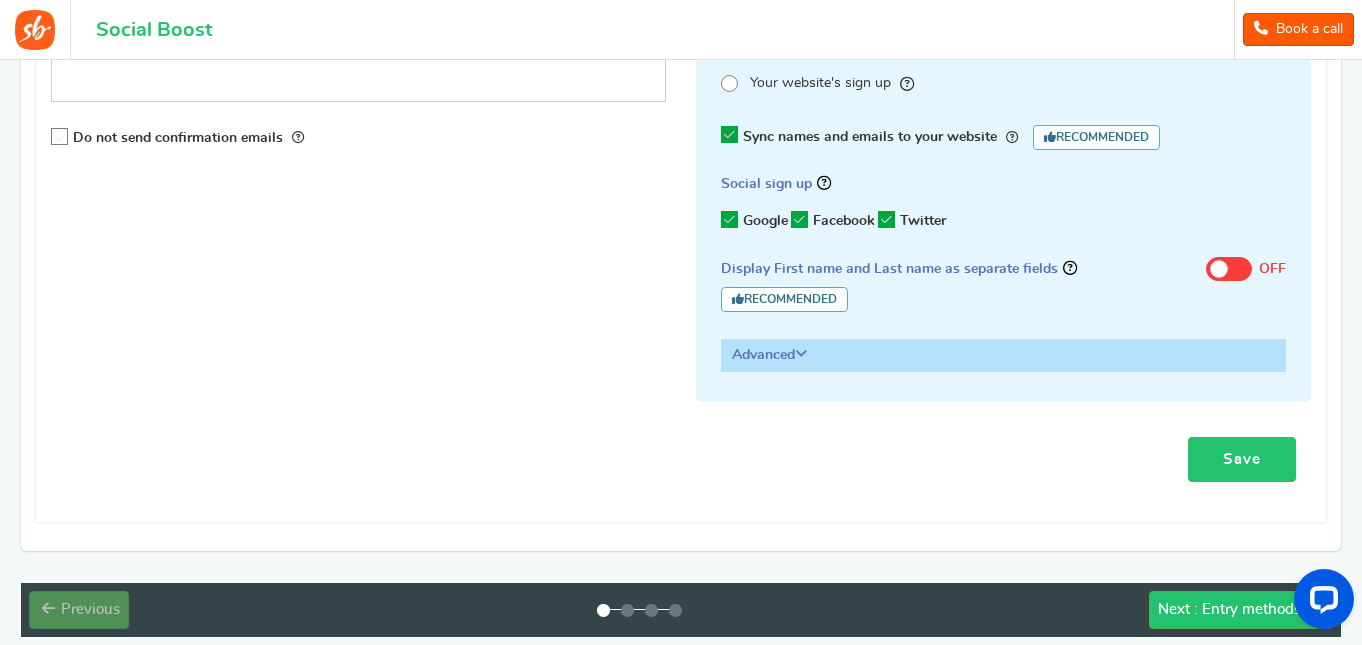 click on "Save" at bounding box center (1242, 459) 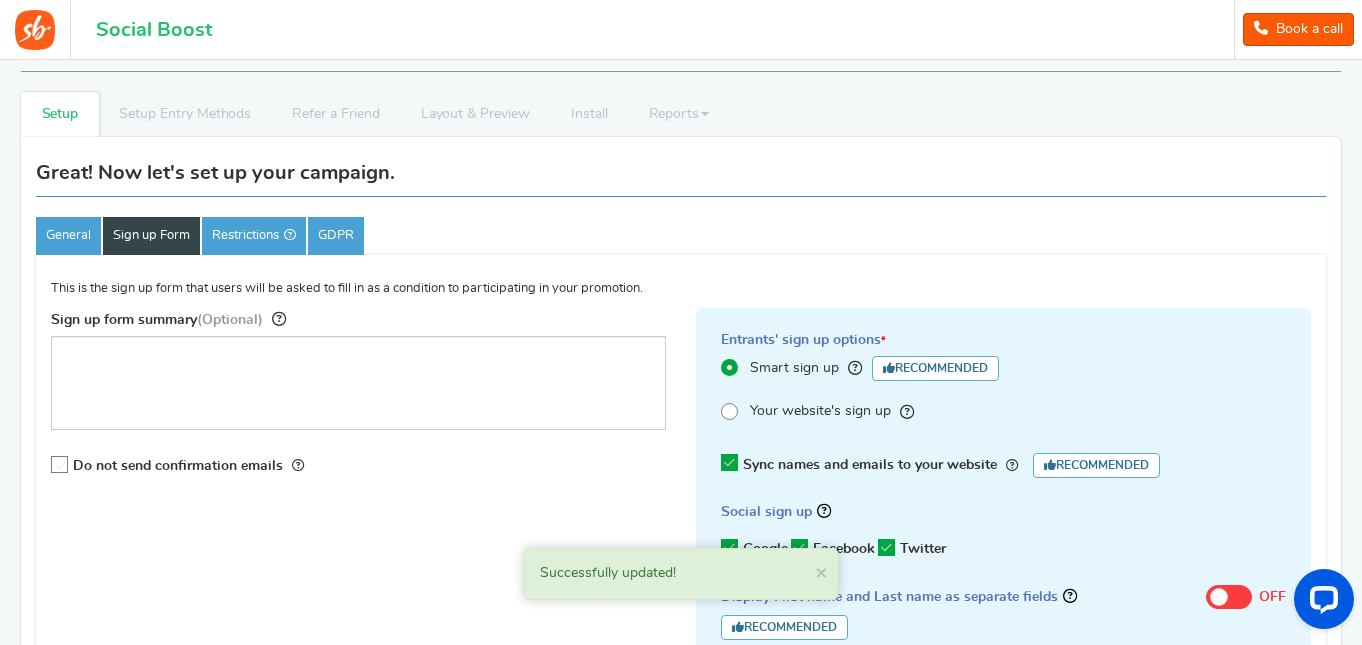 scroll, scrollTop: 0, scrollLeft: 0, axis: both 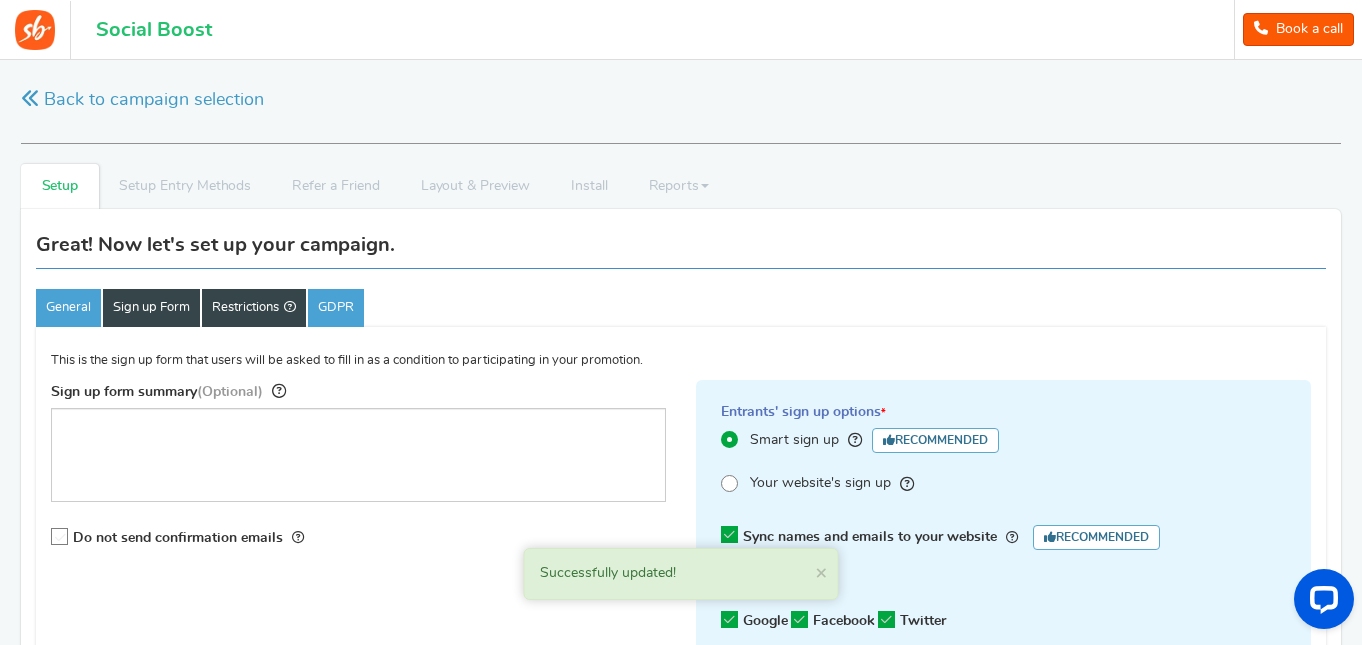 click on "Restrictions" at bounding box center [254, 308] 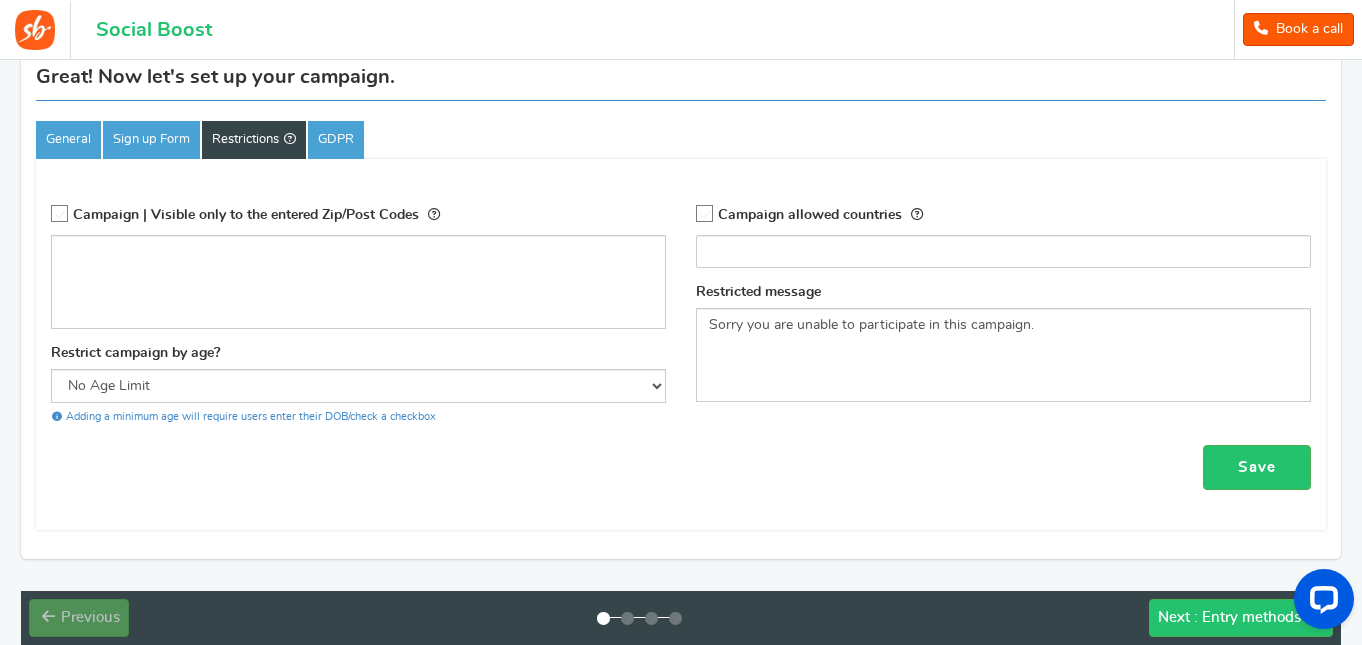 scroll, scrollTop: 200, scrollLeft: 0, axis: vertical 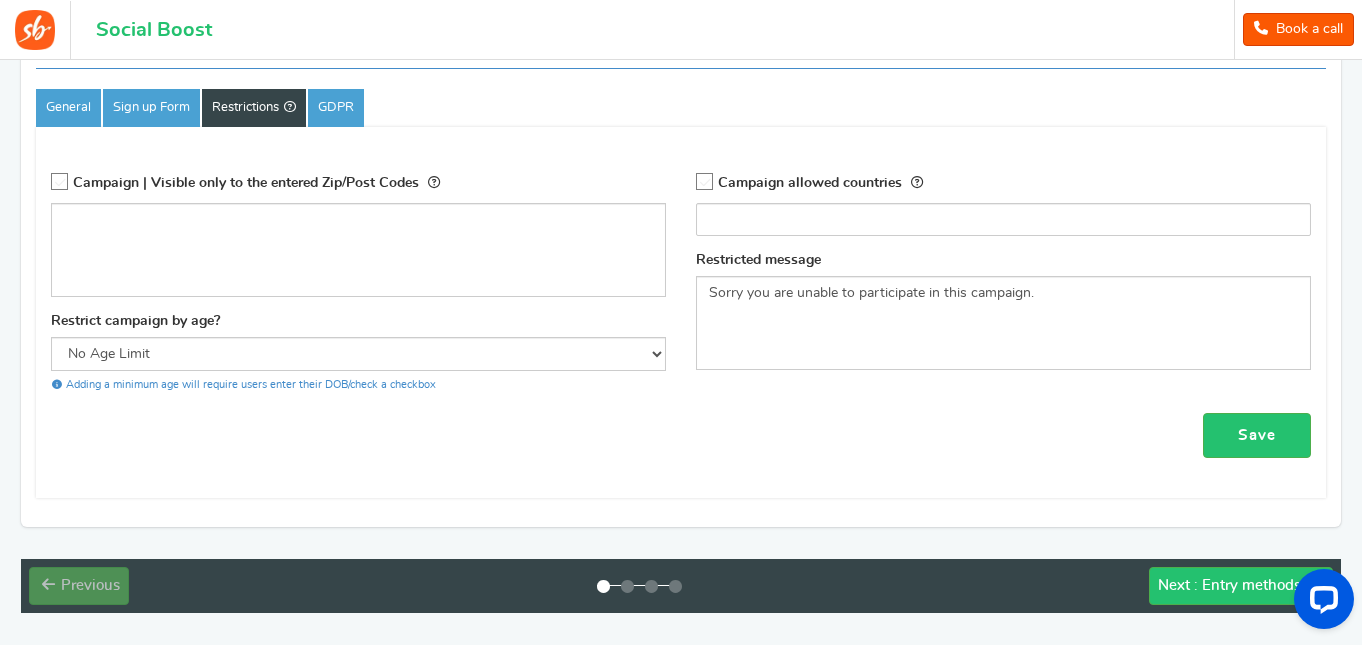 click at bounding box center [705, 182] 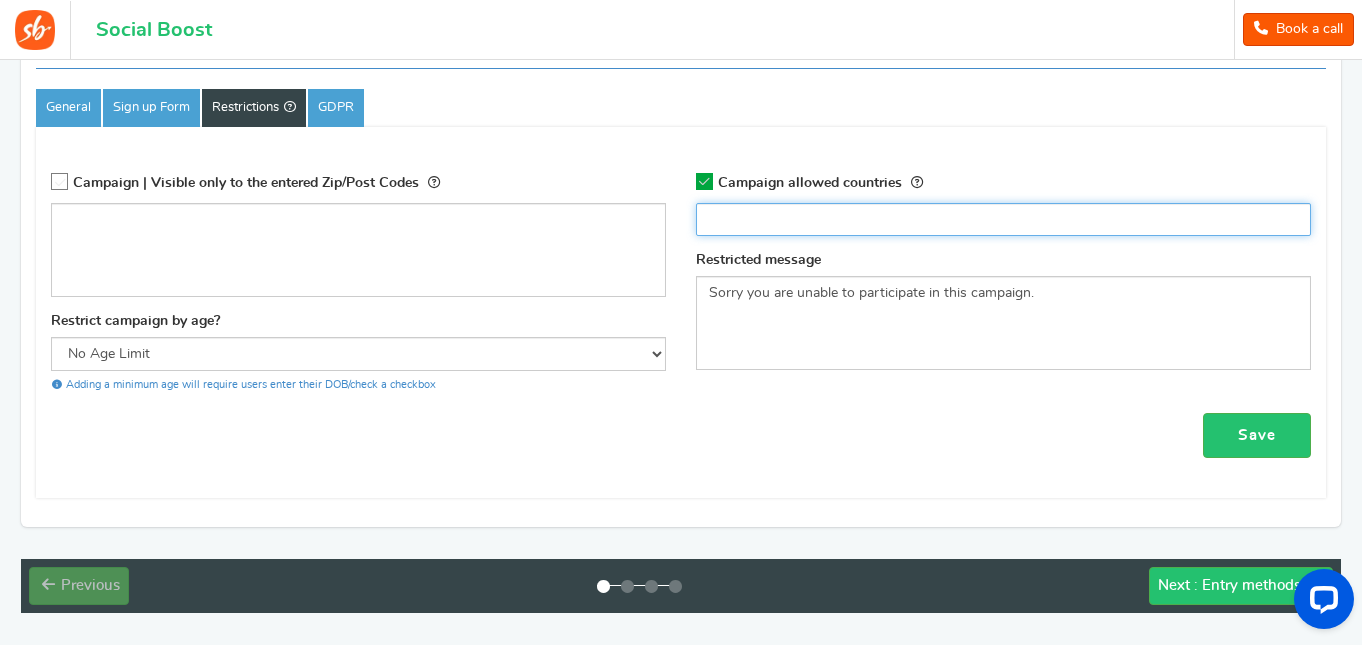 click at bounding box center (1003, 219) 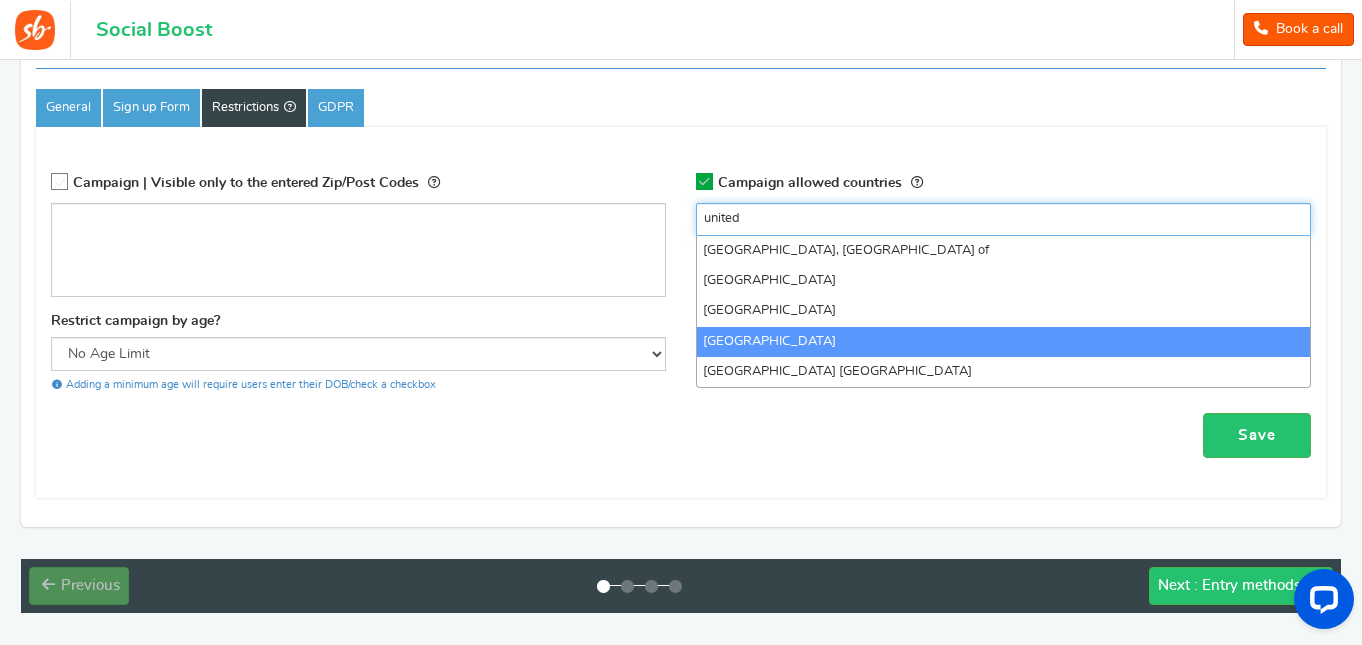 type on "united" 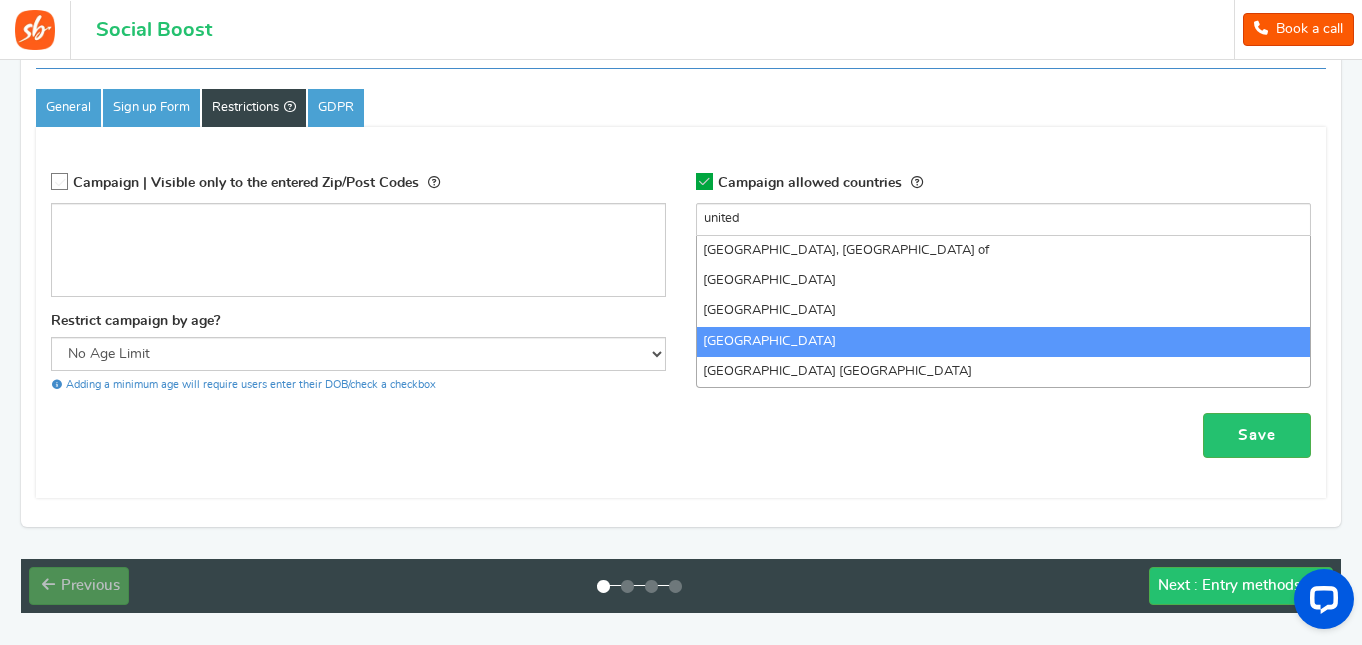 select on "US" 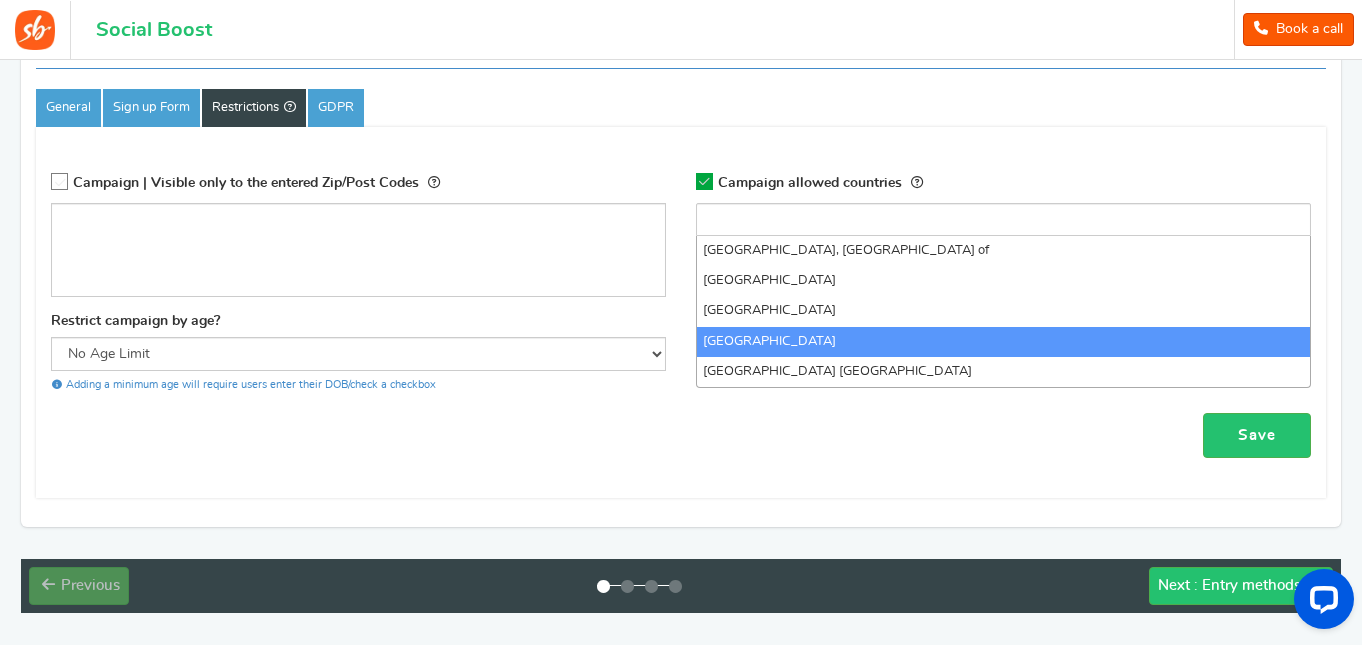 scroll, scrollTop: 3779, scrollLeft: 0, axis: vertical 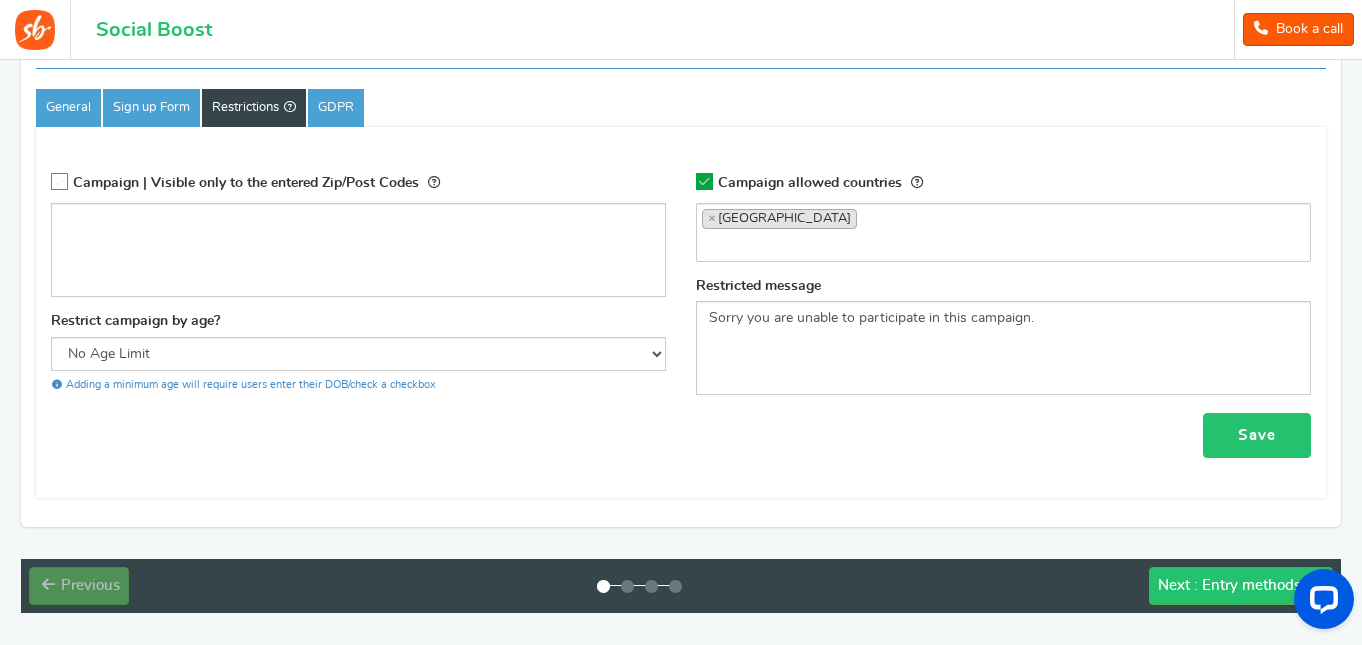 click on "Save" at bounding box center [1257, 435] 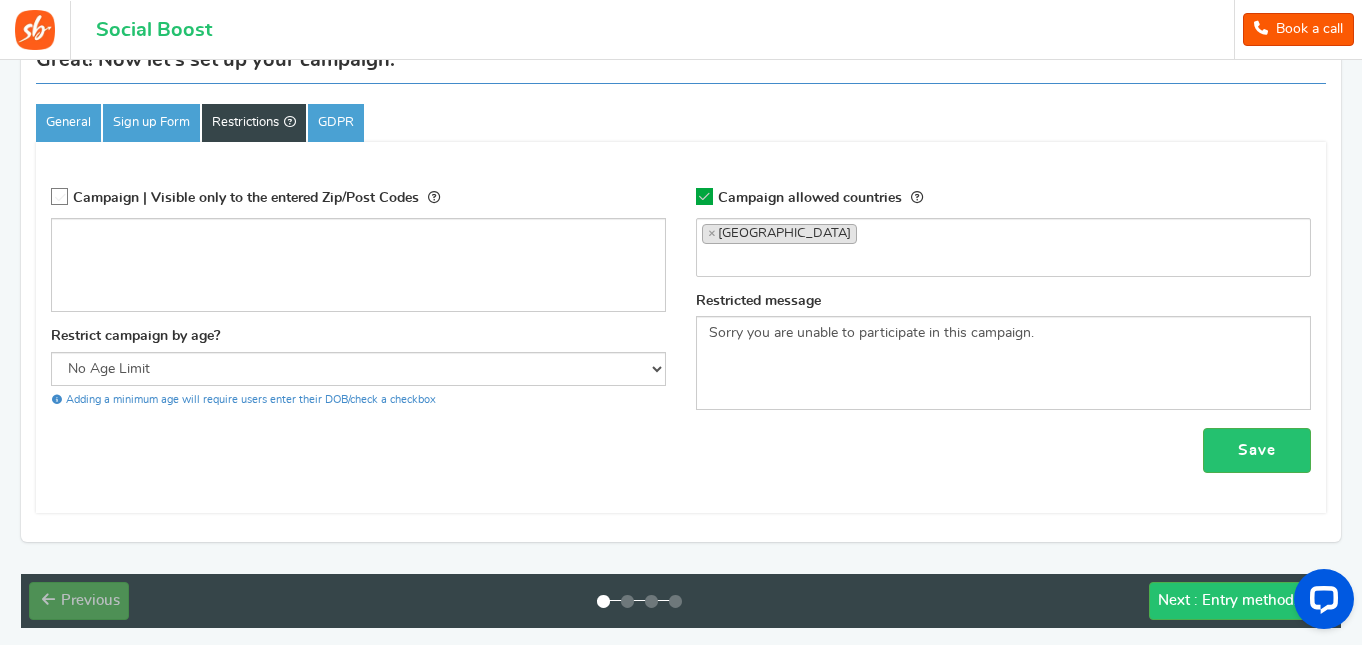 scroll, scrollTop: 275, scrollLeft: 0, axis: vertical 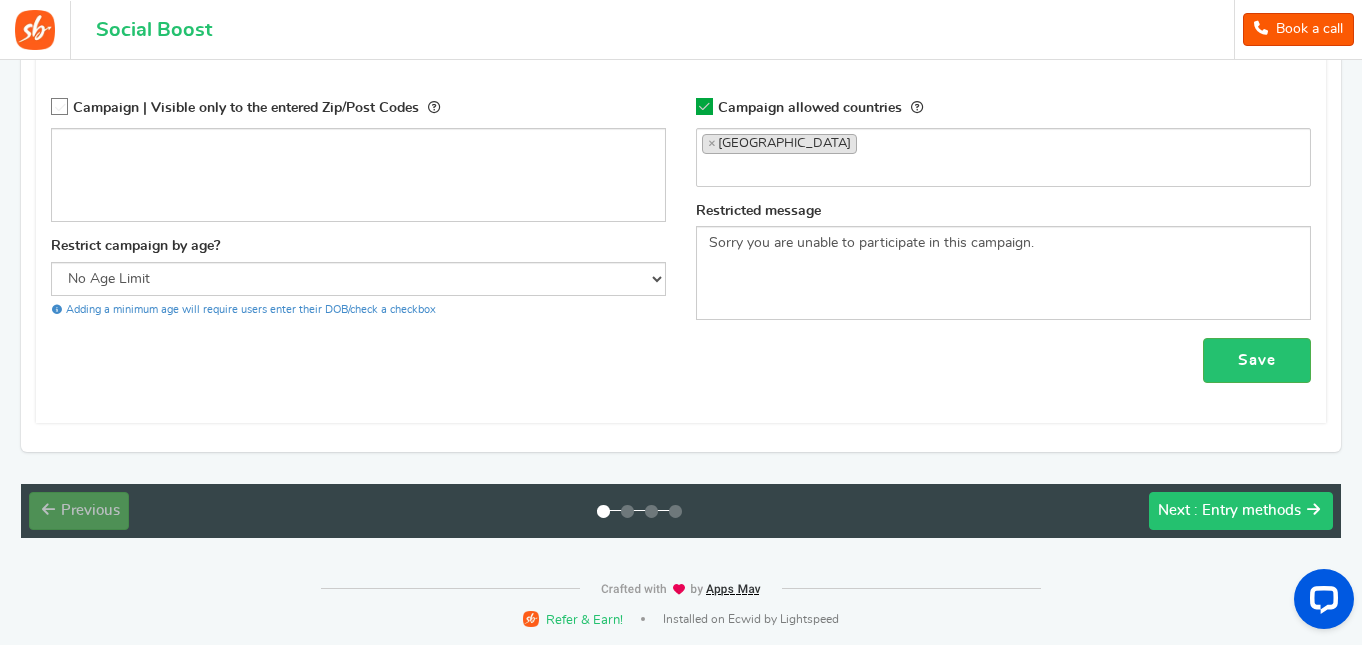 click on ": Entry methods" at bounding box center (1247, 510) 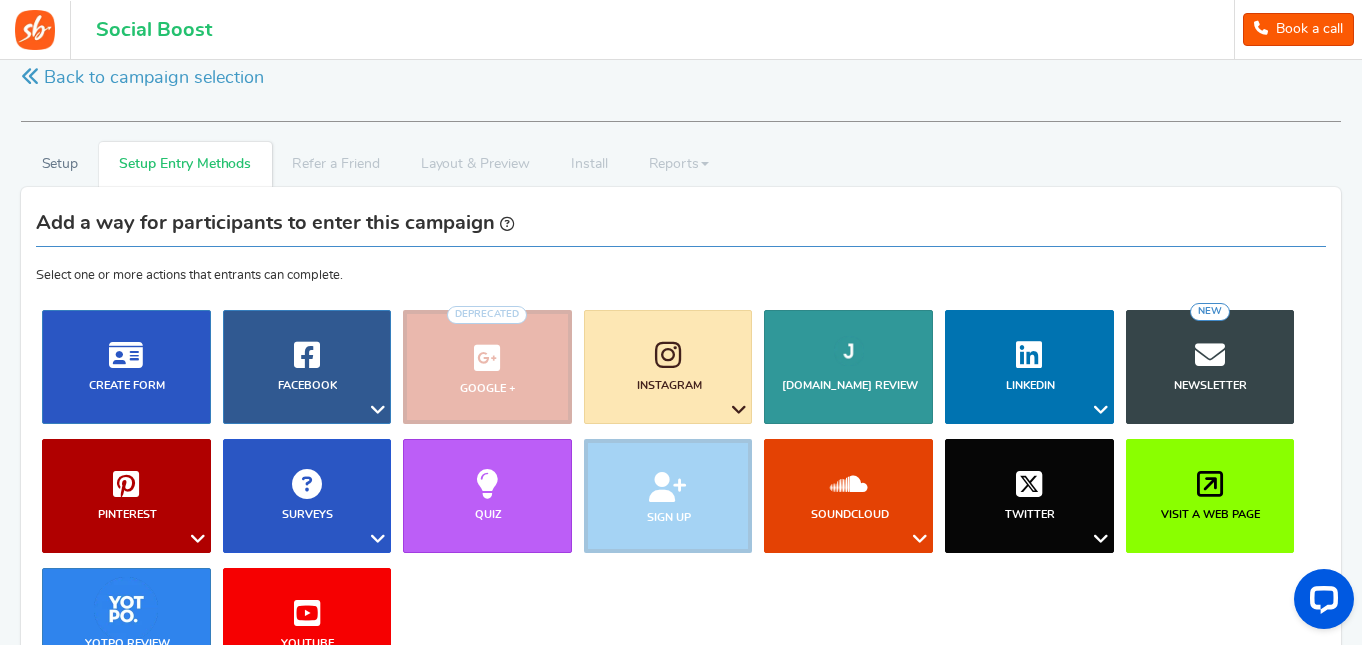 scroll, scrollTop: 0, scrollLeft: 0, axis: both 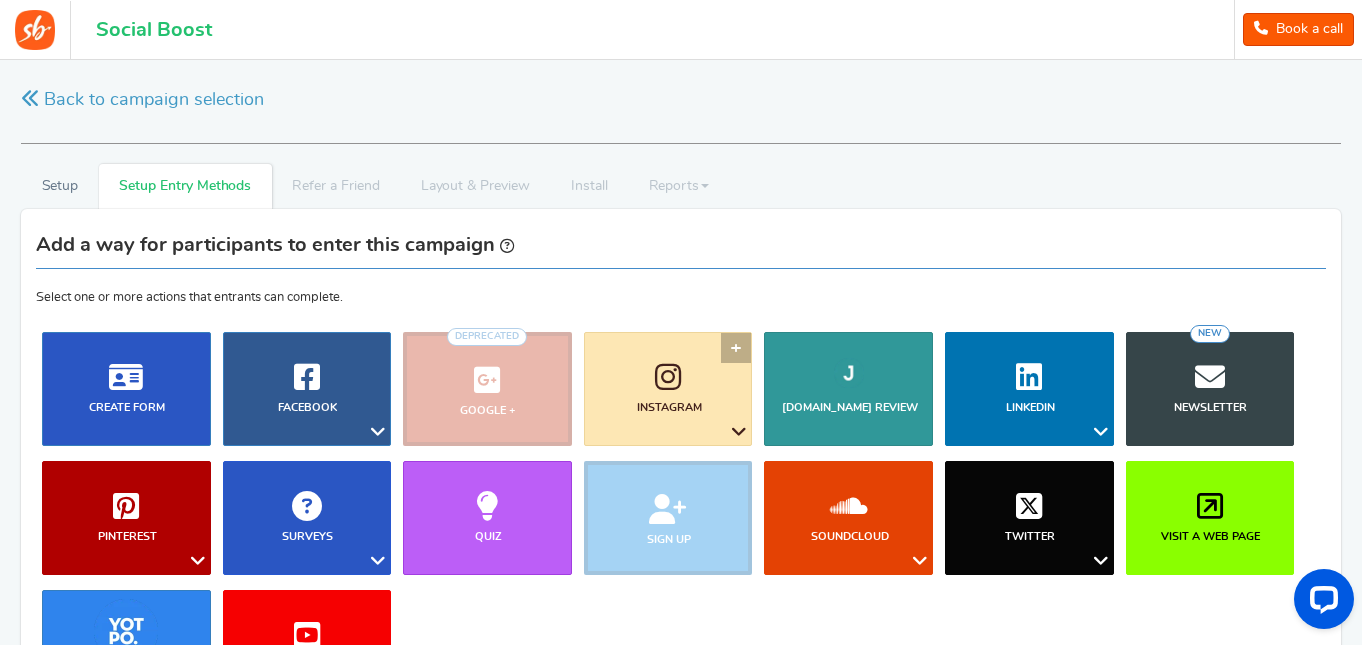 click on "Instagram" at bounding box center (668, 389) 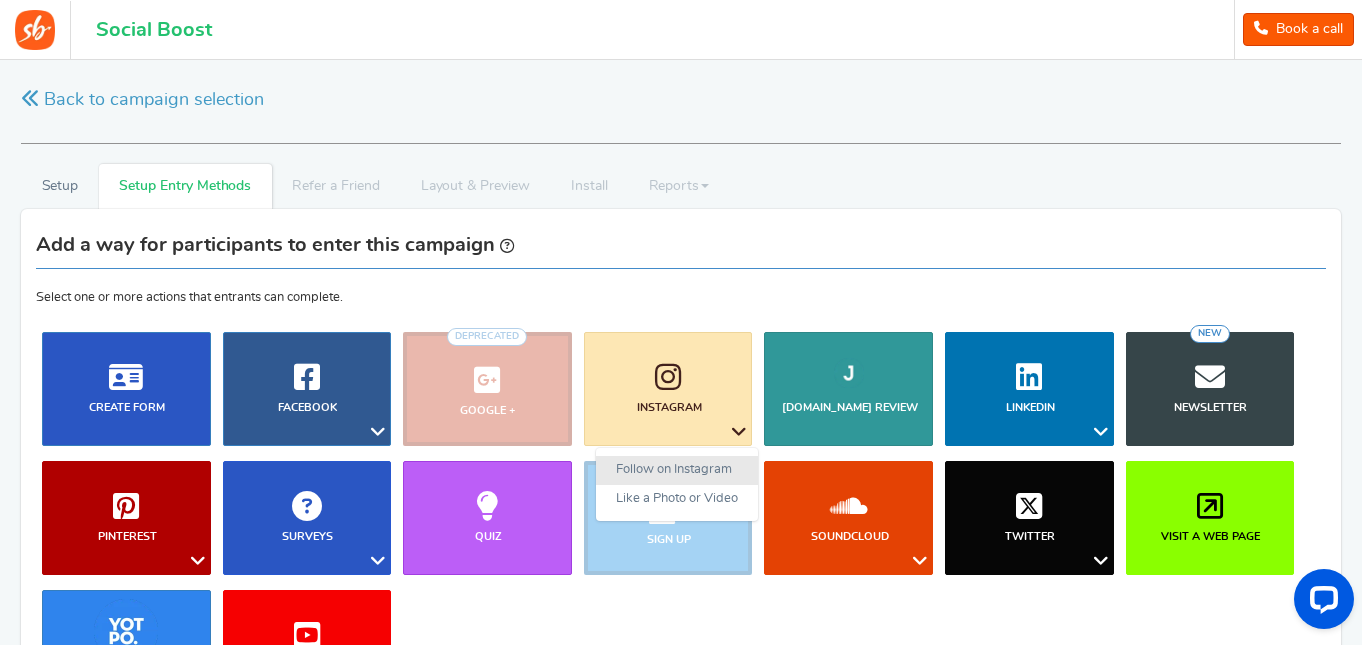 click on "Follow on Instagram" at bounding box center (677, 470) 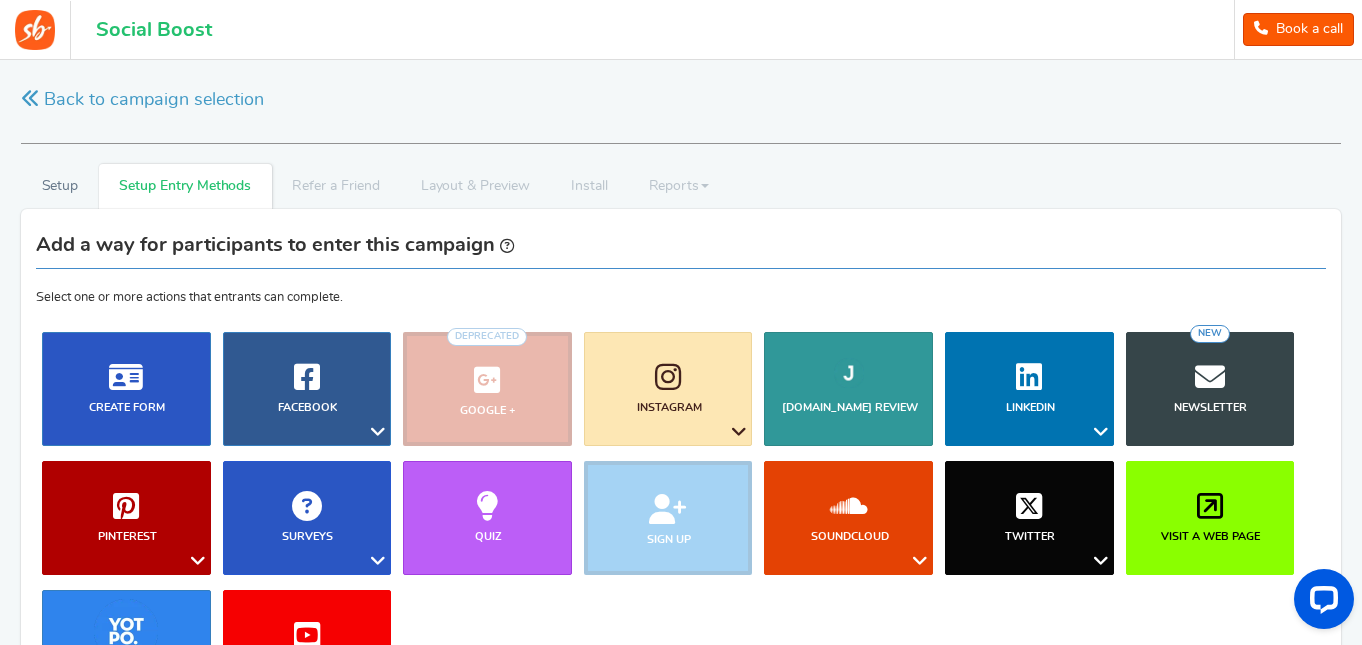 scroll, scrollTop: 847, scrollLeft: 0, axis: vertical 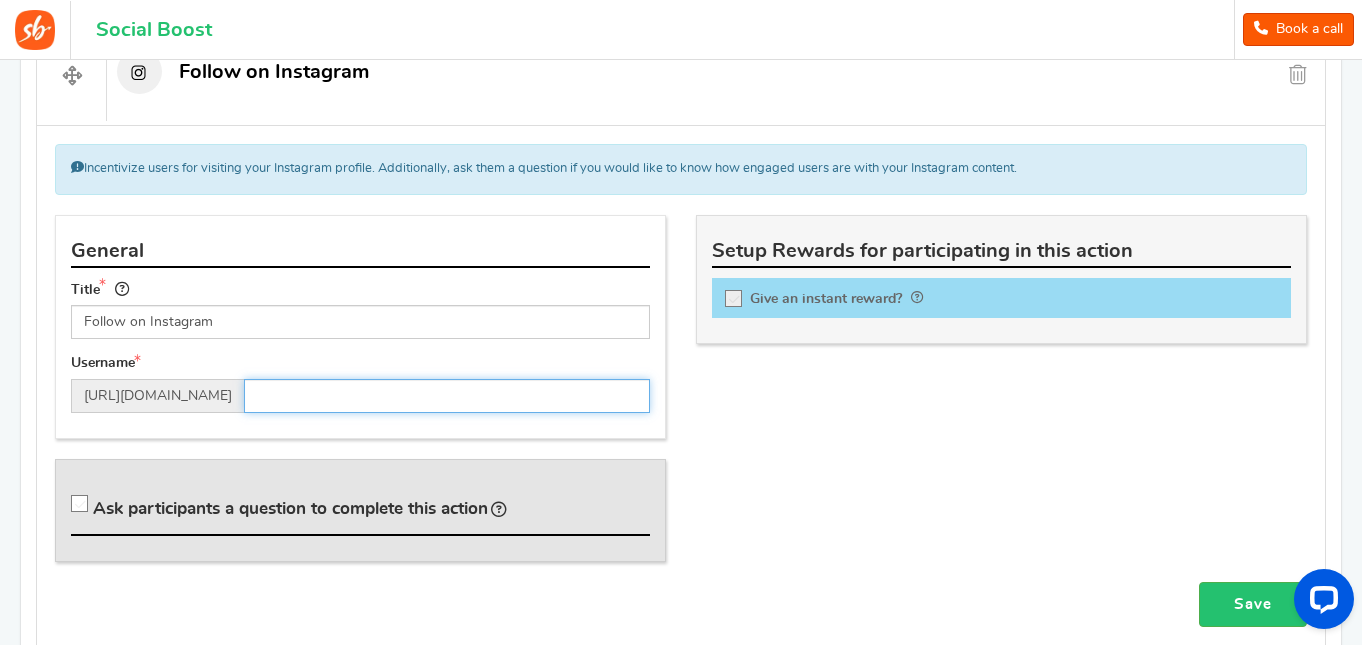 click at bounding box center [447, 396] 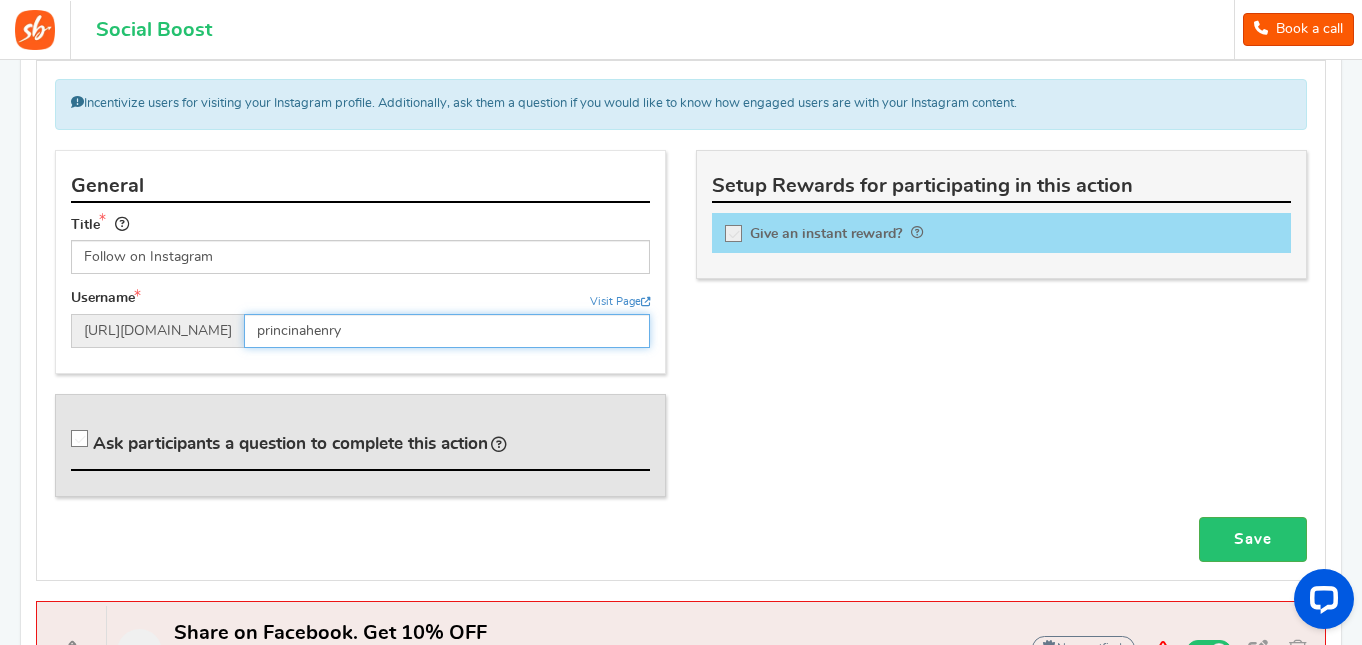 scroll, scrollTop: 947, scrollLeft: 0, axis: vertical 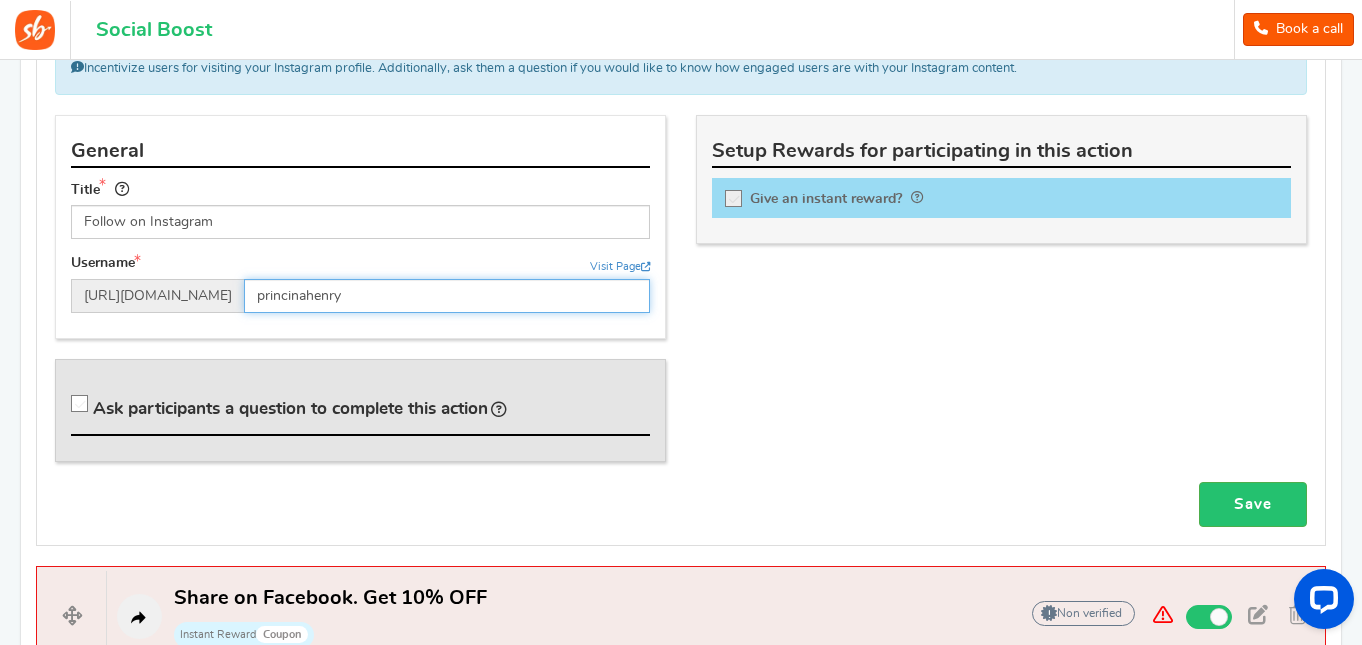 type on "princinahenry" 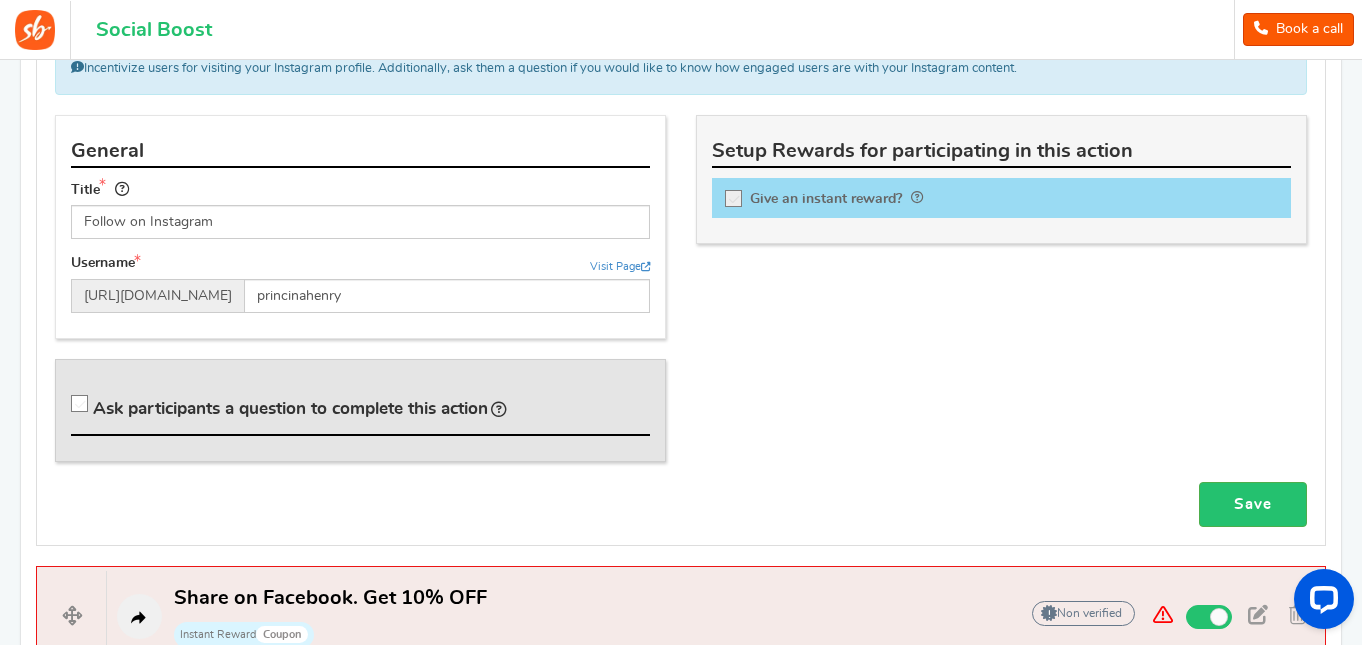 click at bounding box center [734, 199] 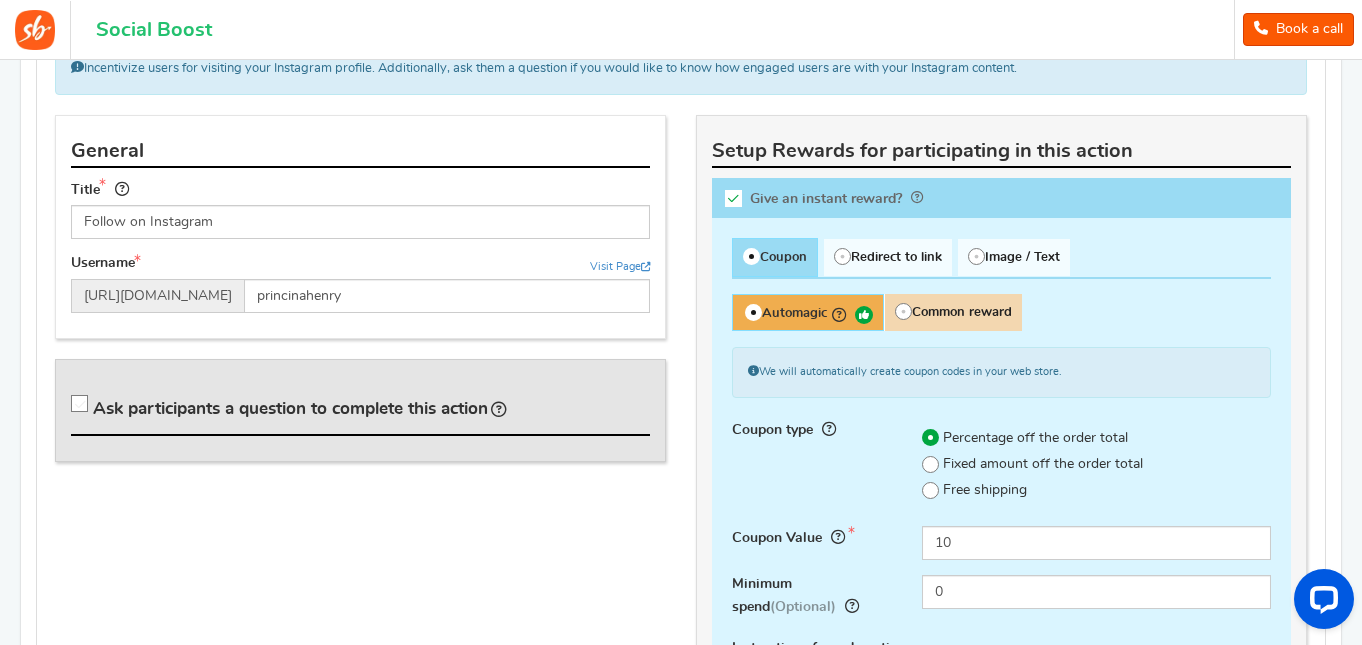 click at bounding box center [80, 404] 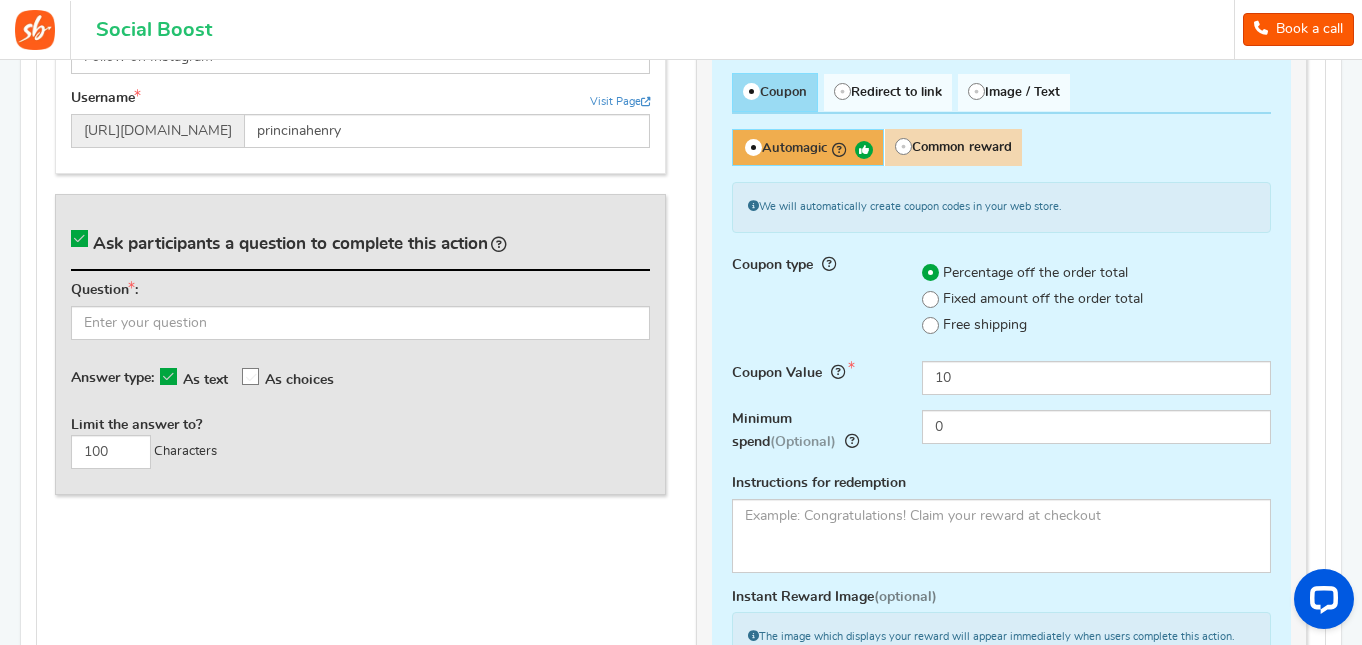 scroll, scrollTop: 1147, scrollLeft: 0, axis: vertical 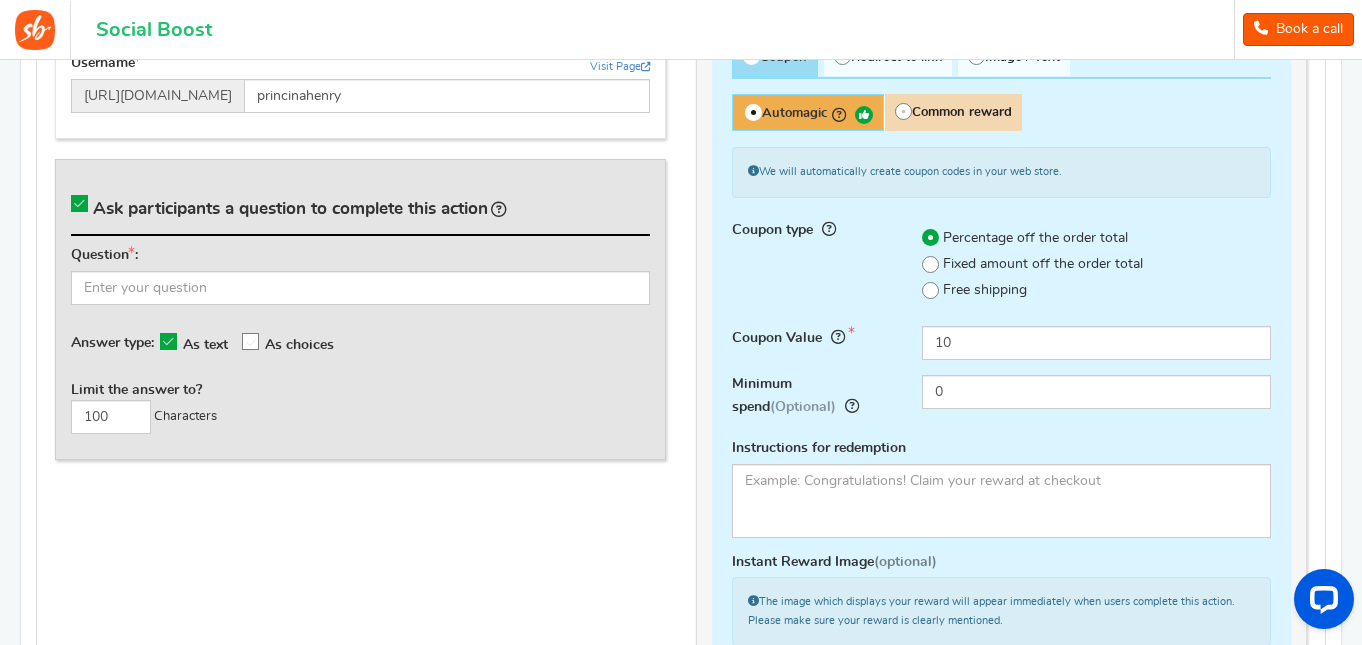click at bounding box center (79, 203) 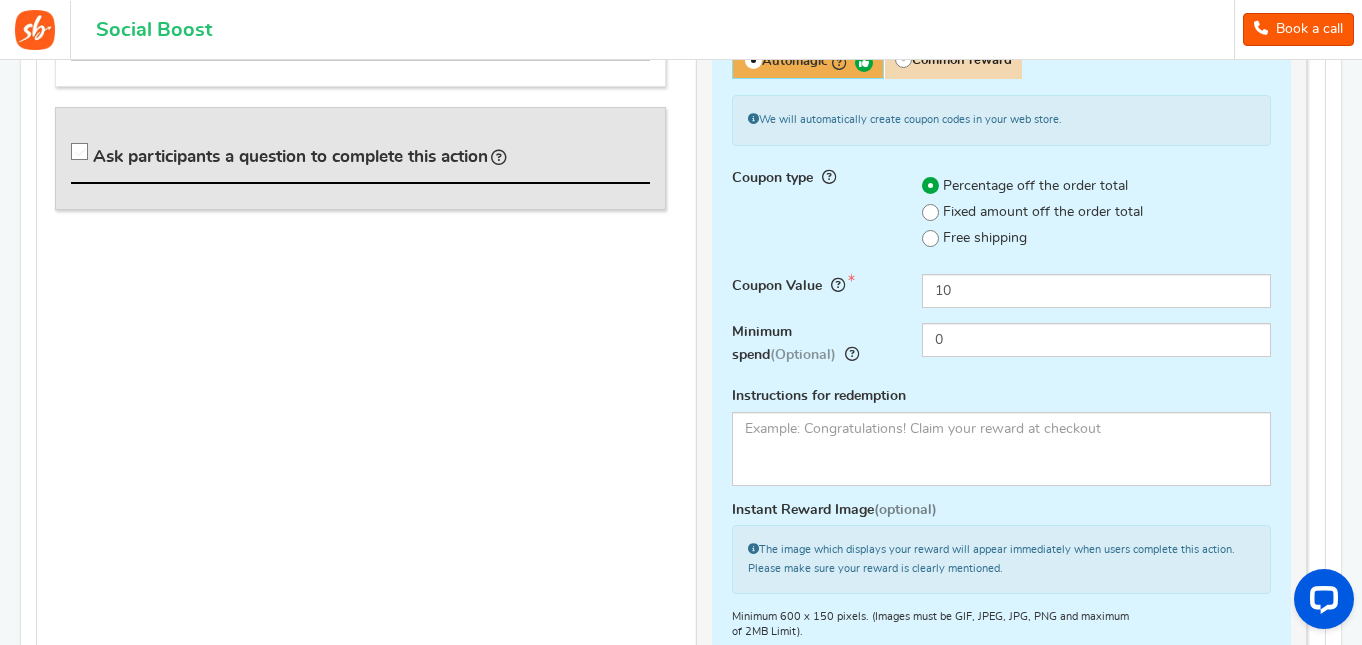scroll, scrollTop: 1247, scrollLeft: 0, axis: vertical 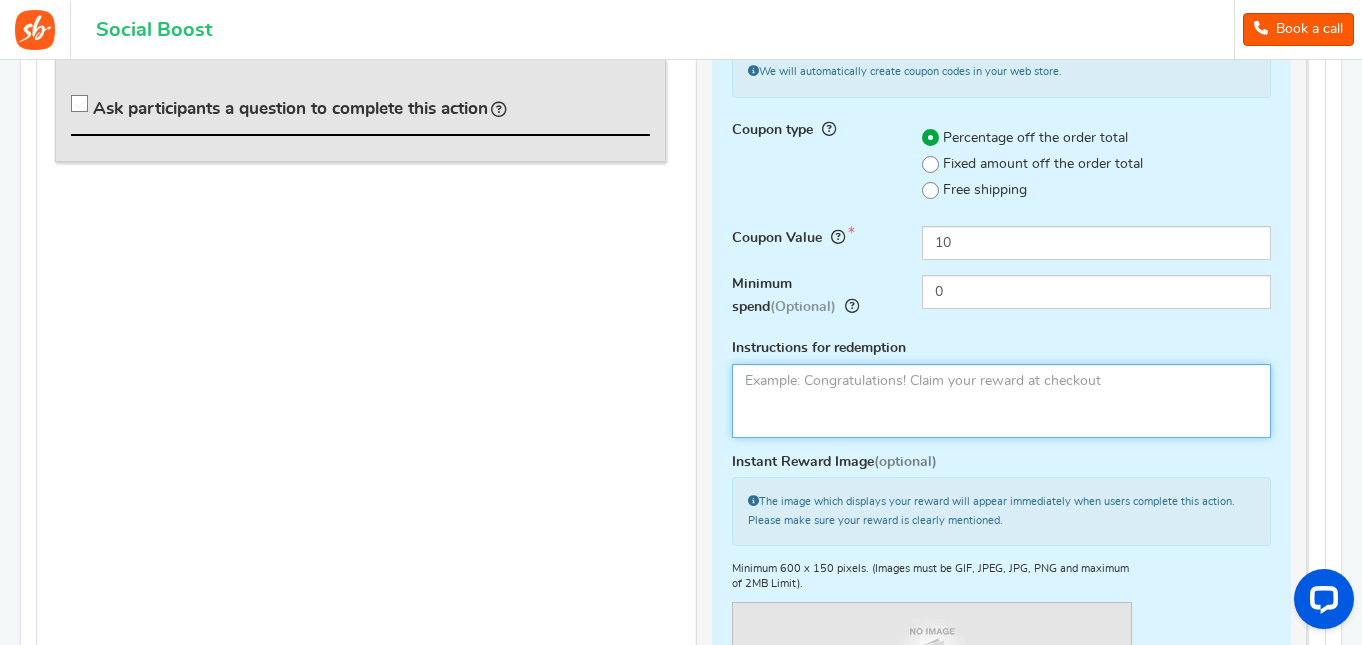 click at bounding box center [1001, 401] 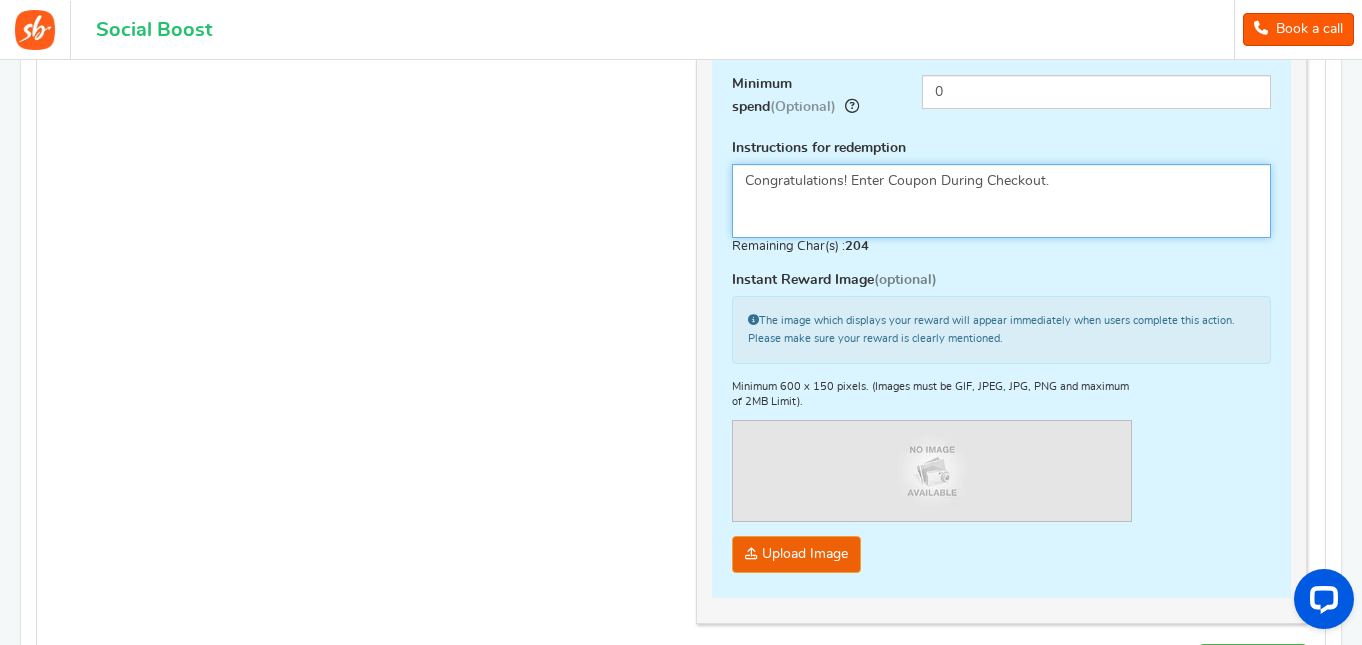scroll, scrollTop: 1747, scrollLeft: 0, axis: vertical 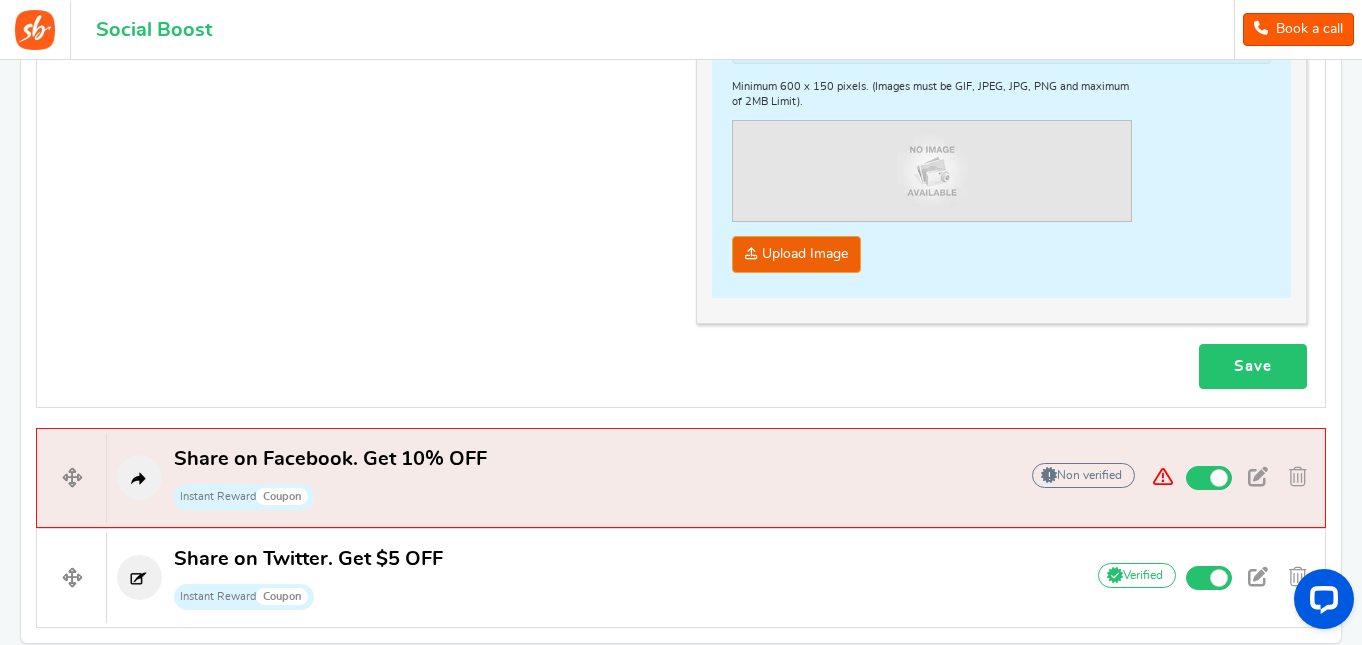 type on "Congratulations! Enter Coupon During Checkout." 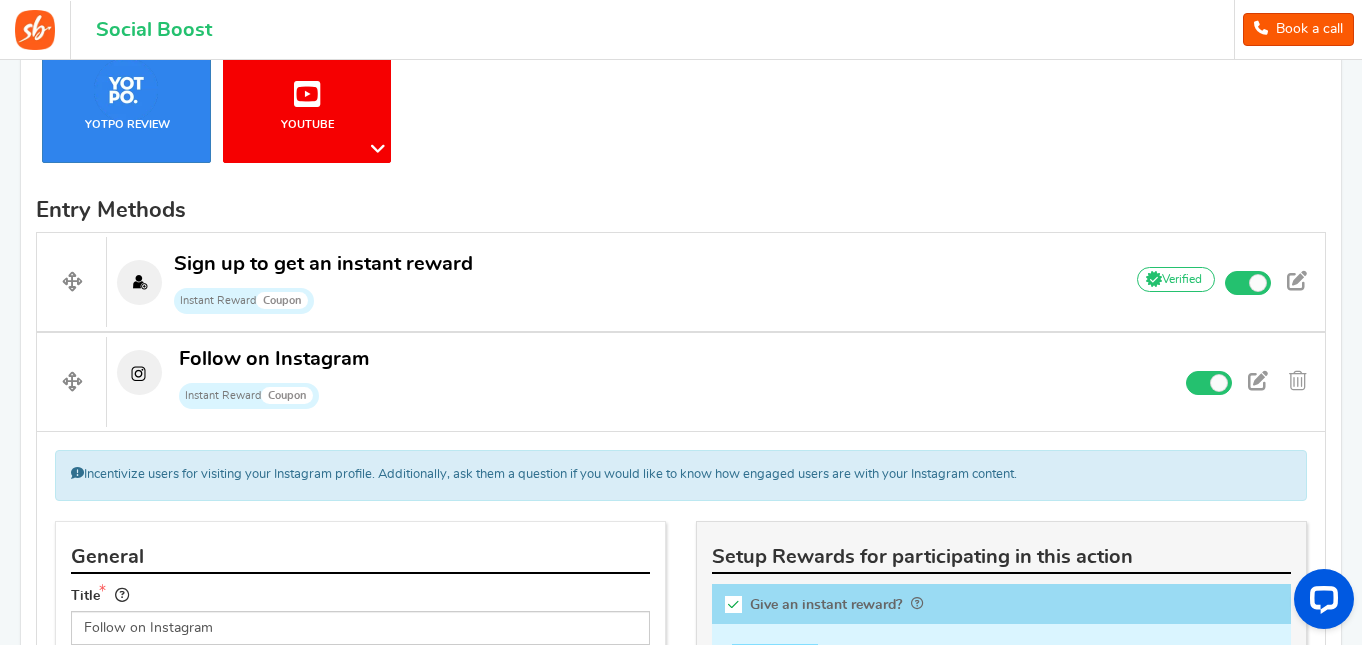 scroll, scrollTop: 517, scrollLeft: 0, axis: vertical 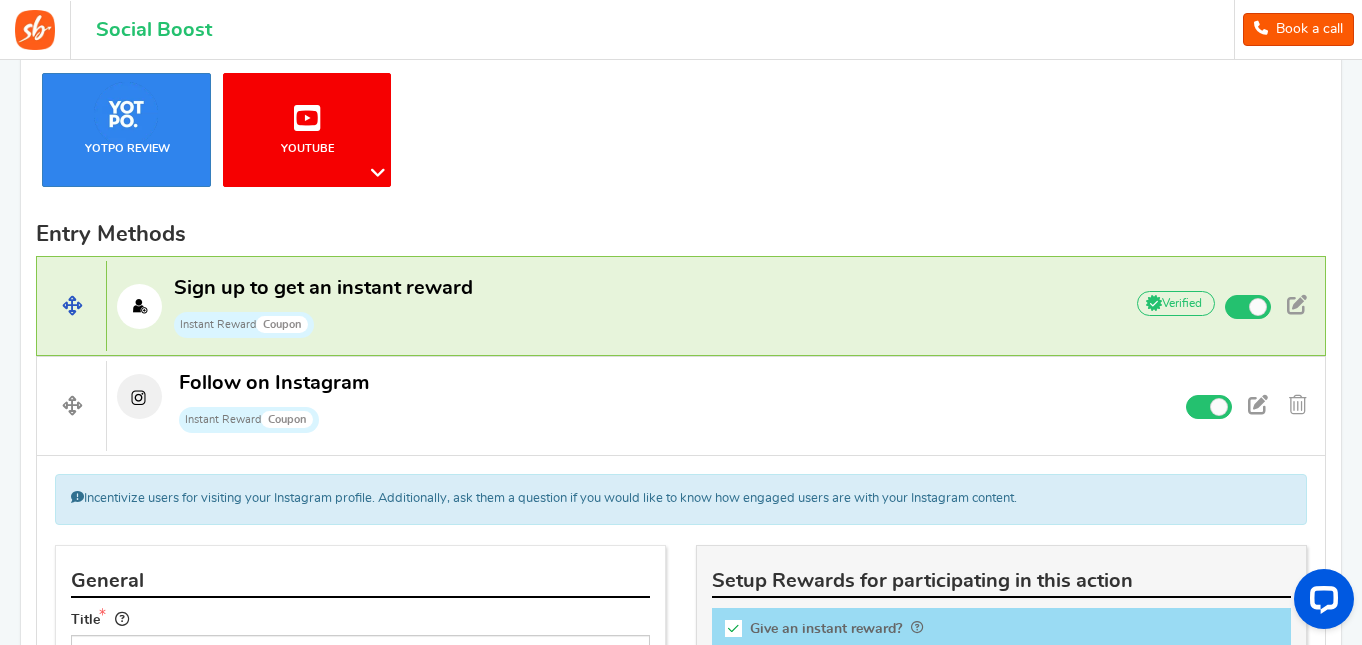 click on "Sign up to get an instant reward
Instant Reward   Coupon" at bounding box center (604, 307) 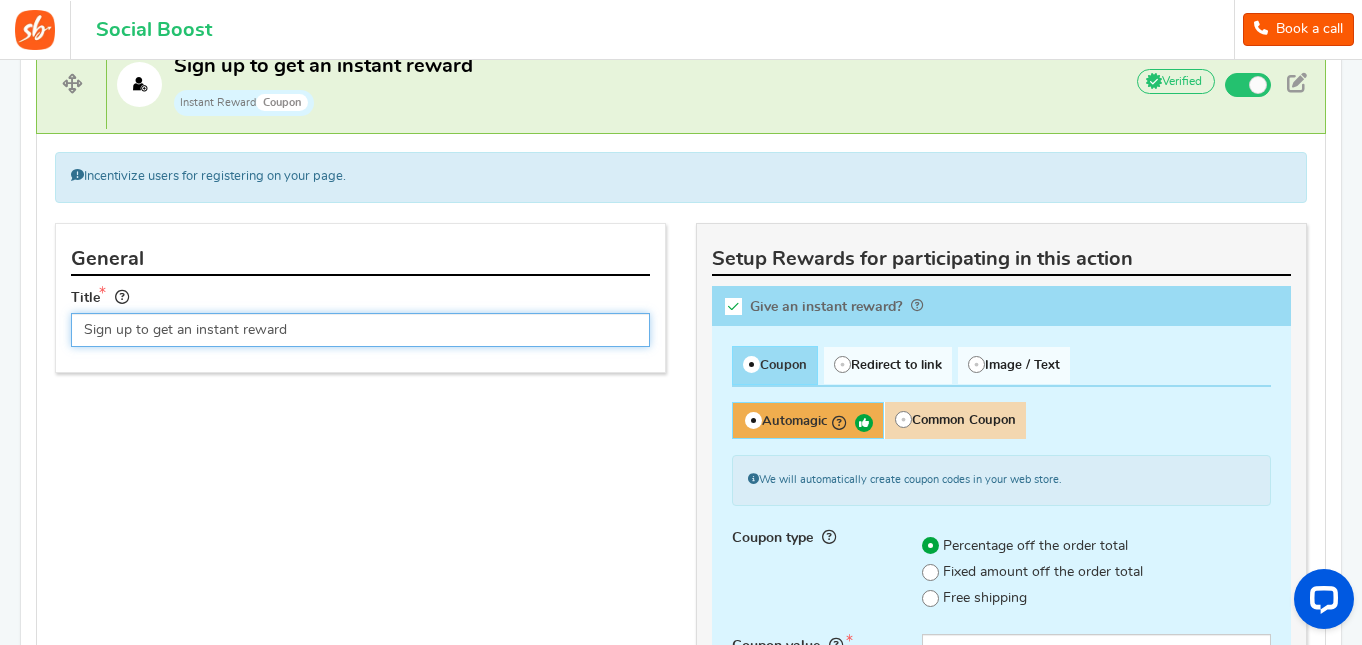 scroll, scrollTop: 617, scrollLeft: 0, axis: vertical 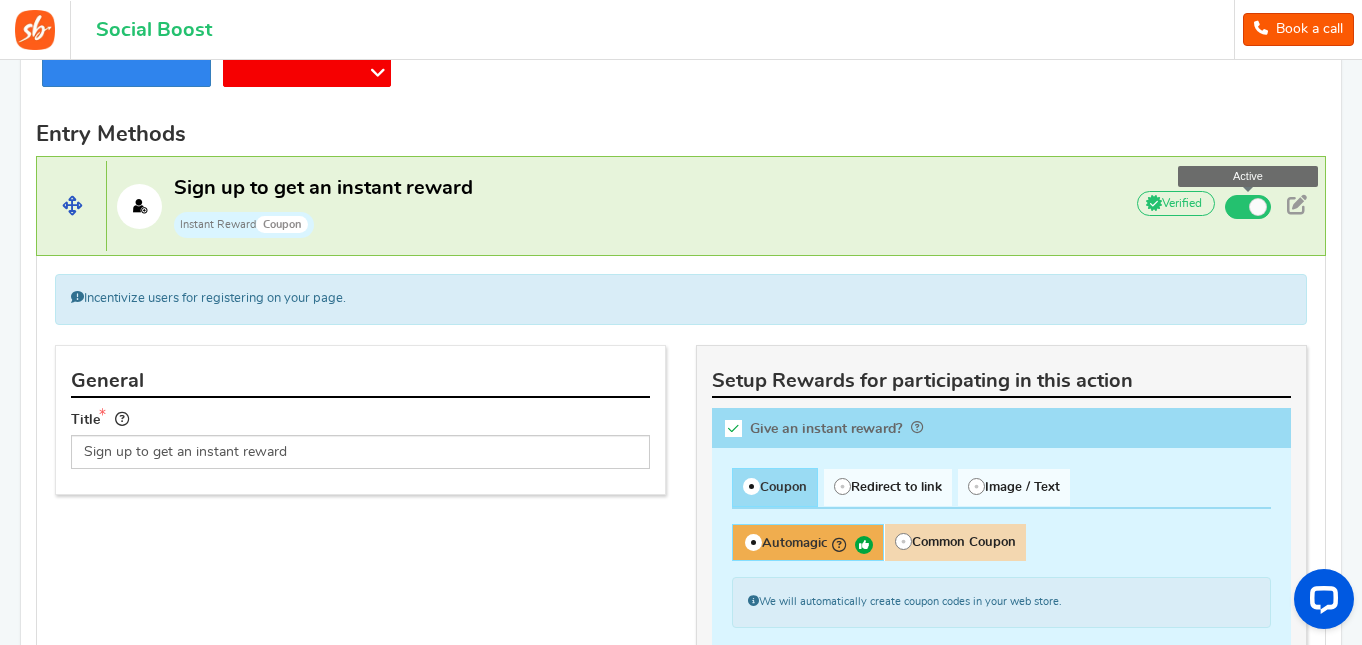 click at bounding box center (1248, 207) 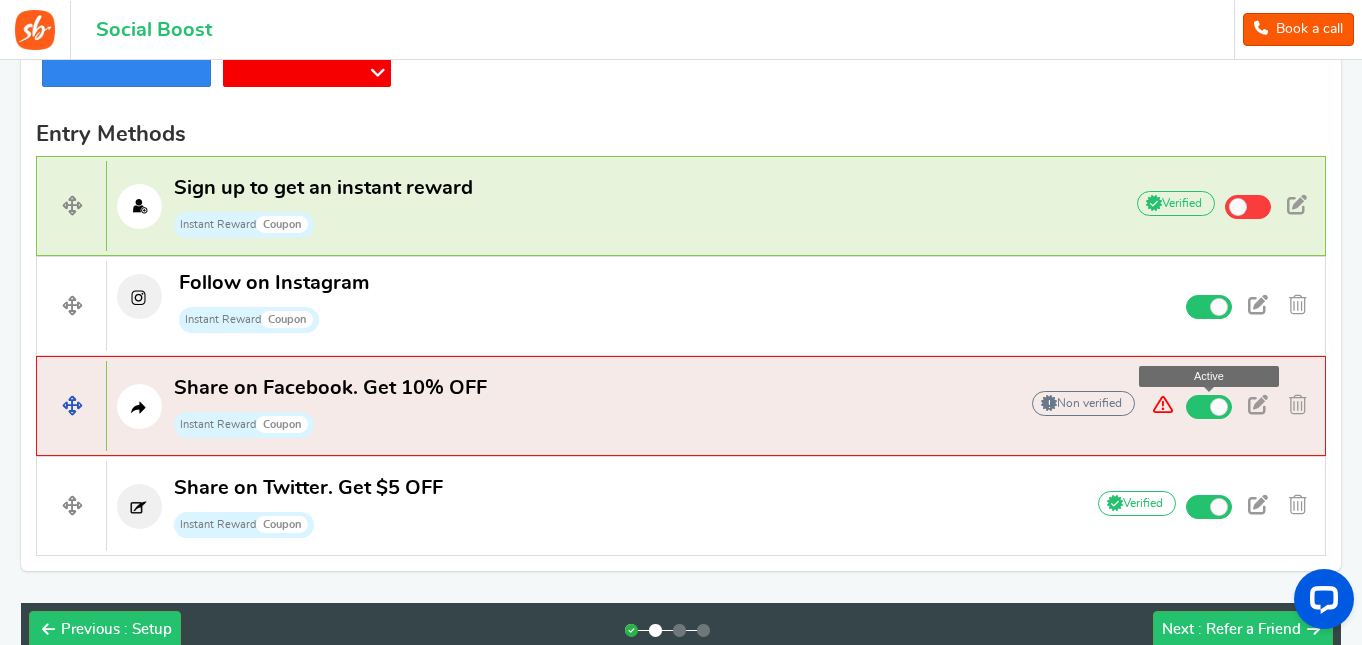 click at bounding box center [1209, 407] 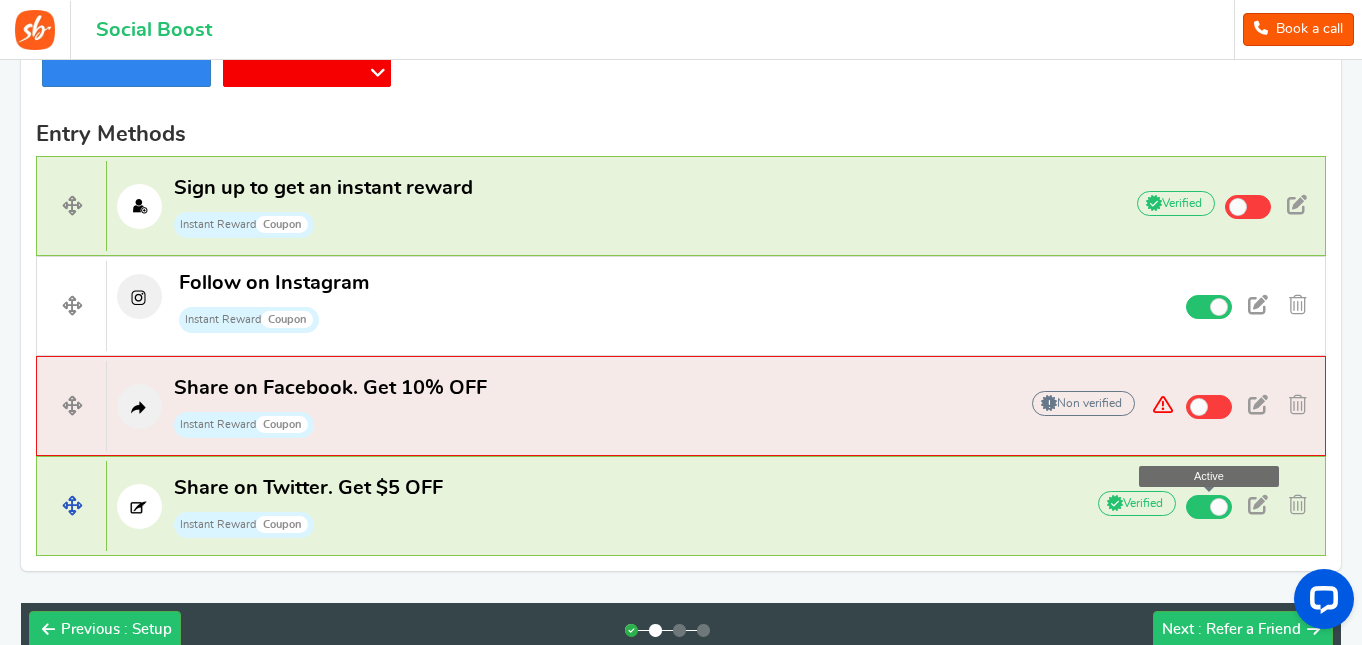 click at bounding box center (1209, 507) 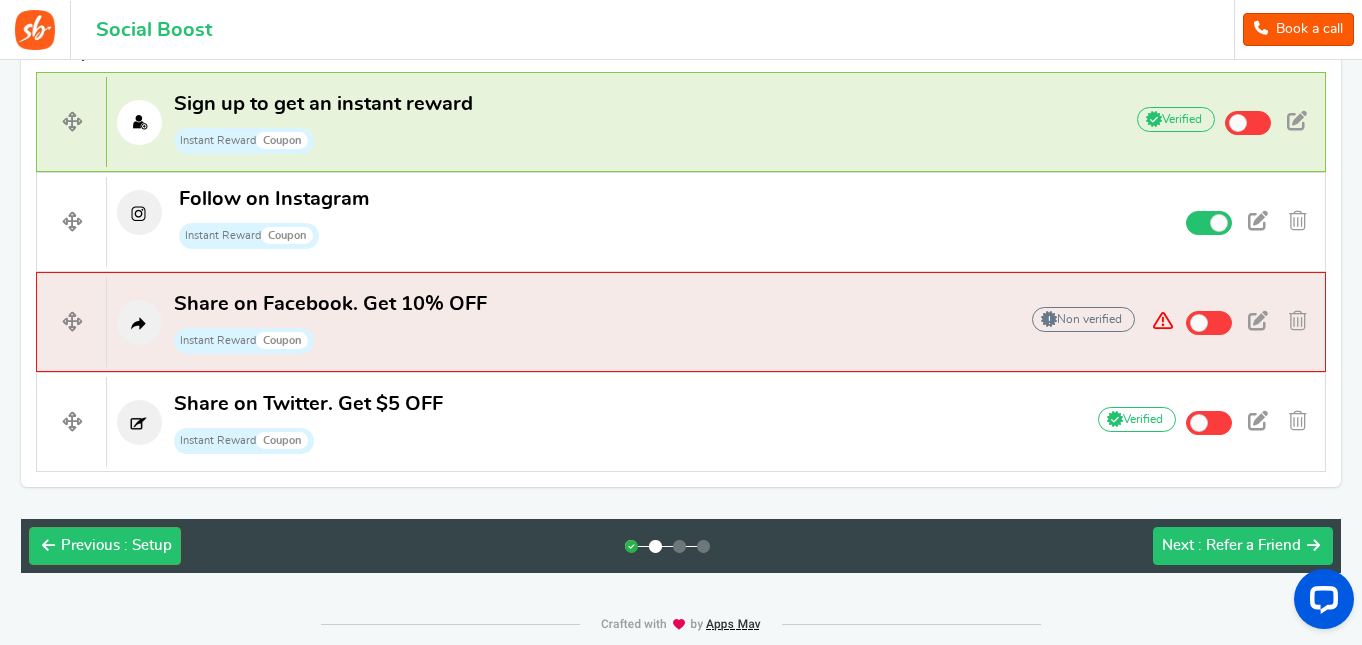 scroll, scrollTop: 736, scrollLeft: 0, axis: vertical 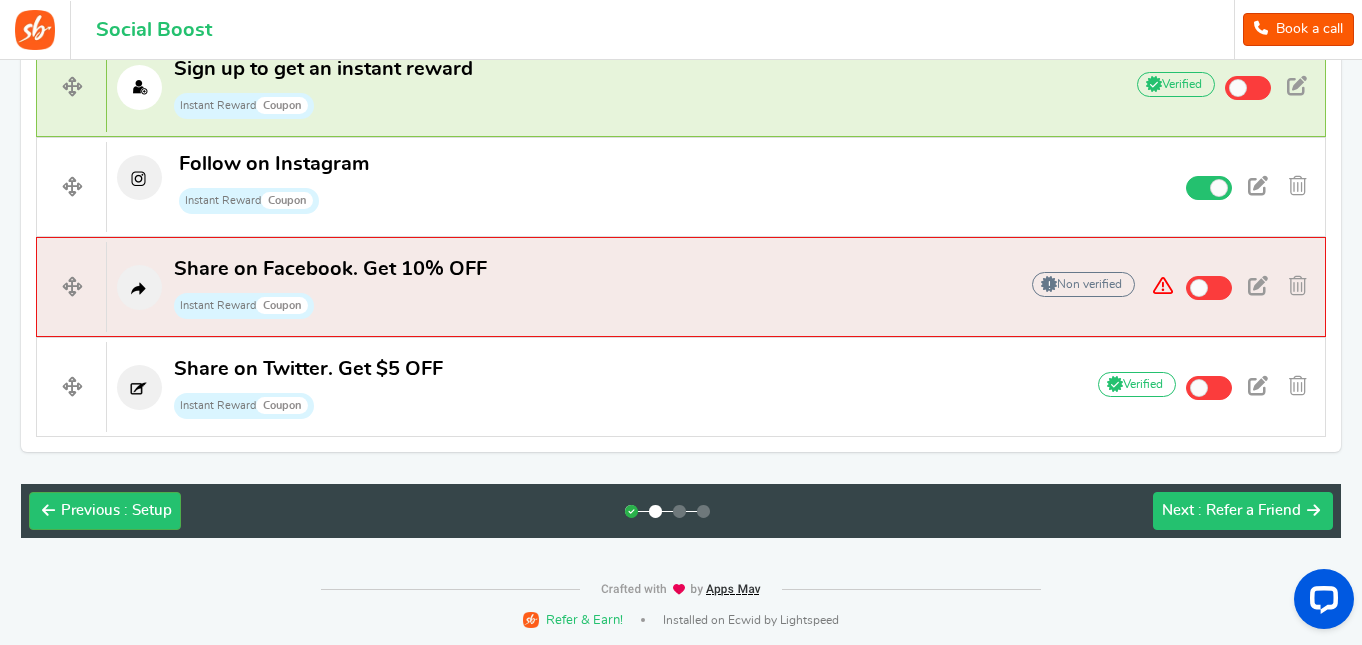click on ": Refer a Friend" at bounding box center (1249, 510) 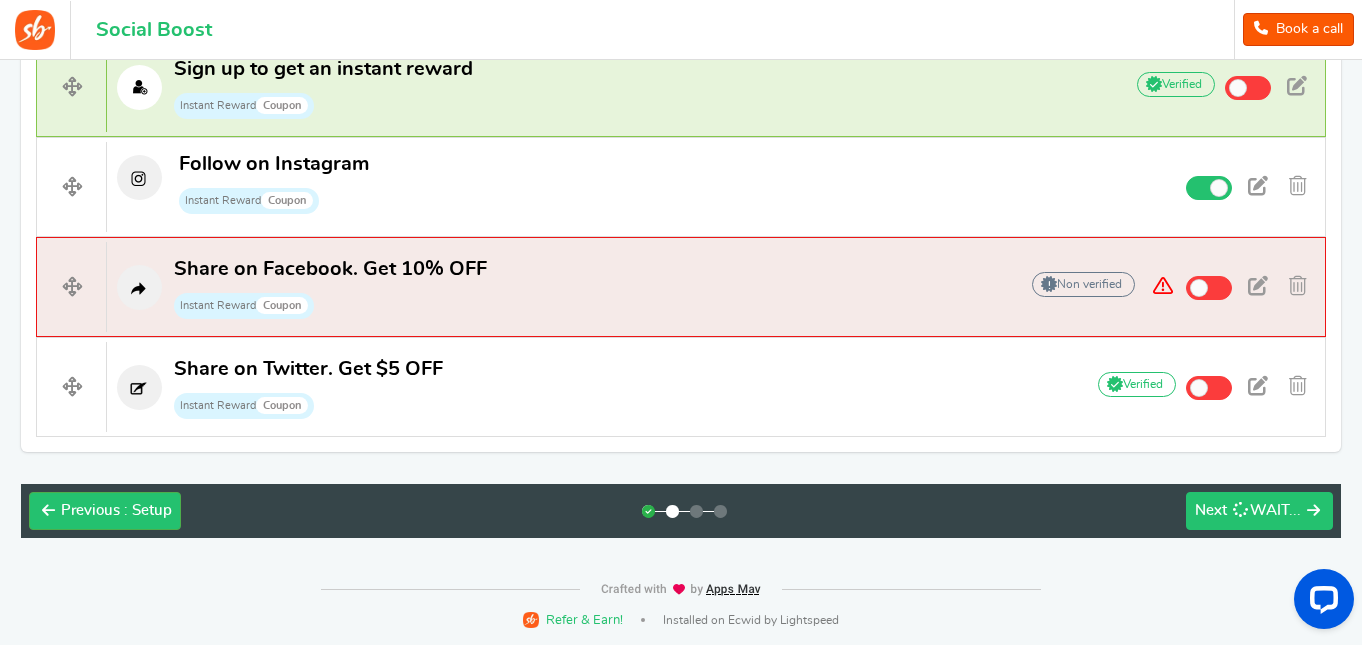 scroll, scrollTop: 57, scrollLeft: 0, axis: vertical 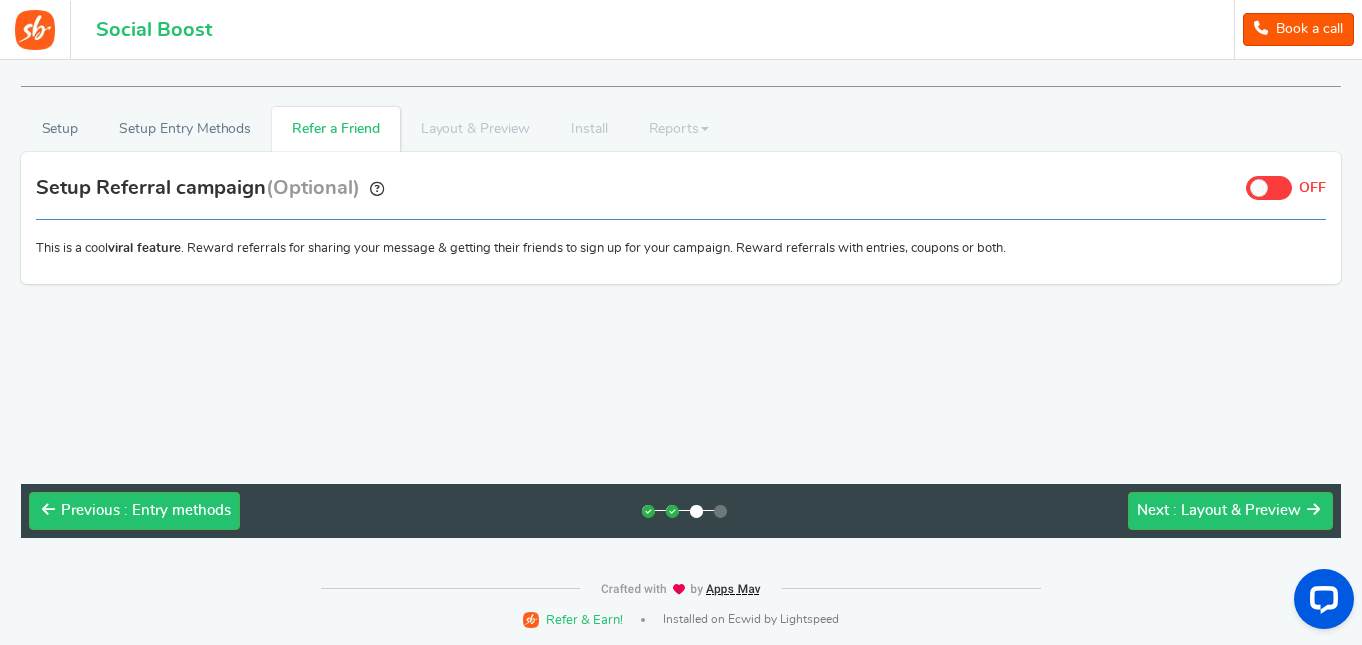 click at bounding box center [1269, 188] 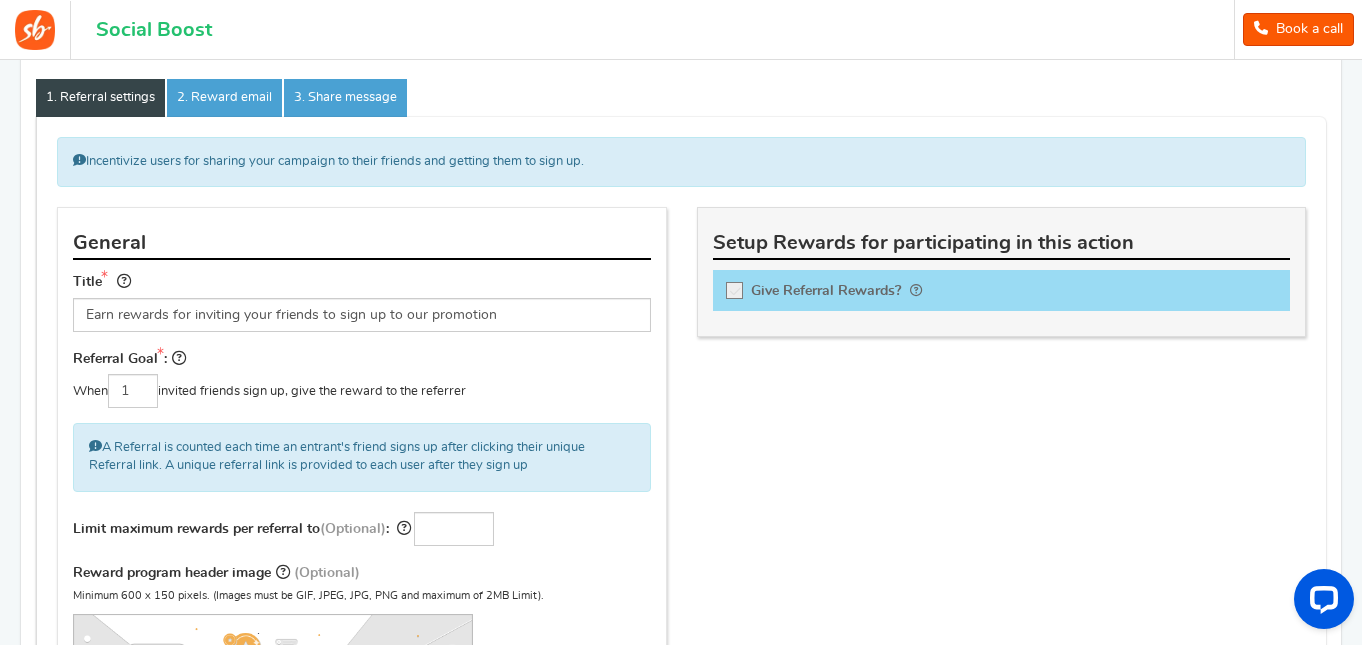 scroll, scrollTop: 357, scrollLeft: 0, axis: vertical 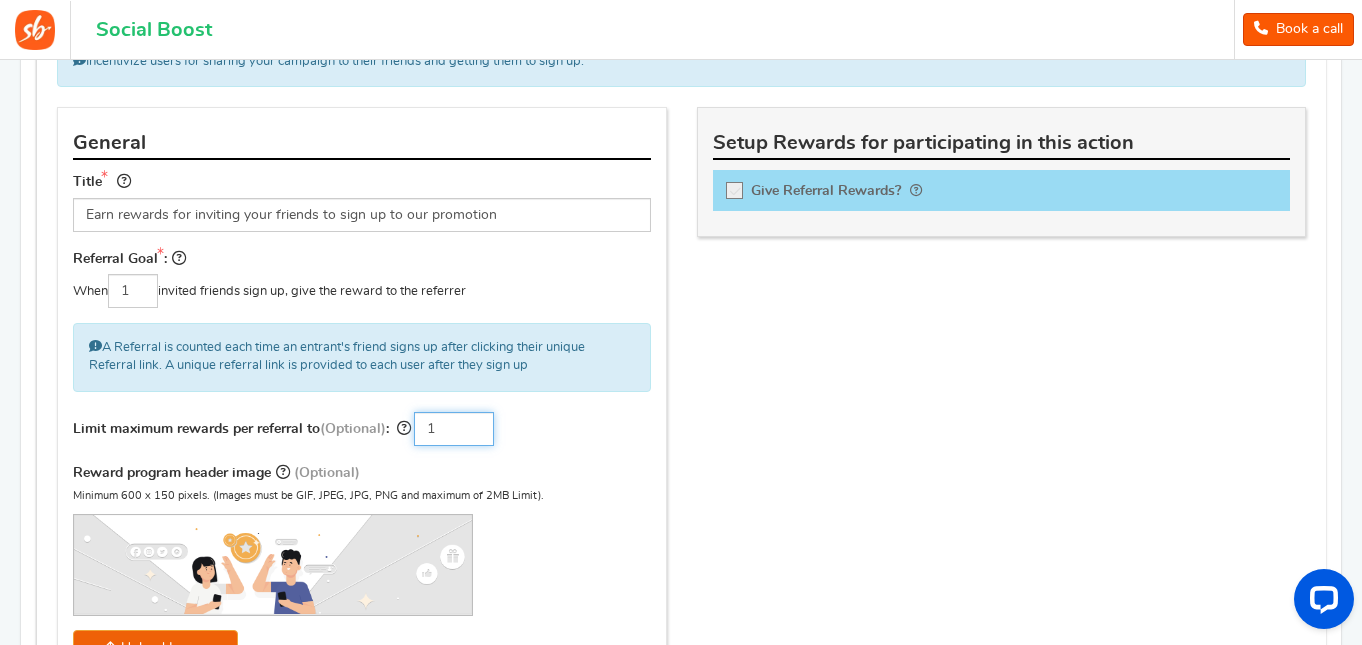 click on "1" at bounding box center (454, 429) 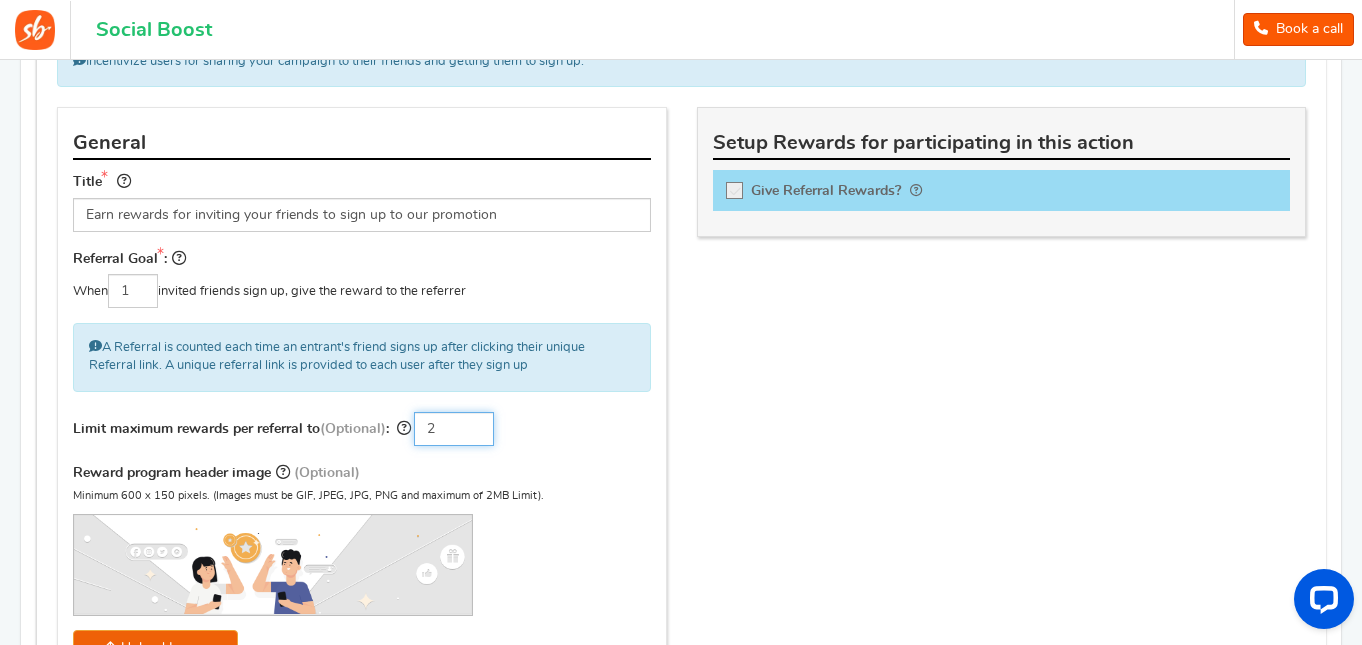 click on "2" at bounding box center (454, 429) 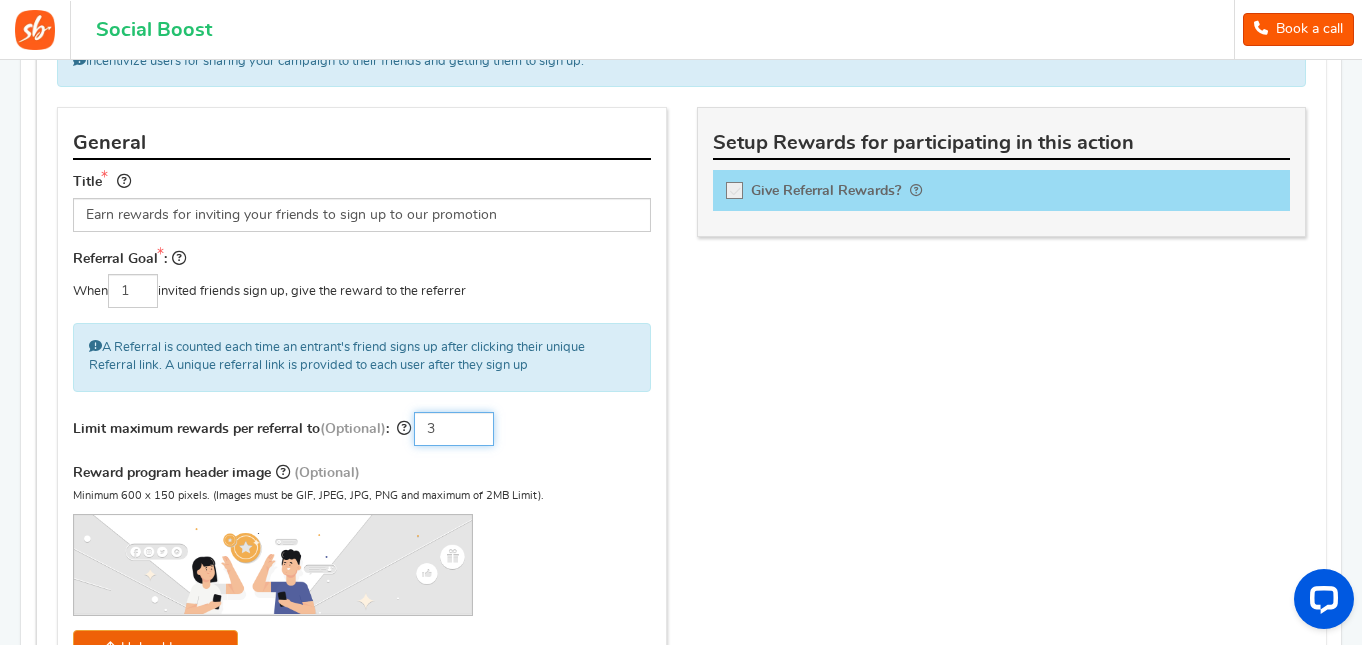 click on "3" at bounding box center [454, 429] 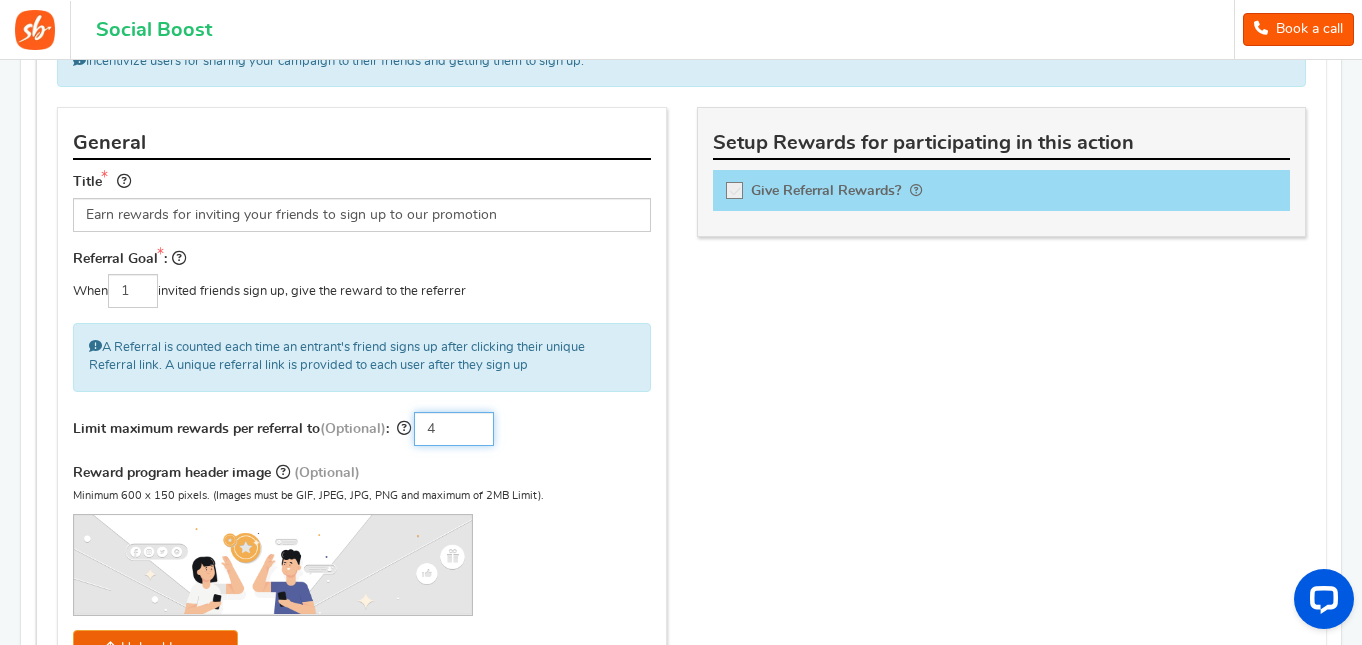 click on "4" at bounding box center (454, 429) 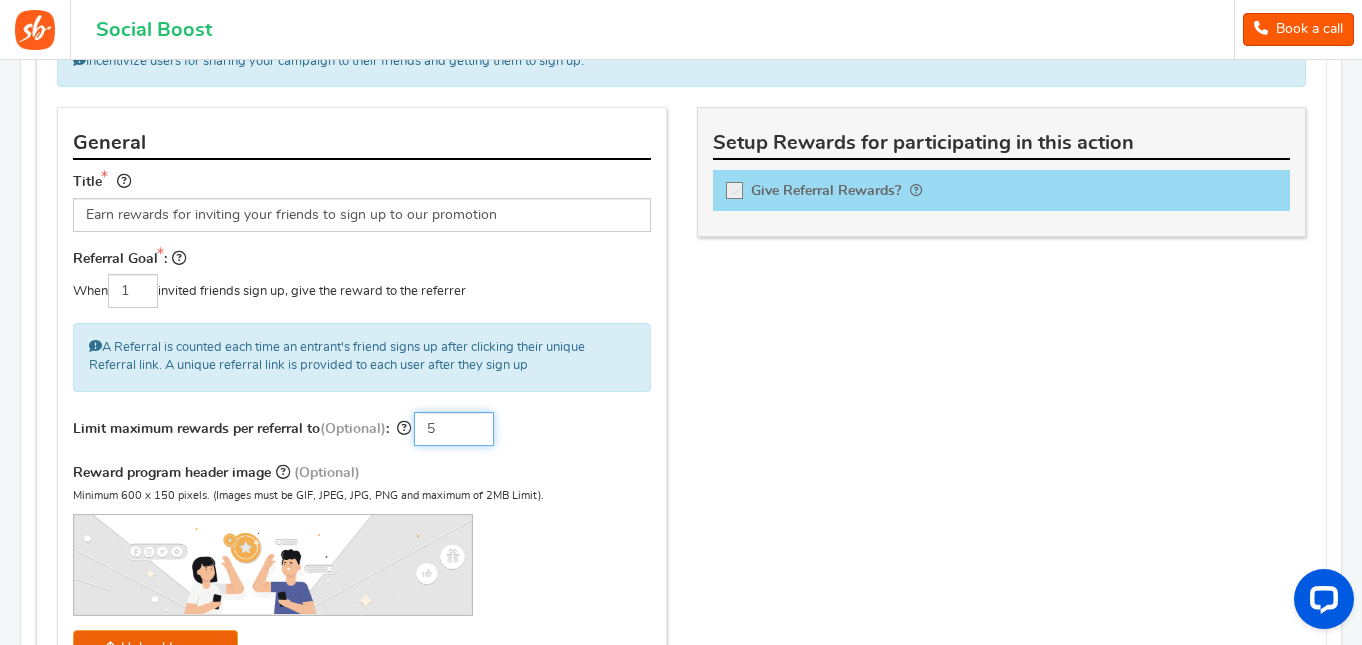 click on "5" at bounding box center [454, 429] 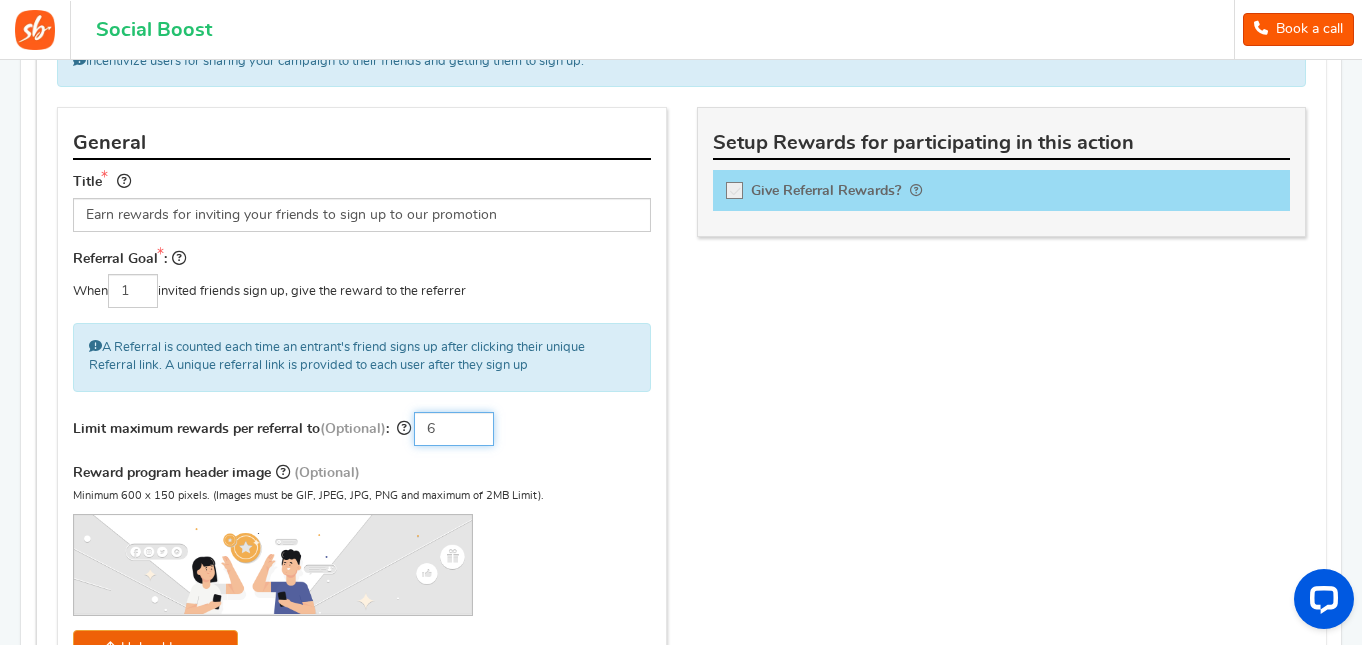 click on "6" at bounding box center (454, 429) 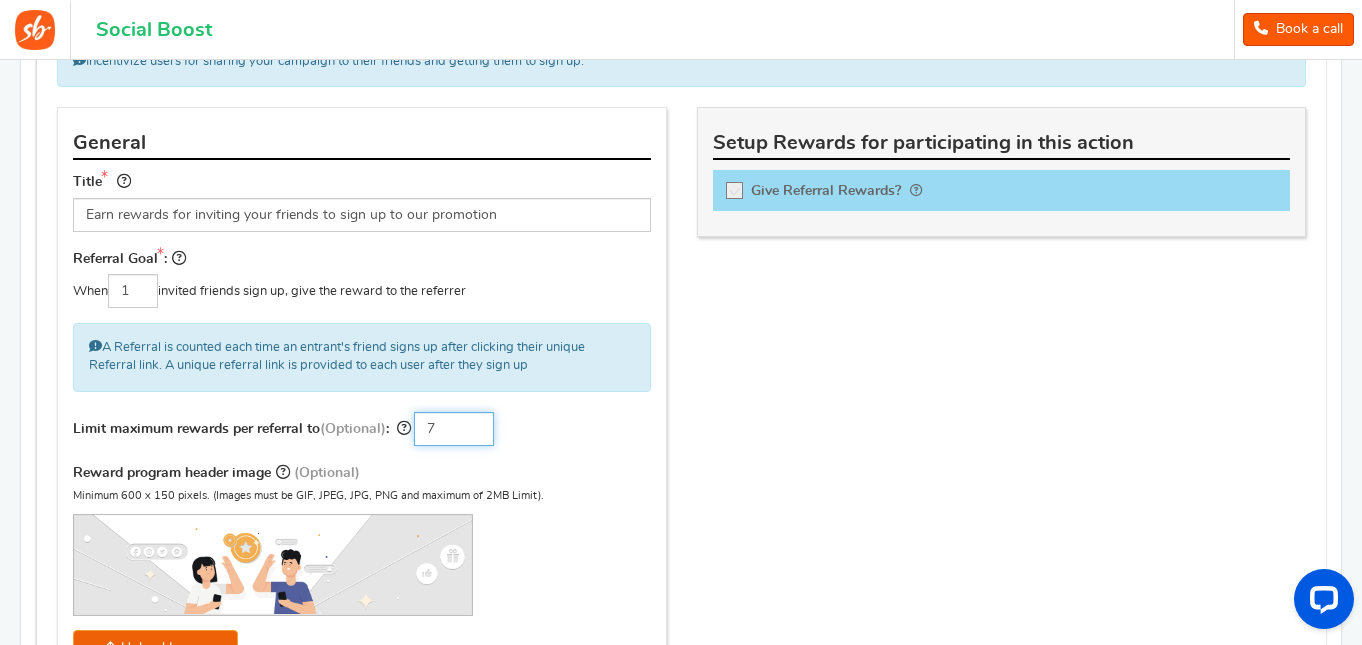 click on "7" at bounding box center [454, 429] 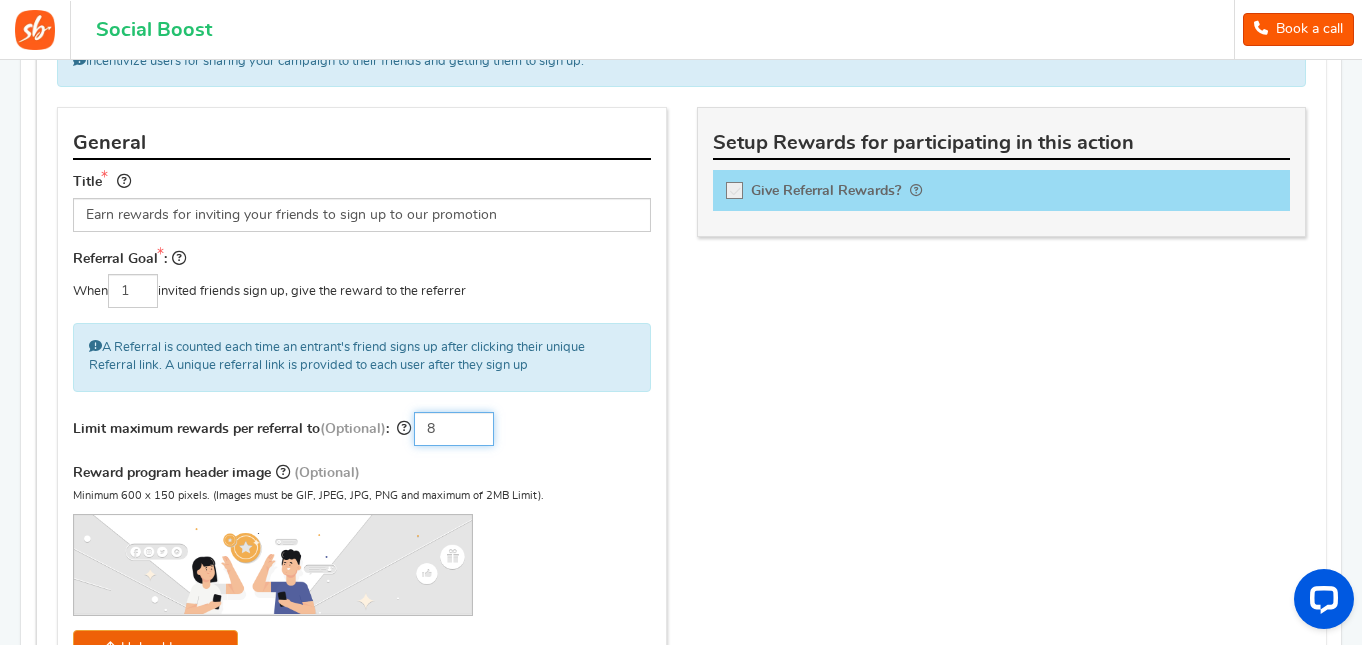 click on "8" at bounding box center (454, 429) 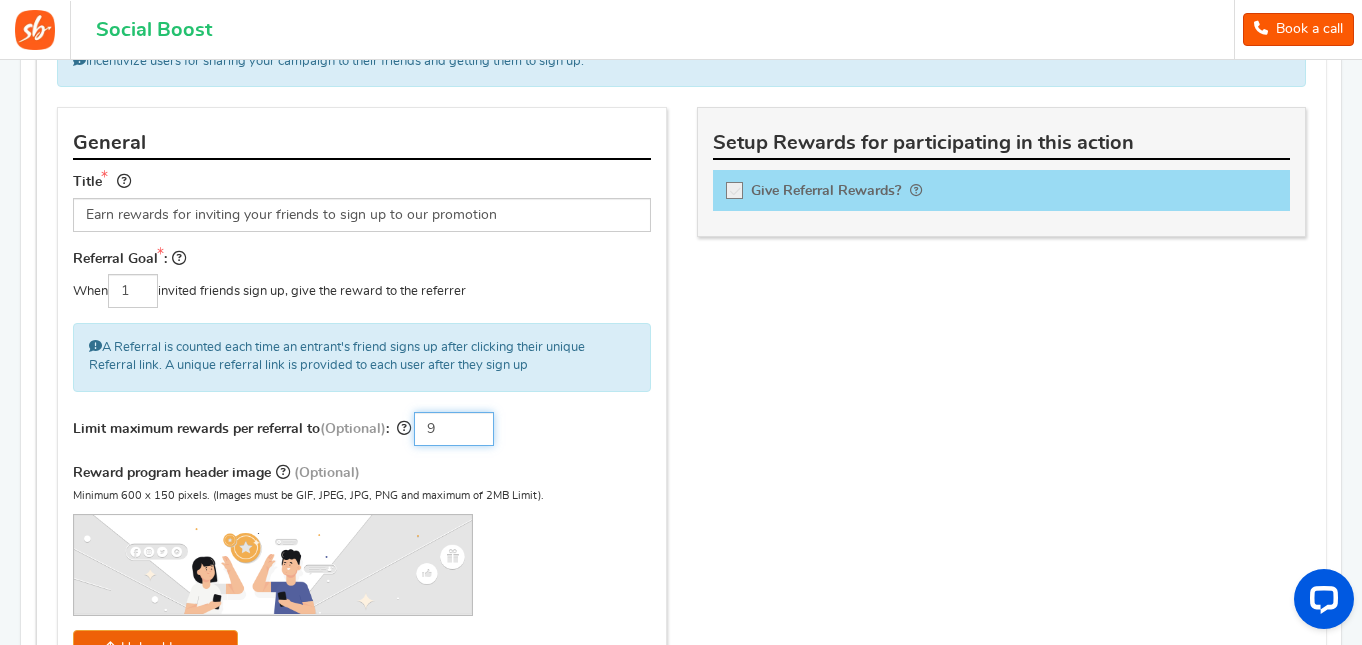 click on "9" at bounding box center (454, 429) 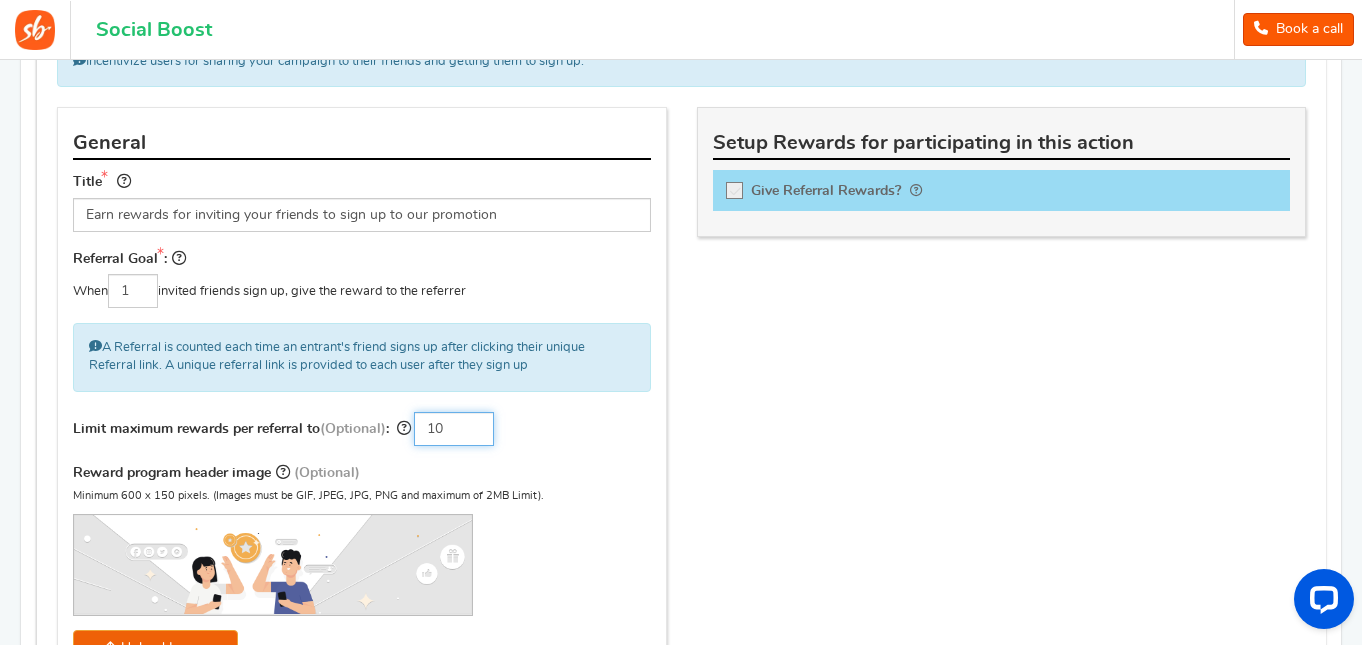type on "10" 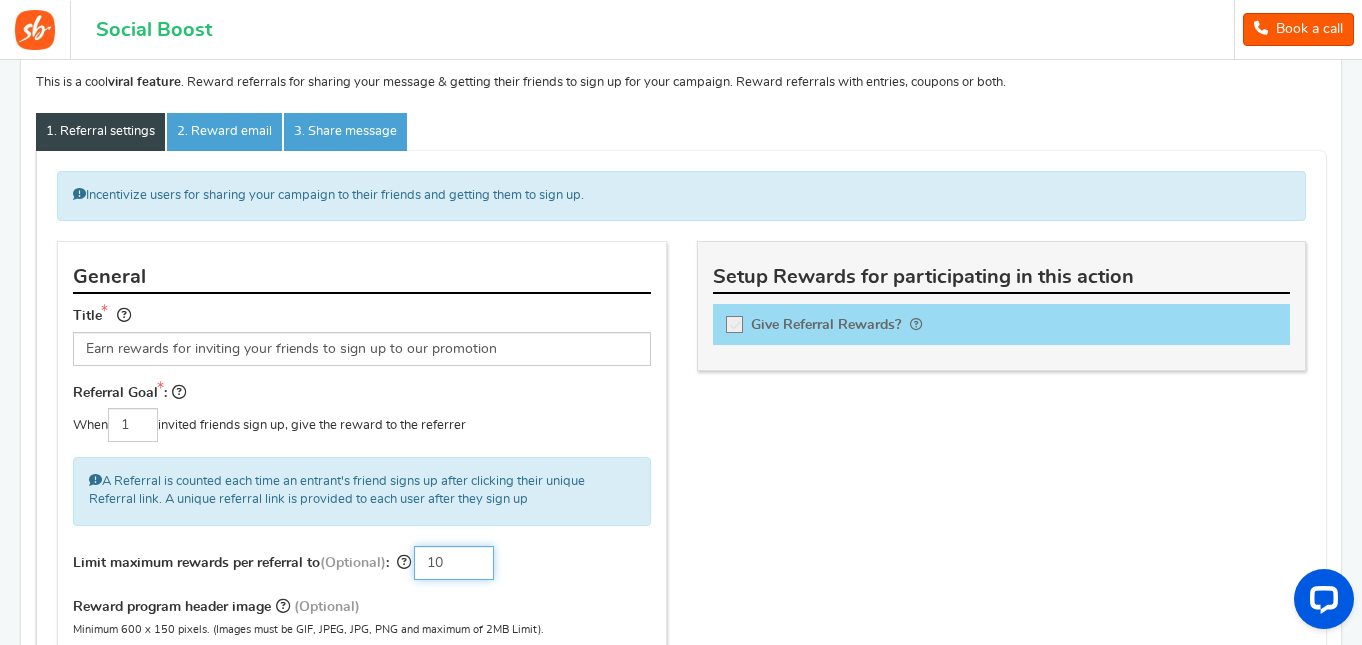 scroll, scrollTop: 257, scrollLeft: 0, axis: vertical 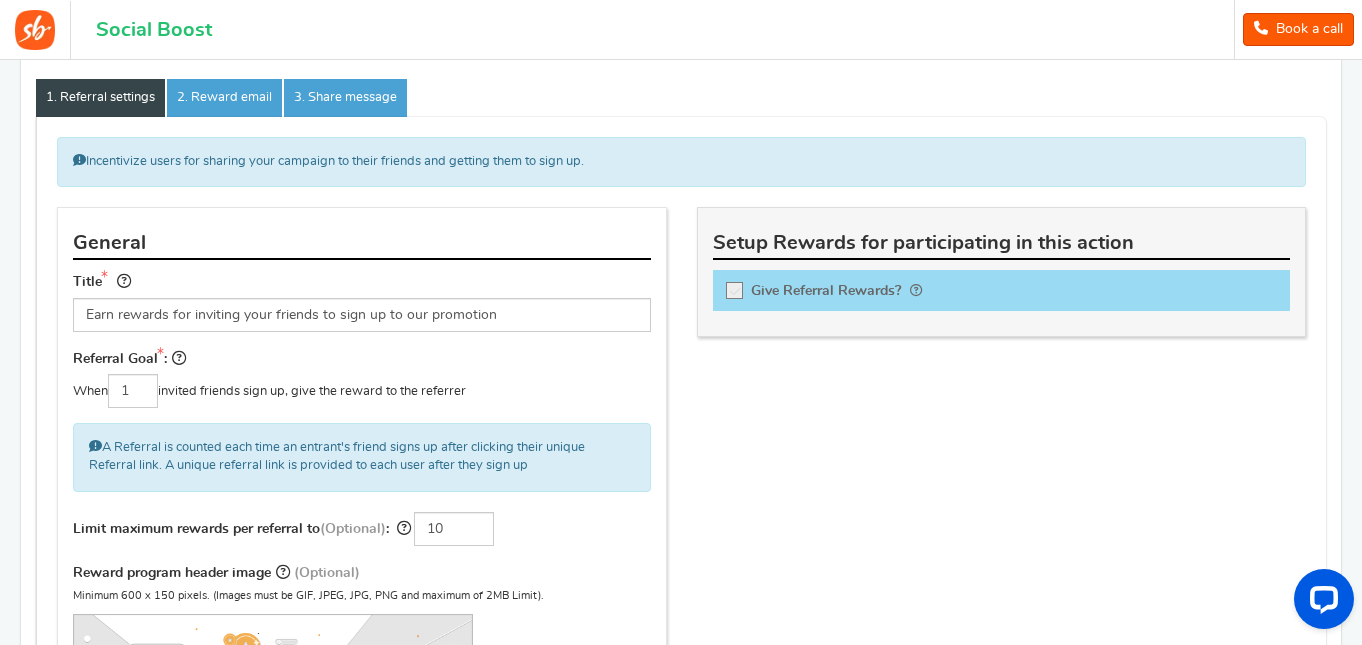 click at bounding box center (735, 291) 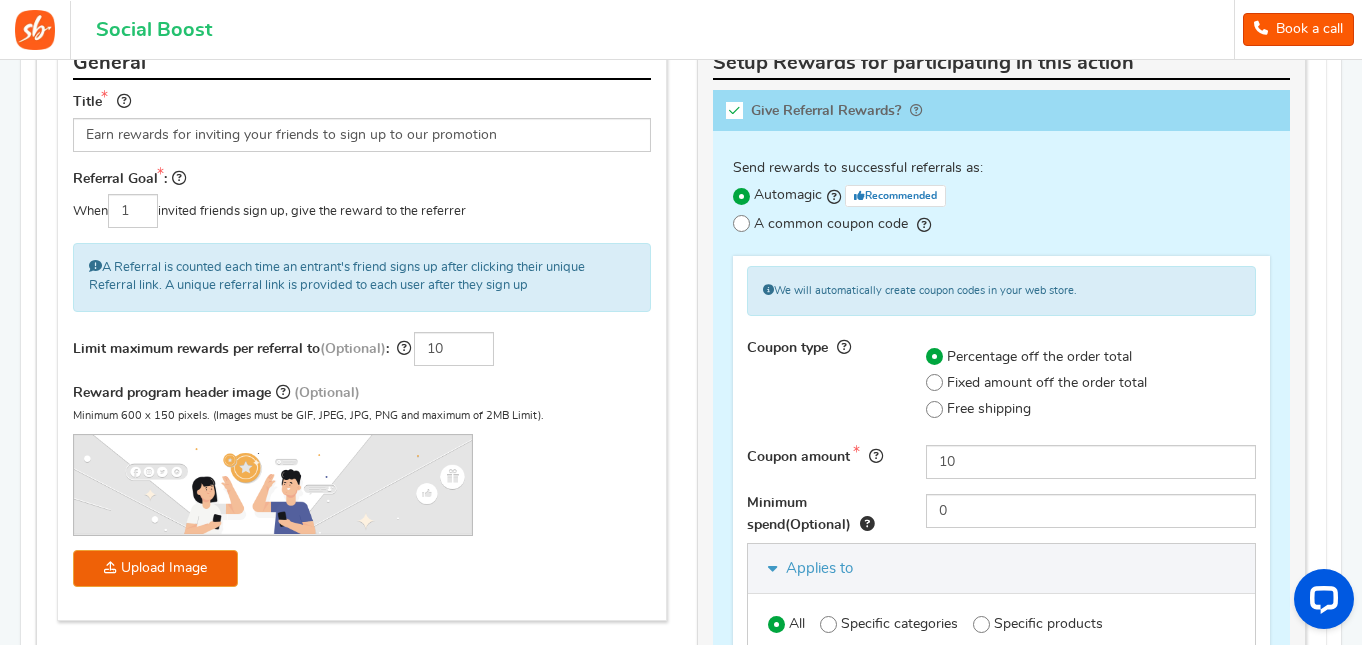 scroll, scrollTop: 403, scrollLeft: 0, axis: vertical 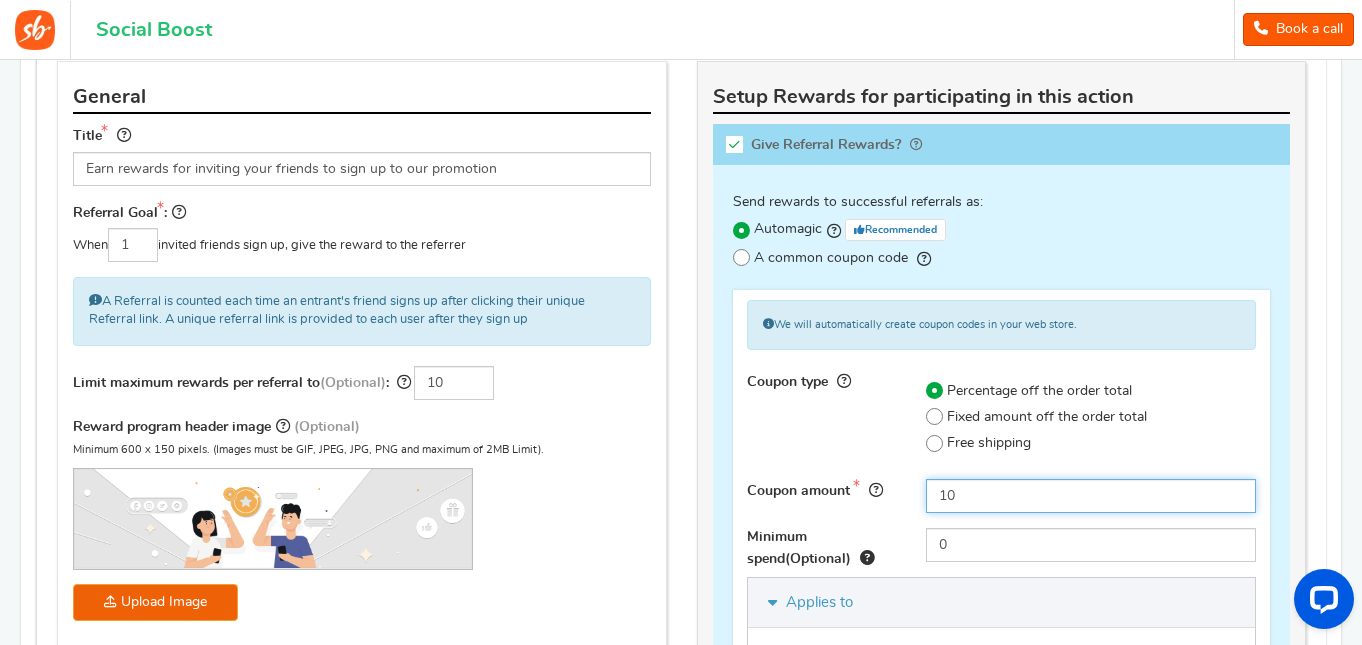 click on "10" at bounding box center [1091, 496] 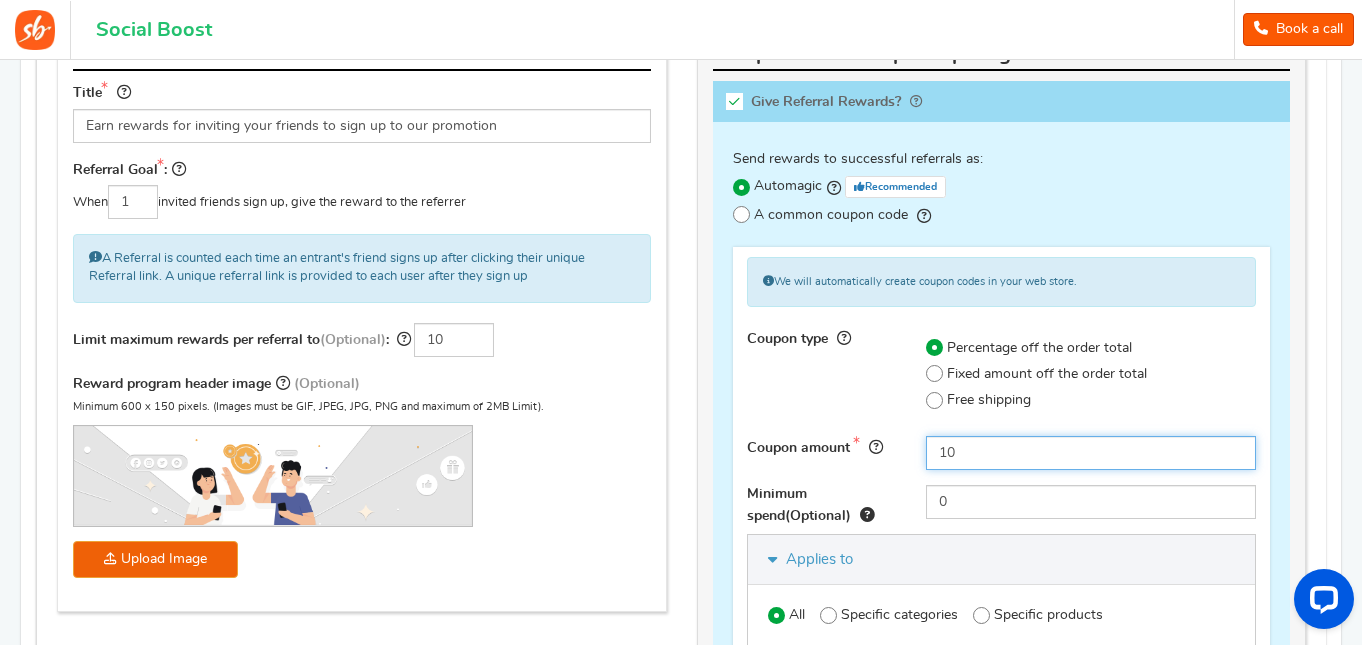 scroll, scrollTop: 403, scrollLeft: 0, axis: vertical 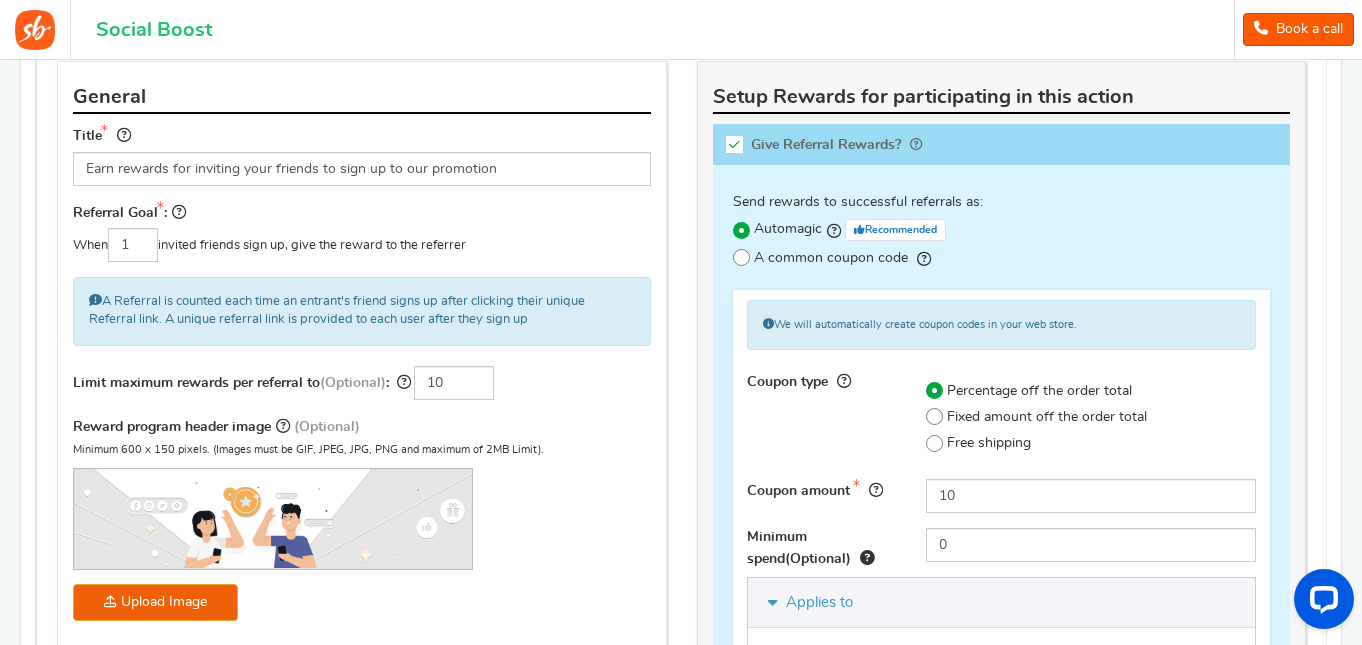click at bounding box center (741, 258) 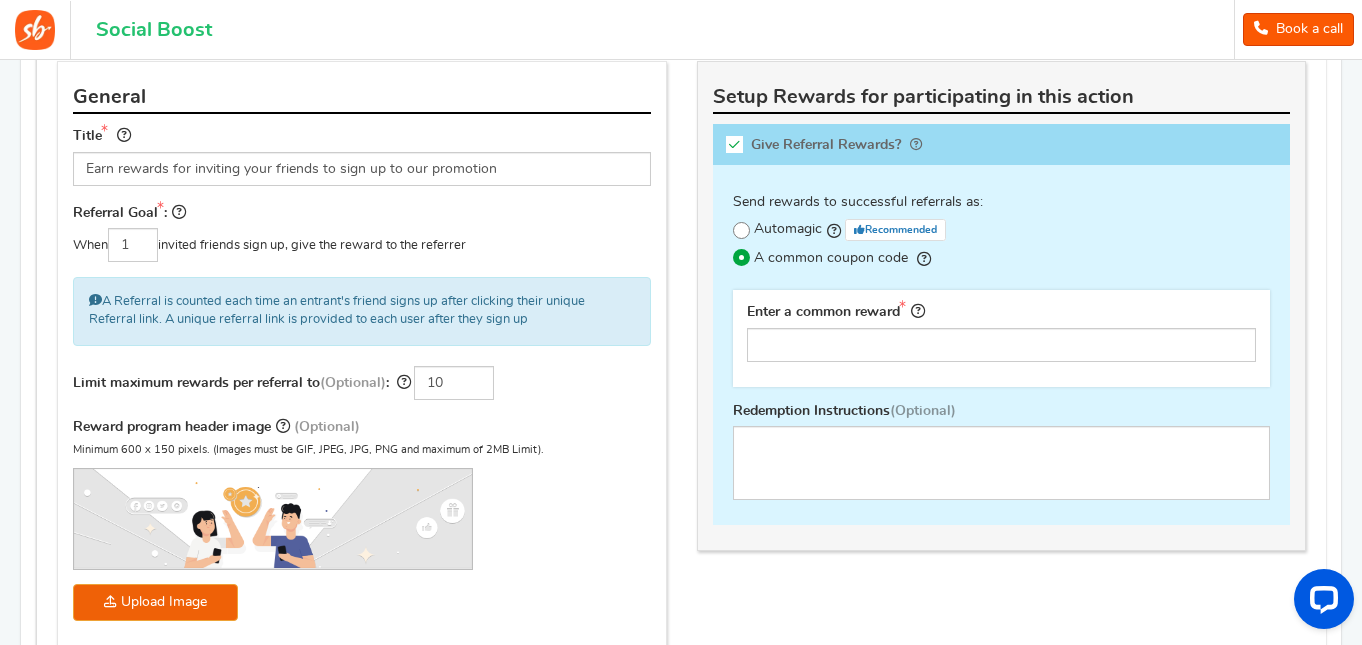 click at bounding box center [741, 257] 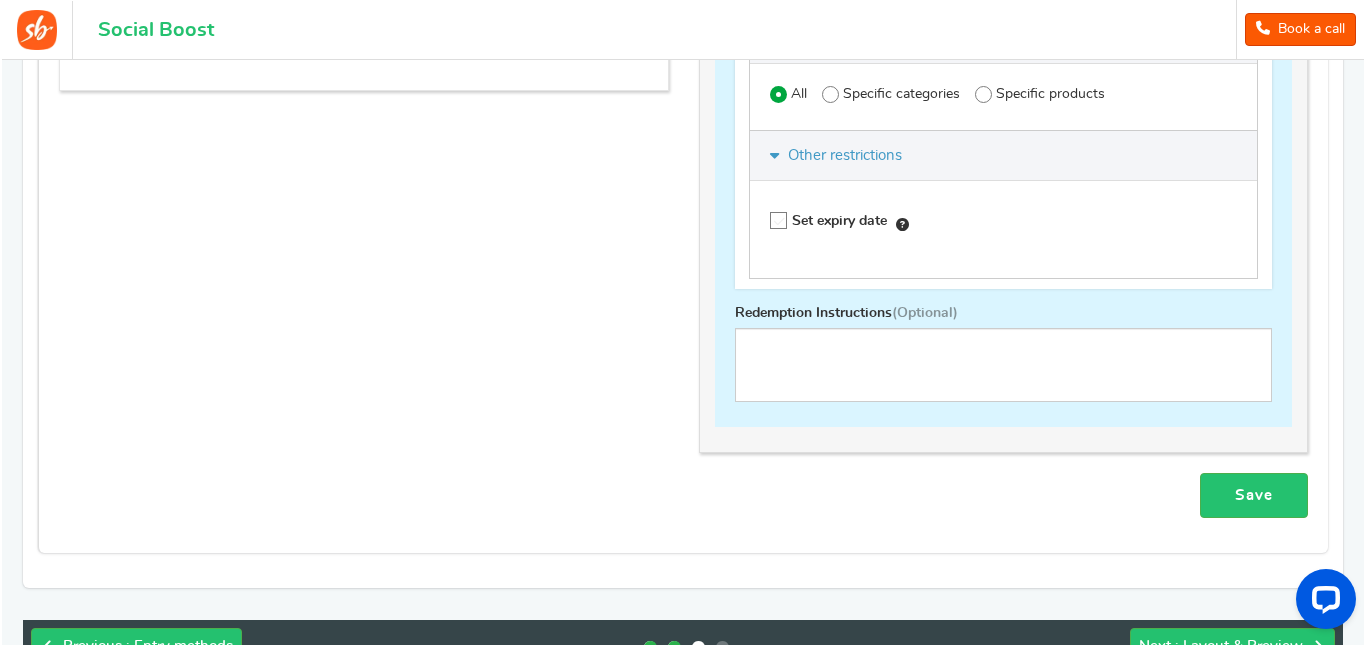 scroll, scrollTop: 1103, scrollLeft: 0, axis: vertical 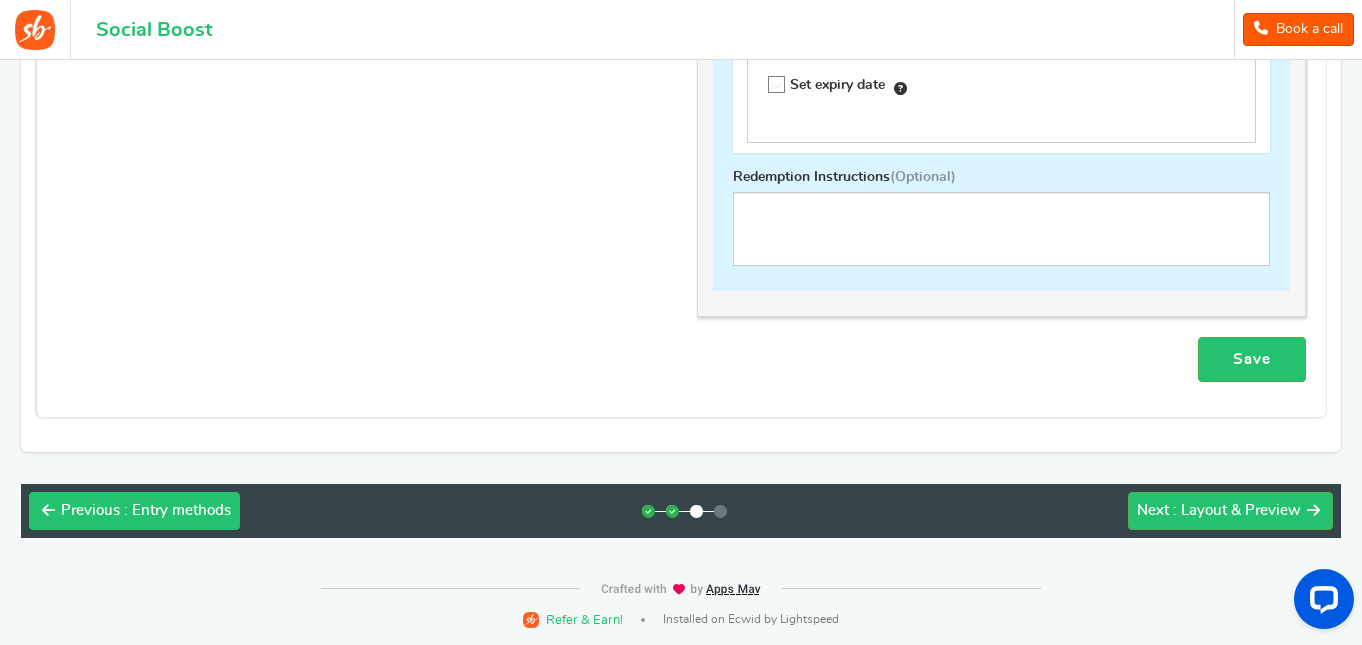 click on ": Entry methods" at bounding box center (177, 510) 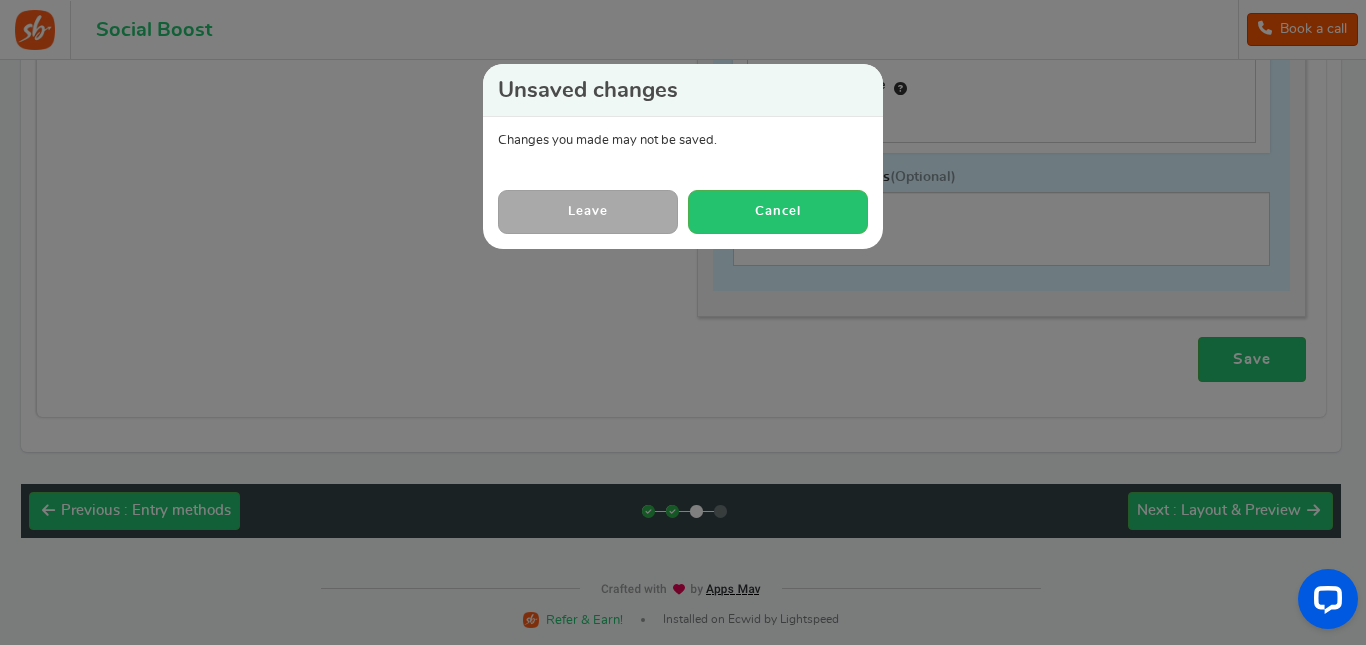 click on "Leave" at bounding box center [588, 211] 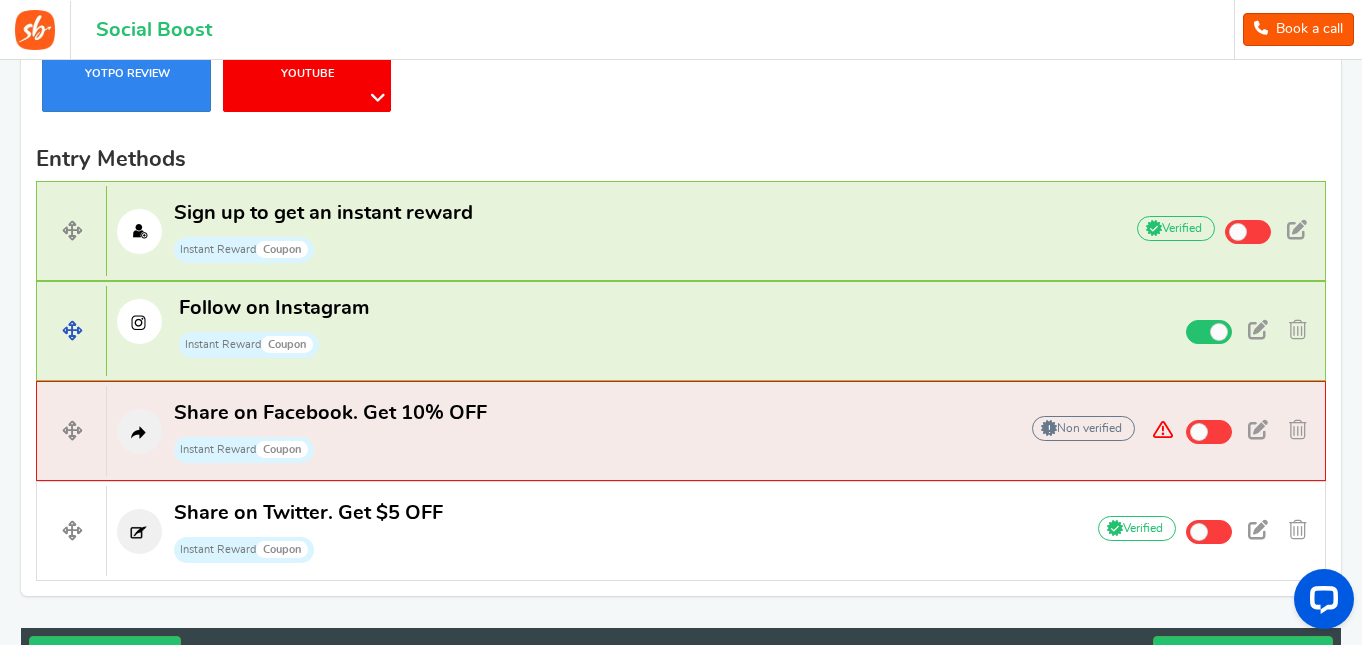 scroll, scrollTop: 636, scrollLeft: 0, axis: vertical 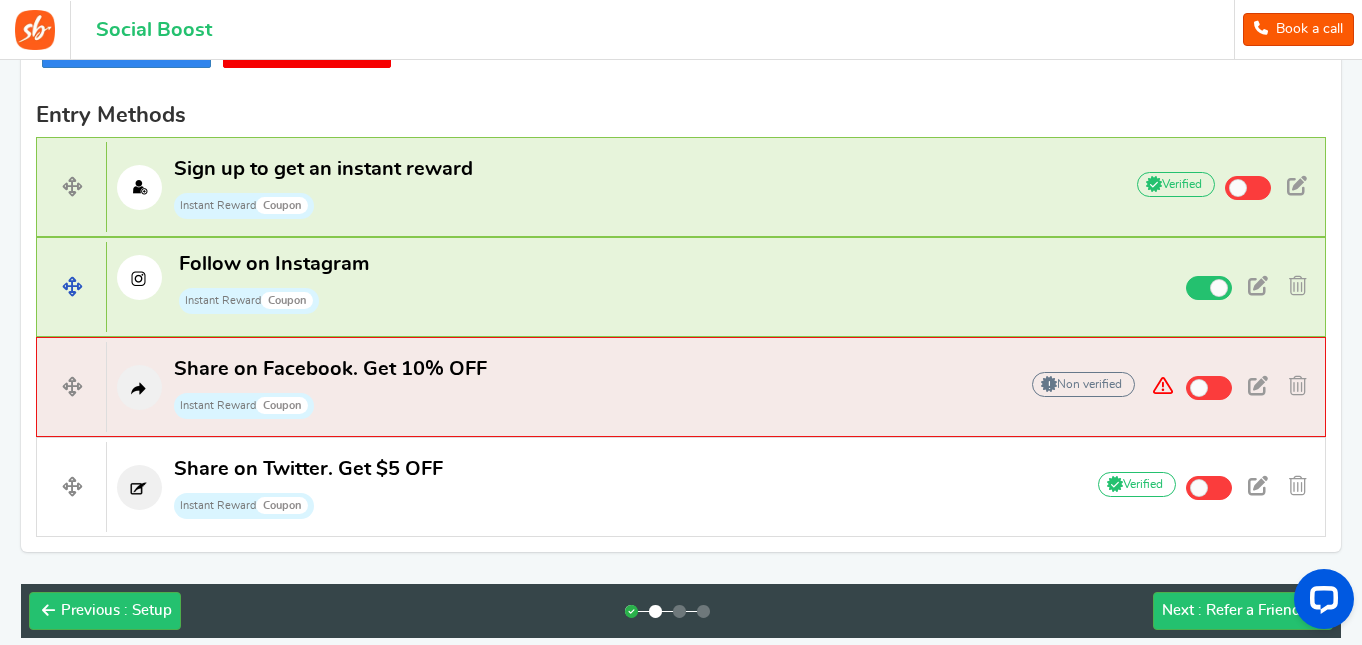 click on "Follow on Instagram
Instant Reward   Coupon" at bounding box center [606, 283] 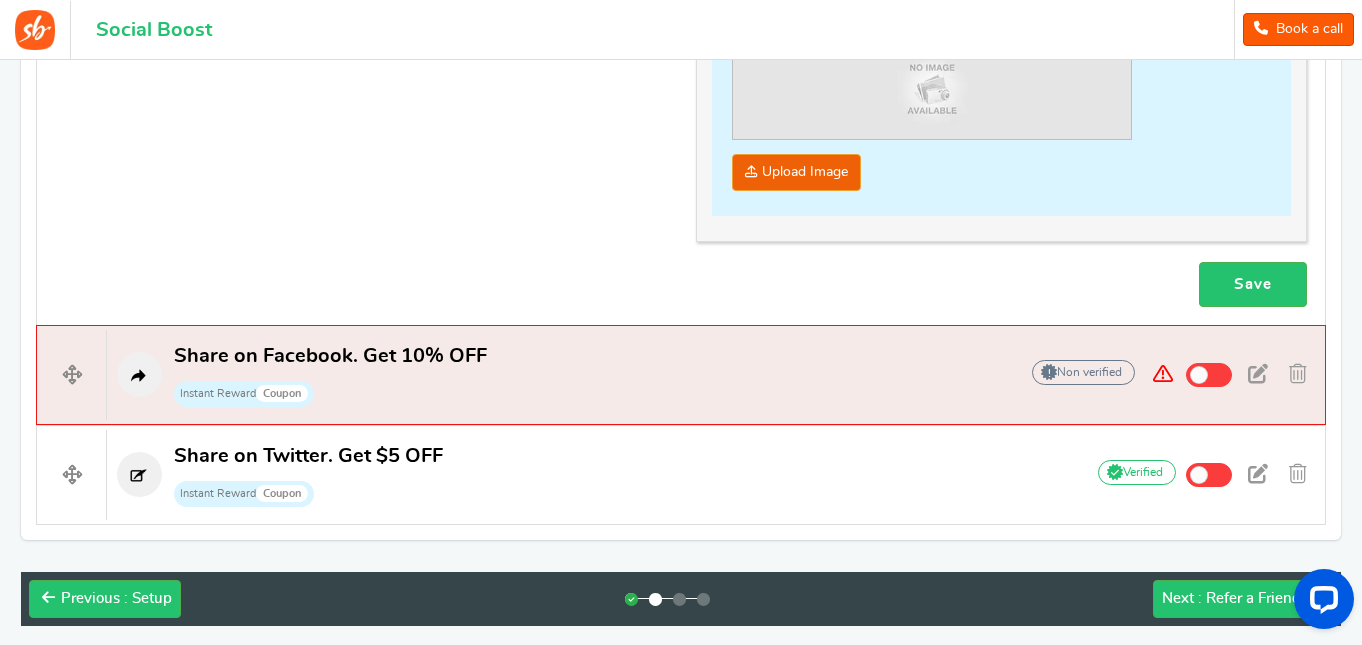 scroll, scrollTop: 1836, scrollLeft: 0, axis: vertical 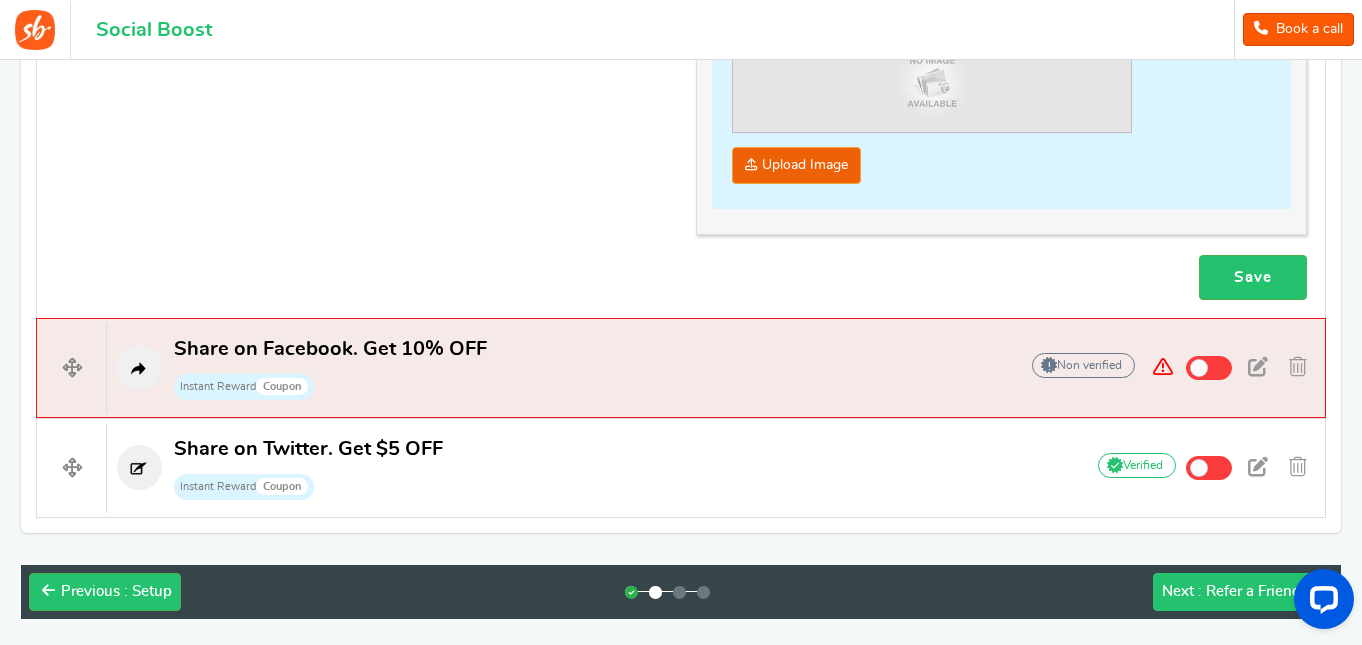 click on ": Refer a Friend" at bounding box center [1249, 591] 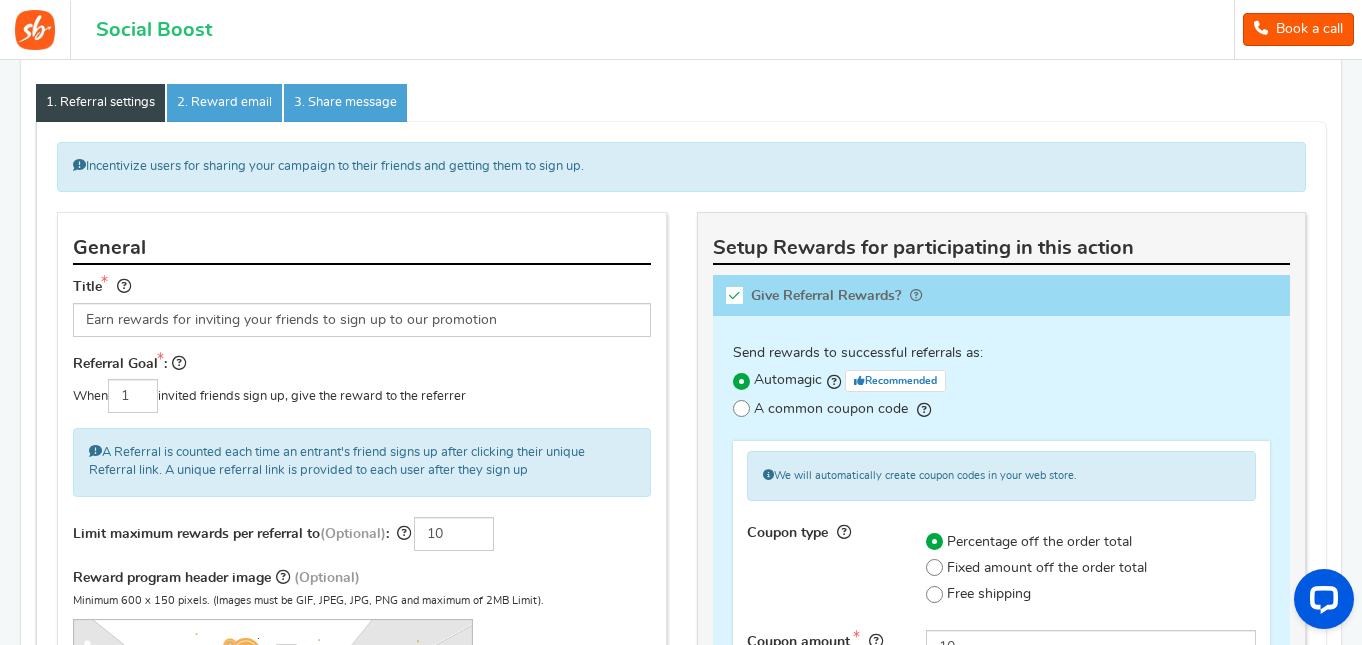 scroll, scrollTop: 203, scrollLeft: 0, axis: vertical 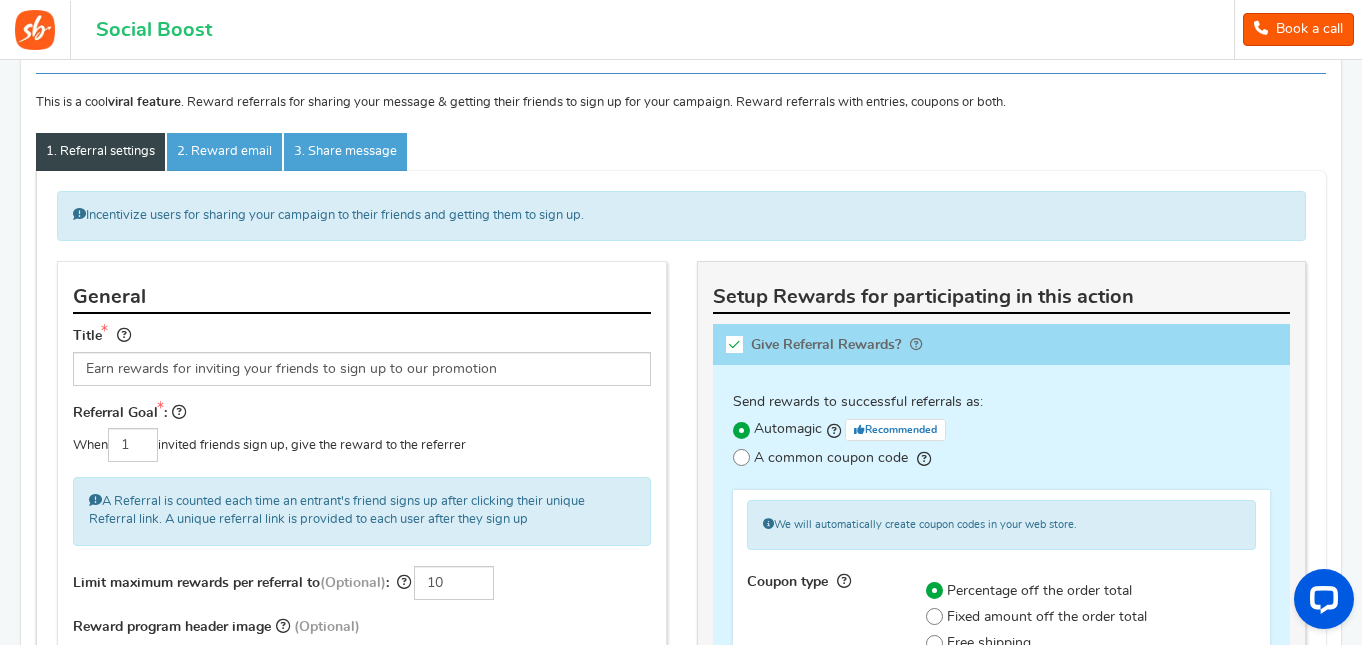 click at bounding box center (734, 344) 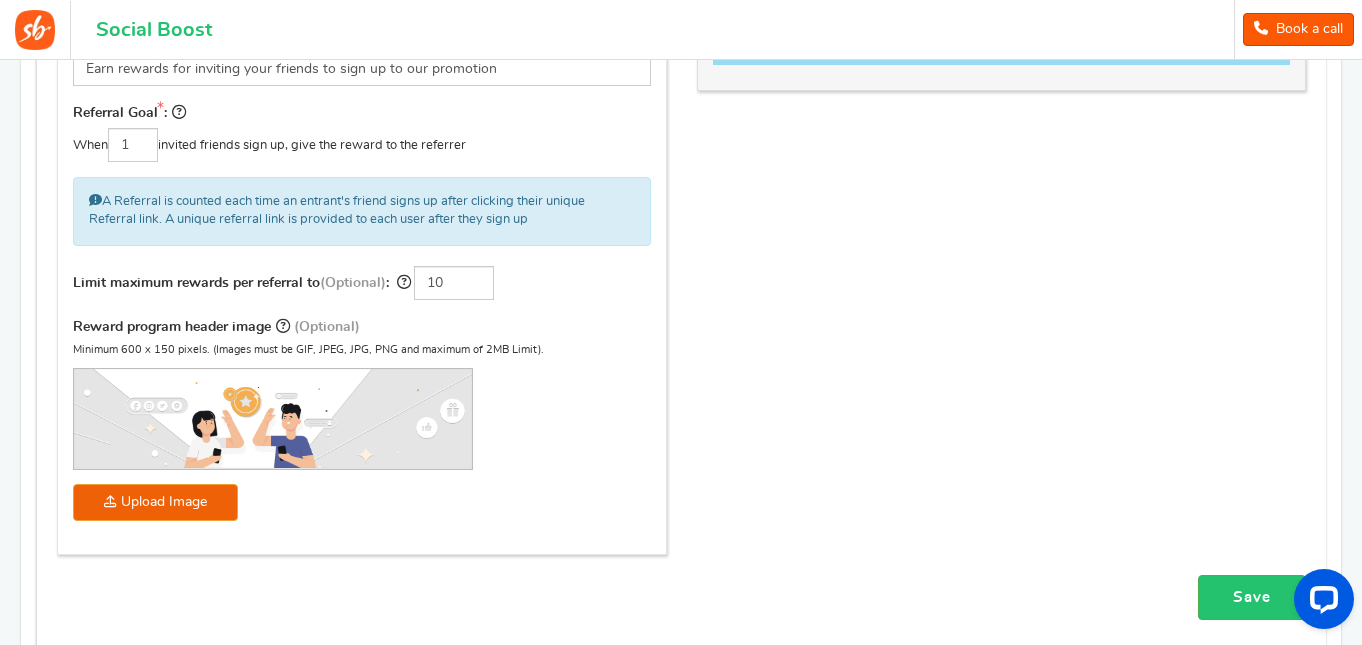 scroll, scrollTop: 403, scrollLeft: 0, axis: vertical 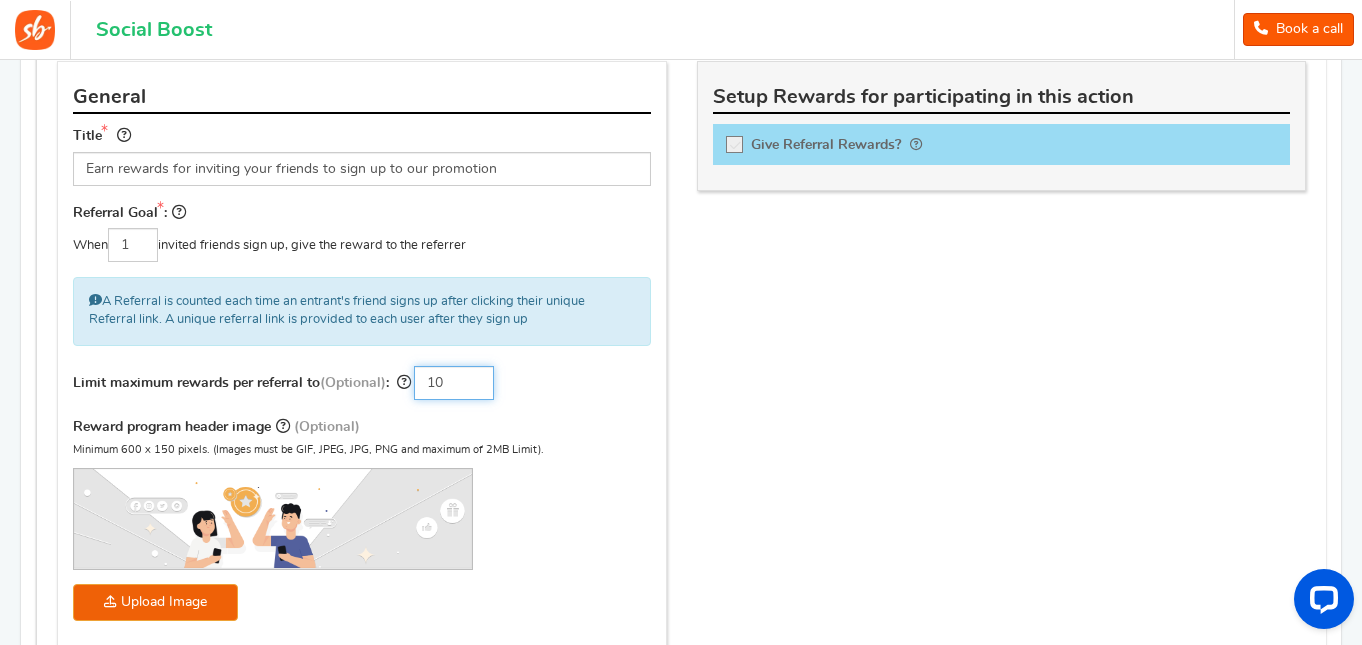 drag, startPoint x: 460, startPoint y: 378, endPoint x: 389, endPoint y: 391, distance: 72.18033 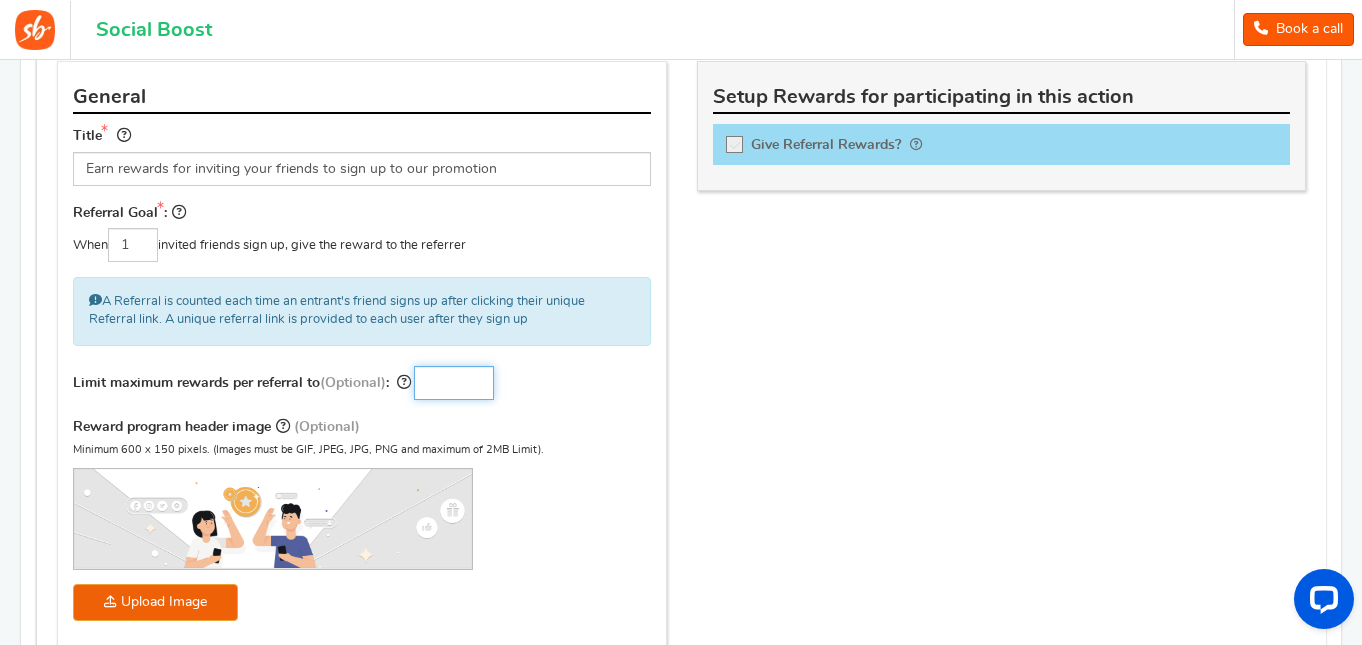 type 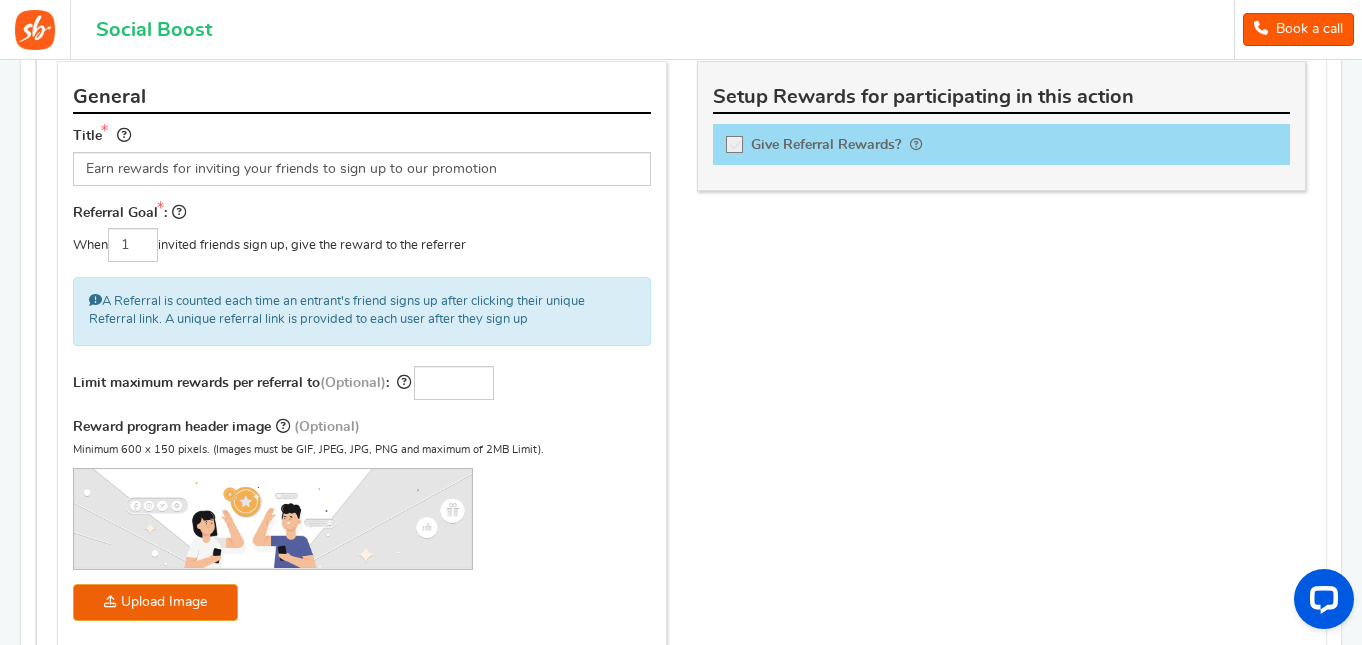 click on "Incentivize users for sharing your campaign to their friends and getting them to sign up.
General
Title
Earn rewards for inviting your friends to sign up to our promotion
Referral Goal  :
When  1  invited friends sign up, give the reward to the referrer
(Optional) :" at bounding box center [681, 333] 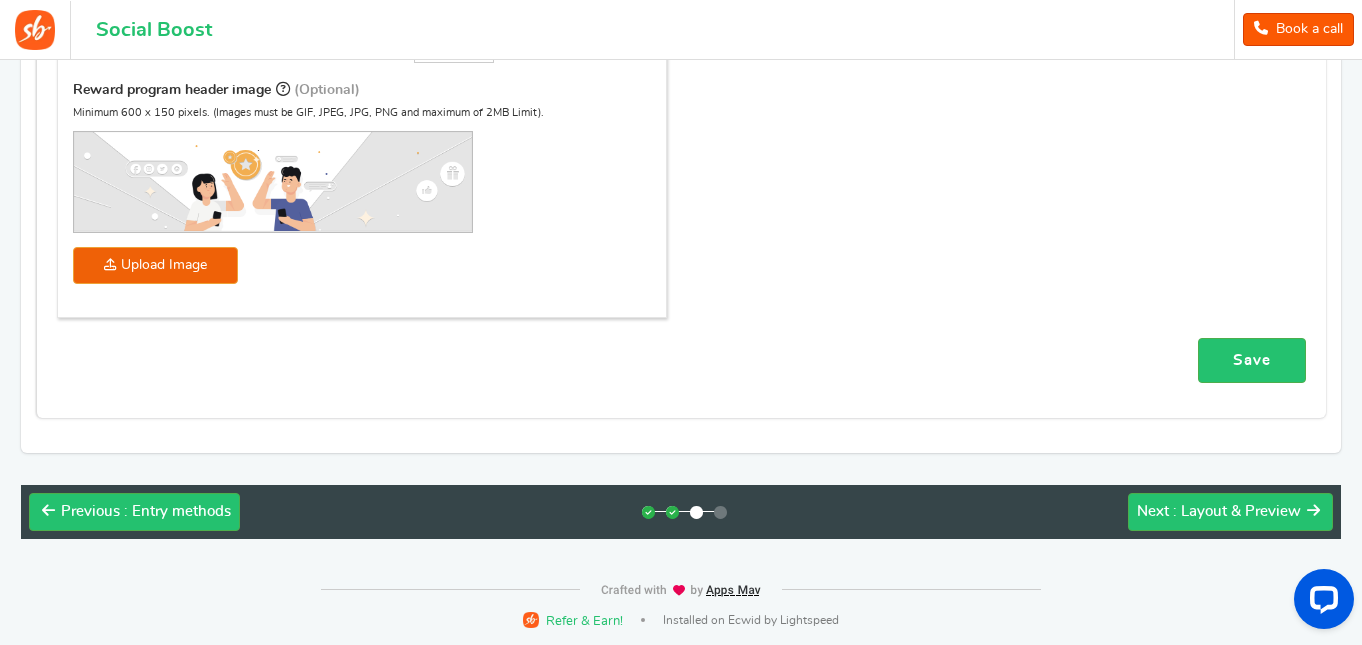 scroll, scrollTop: 741, scrollLeft: 0, axis: vertical 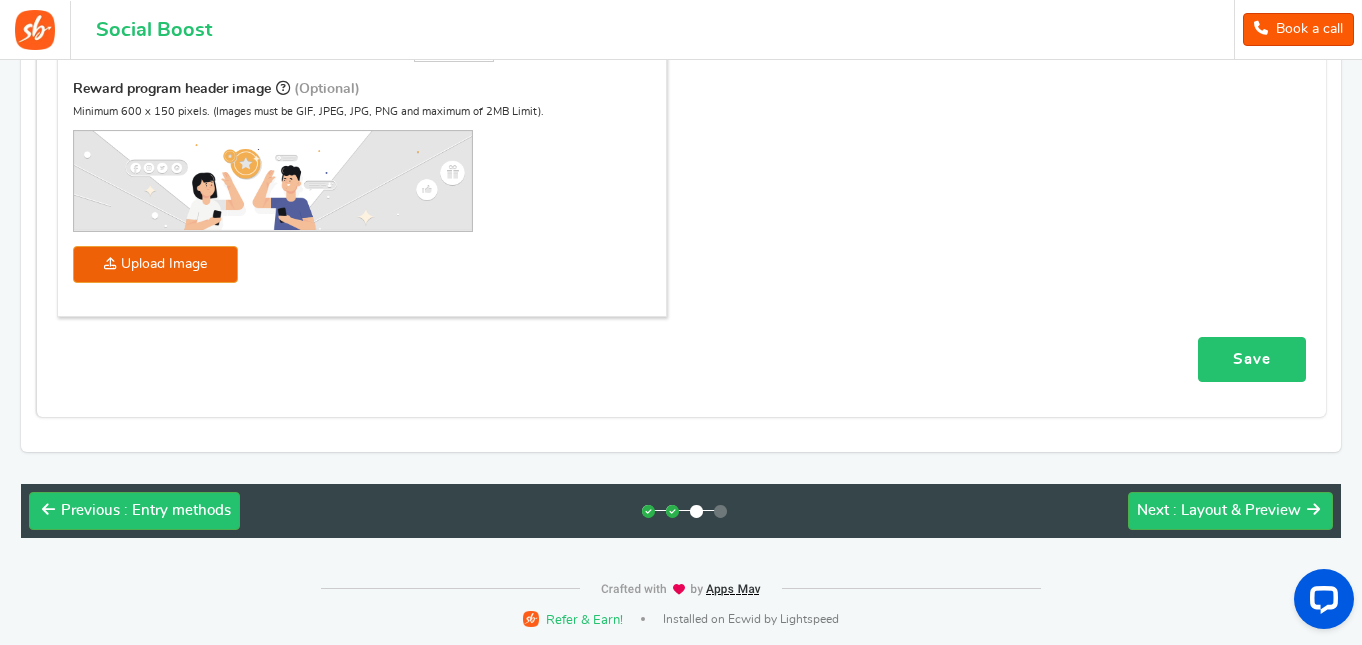 click on "Save" at bounding box center (1252, 359) 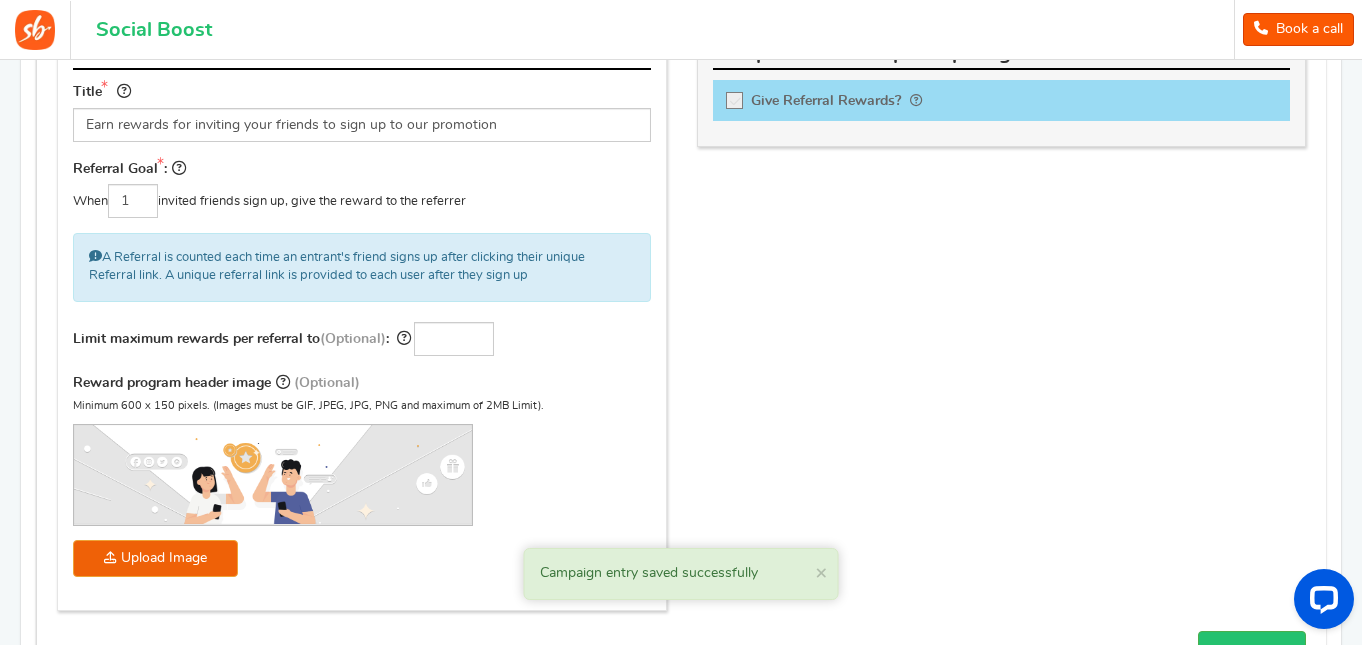 scroll, scrollTop: 341, scrollLeft: 0, axis: vertical 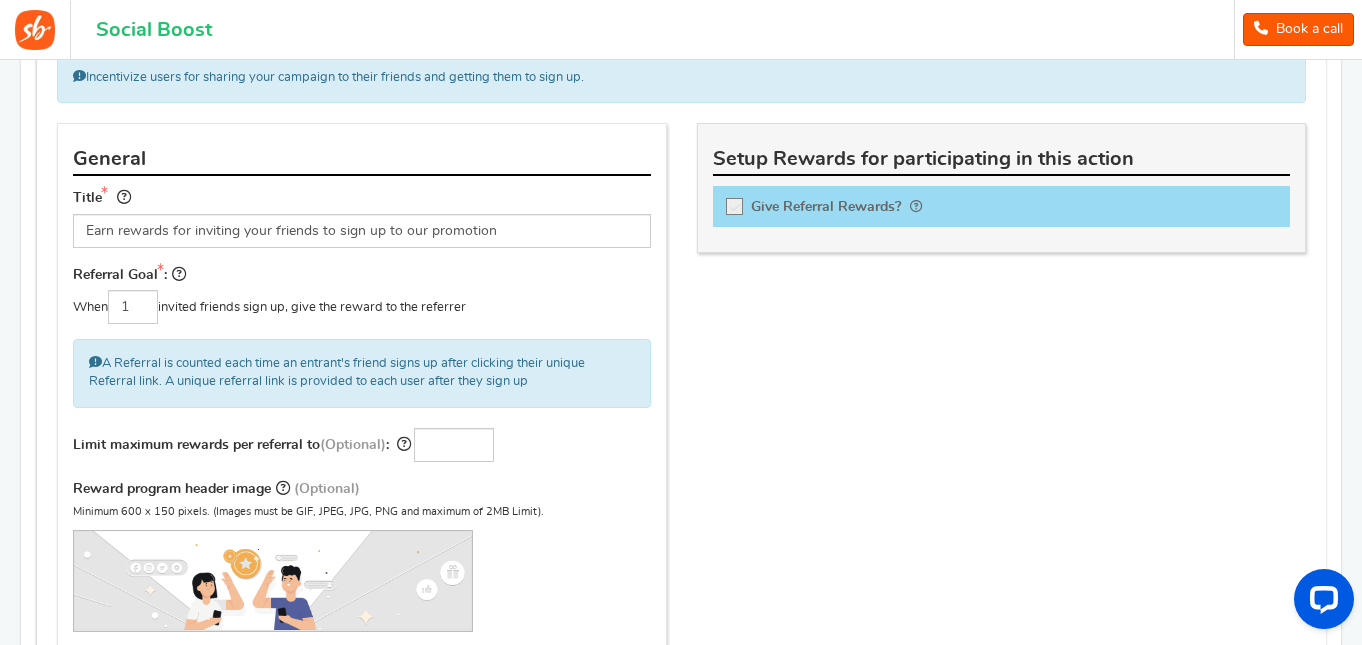 click at bounding box center [735, 207] 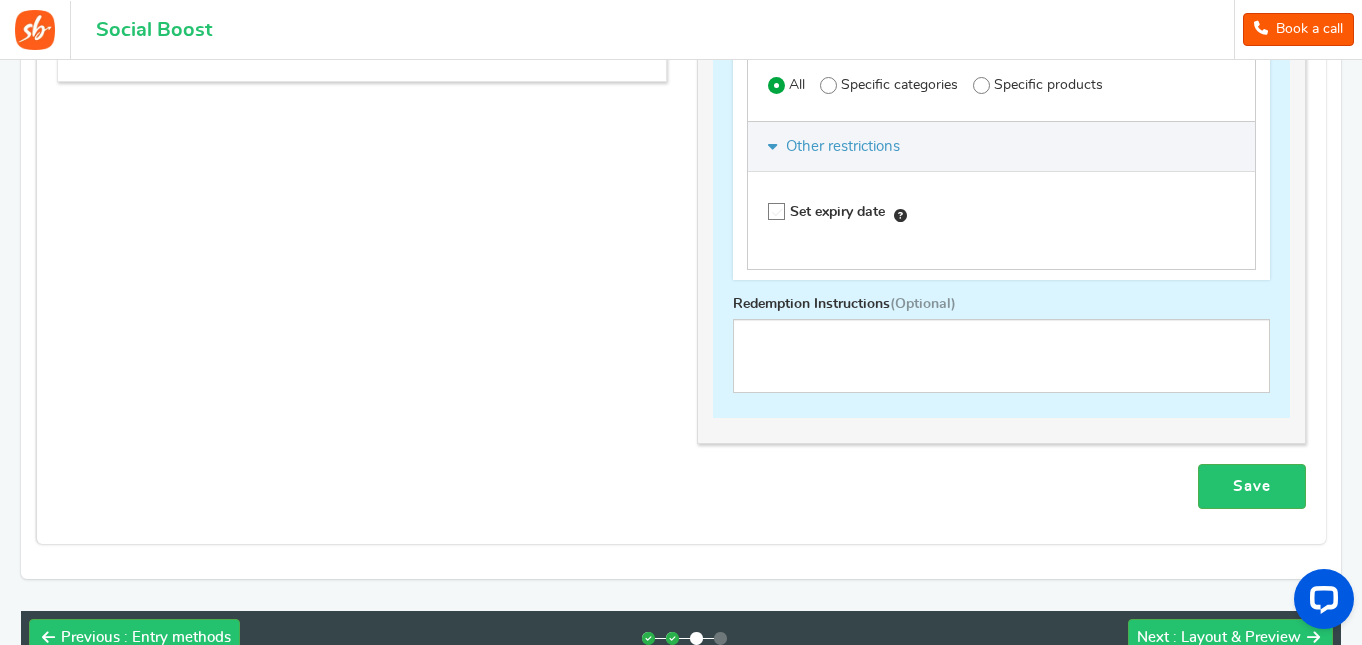 scroll, scrollTop: 941, scrollLeft: 0, axis: vertical 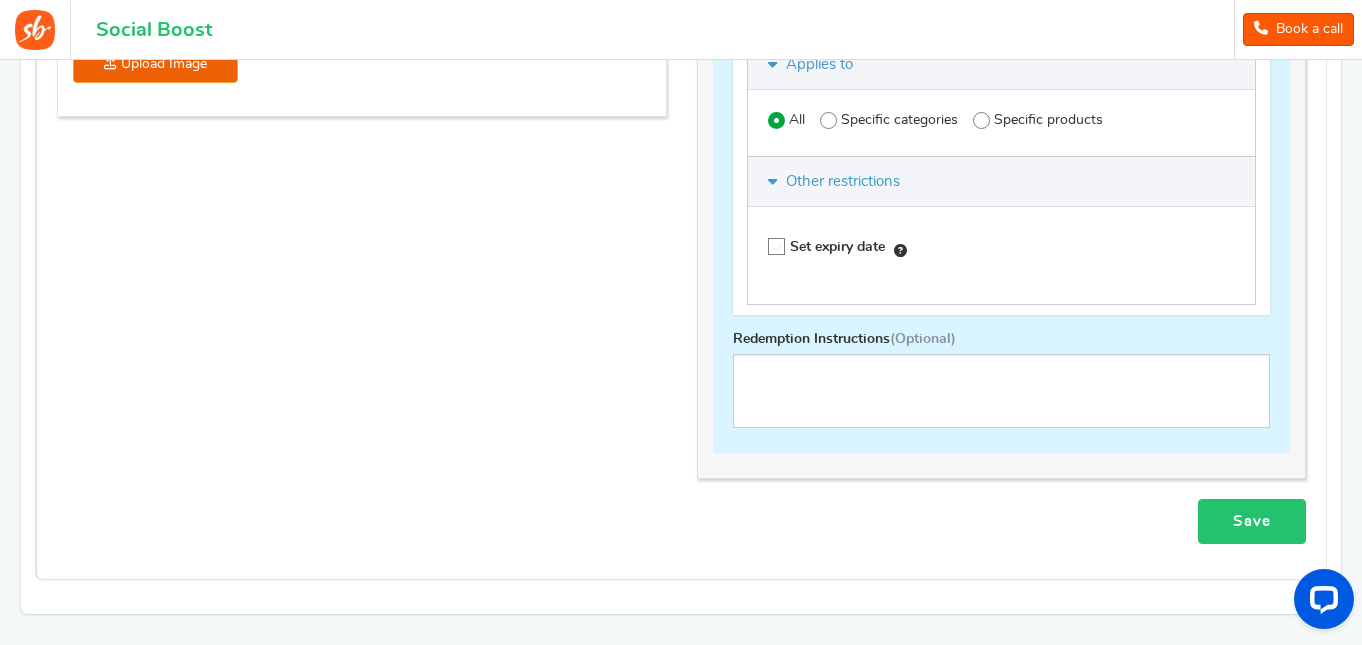 click on "Save" at bounding box center (1252, 521) 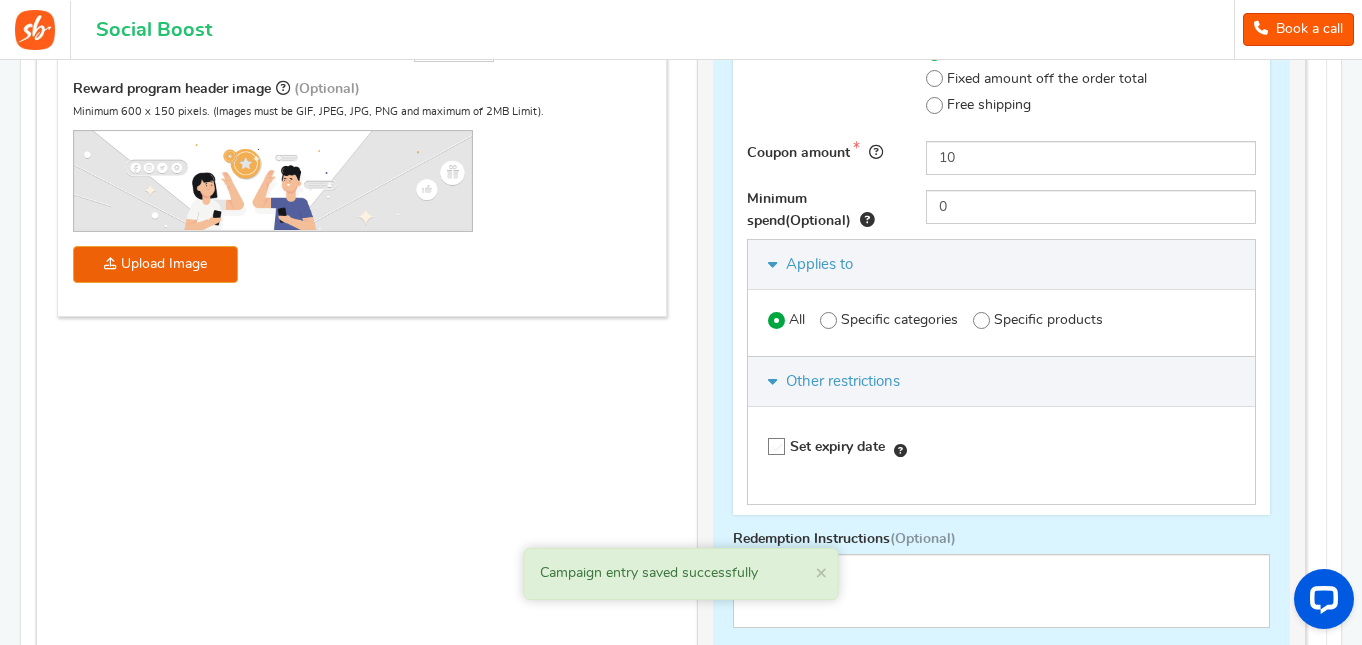 scroll, scrollTop: 1041, scrollLeft: 0, axis: vertical 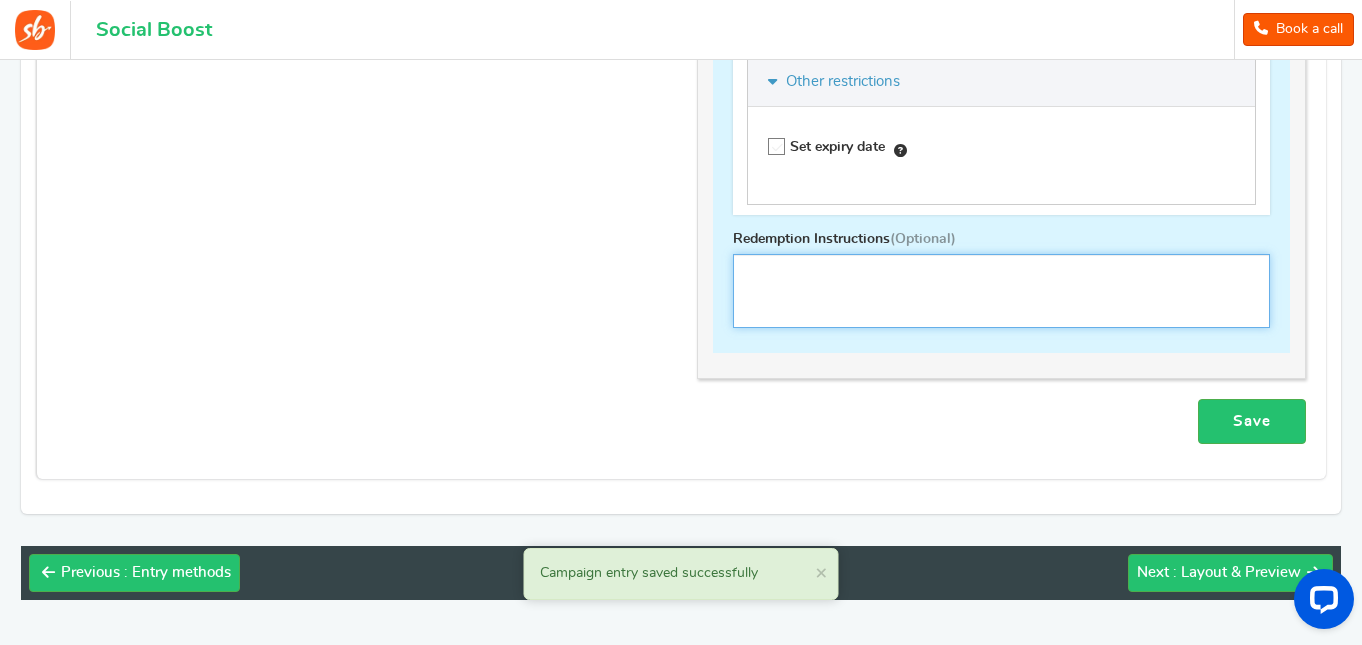 click at bounding box center [1002, 291] 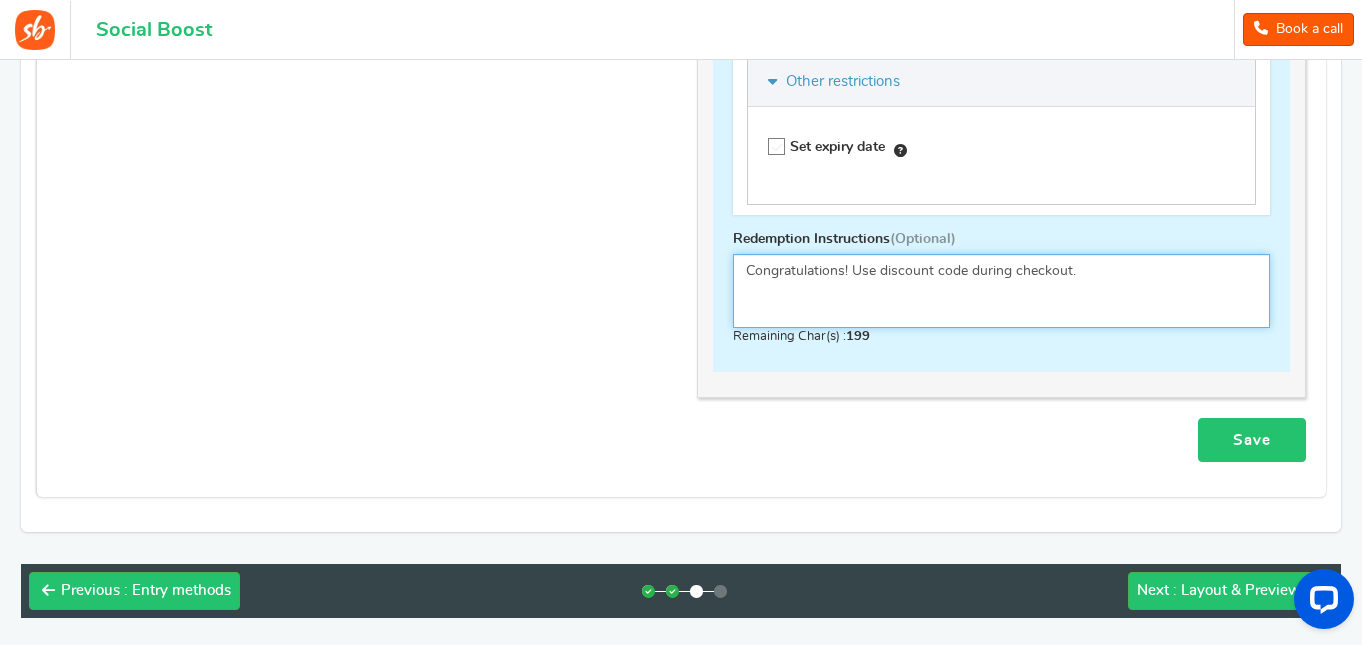 type on "Congratulations! Use discount code during checkout." 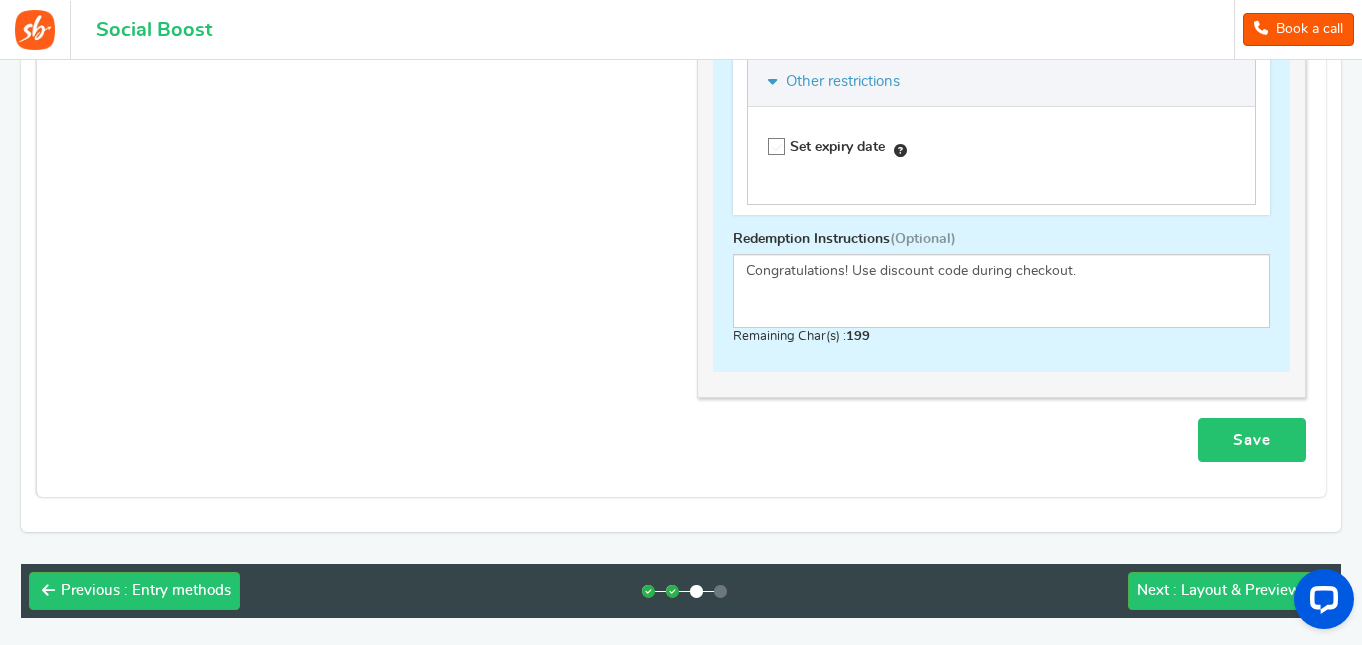 click on "Save" at bounding box center (1252, 440) 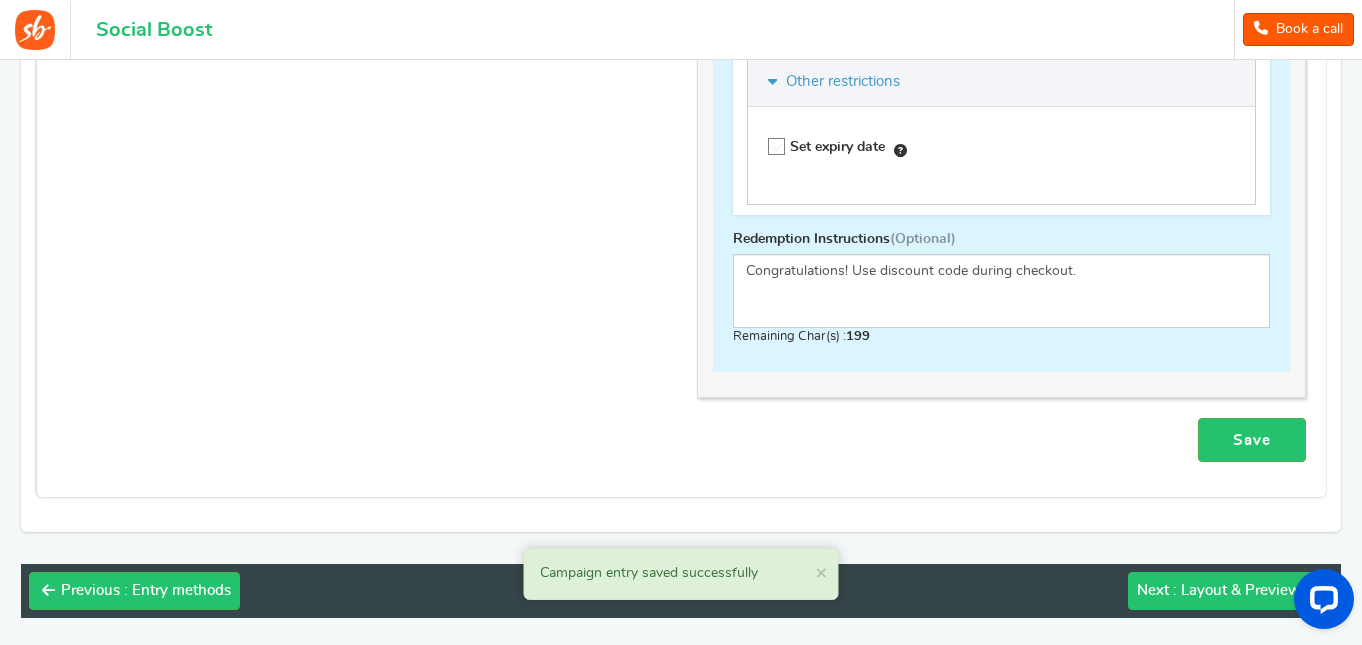 click on ": Layout & Preview" at bounding box center (1237, 590) 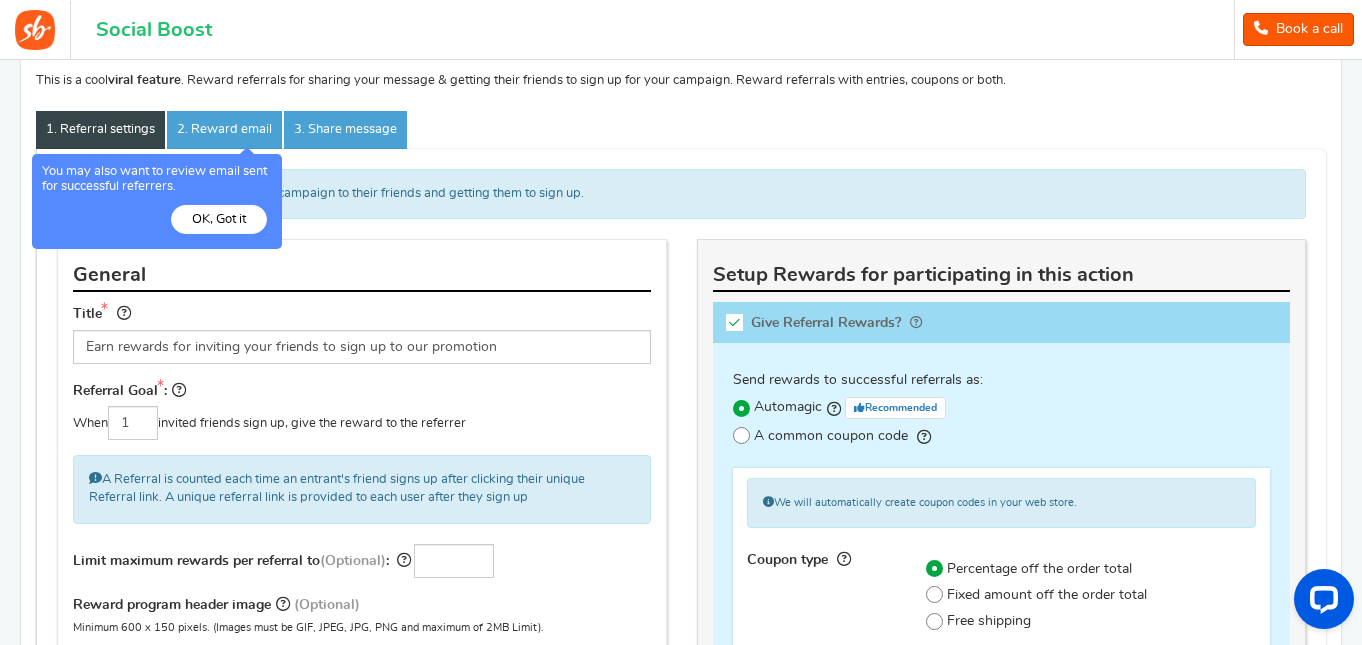 scroll, scrollTop: 209, scrollLeft: 0, axis: vertical 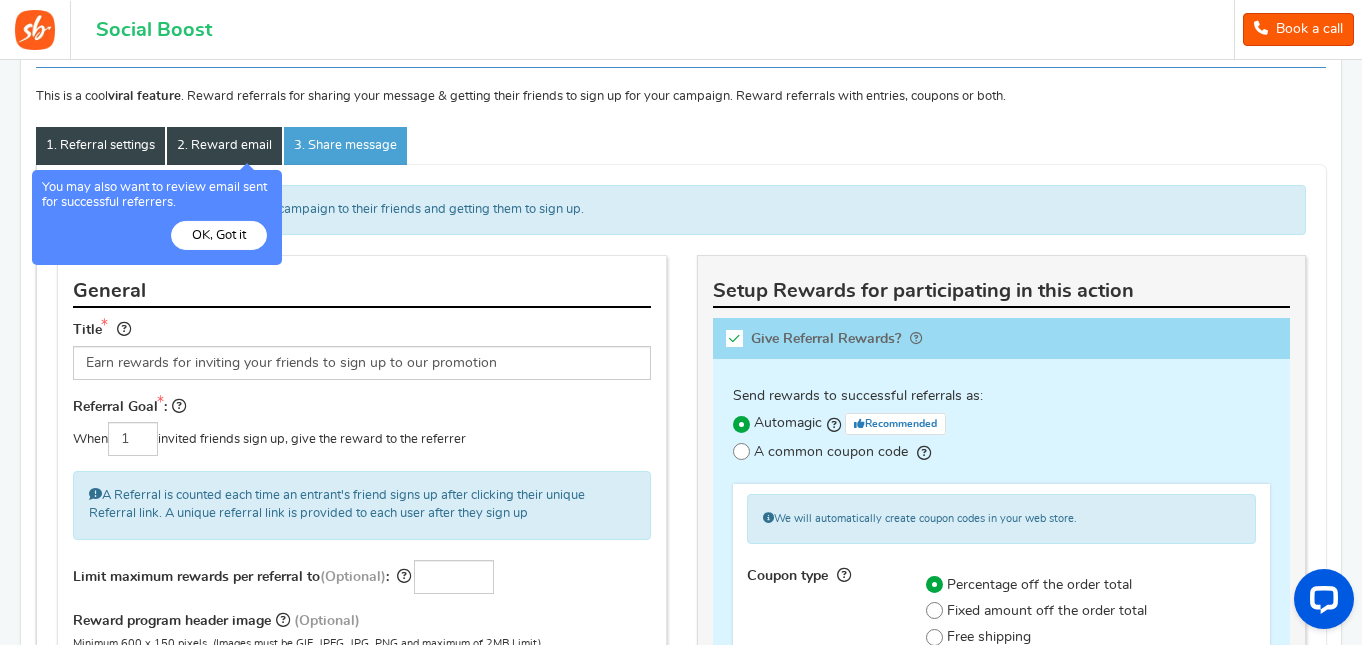 click on "2. Reward email" at bounding box center (224, 146) 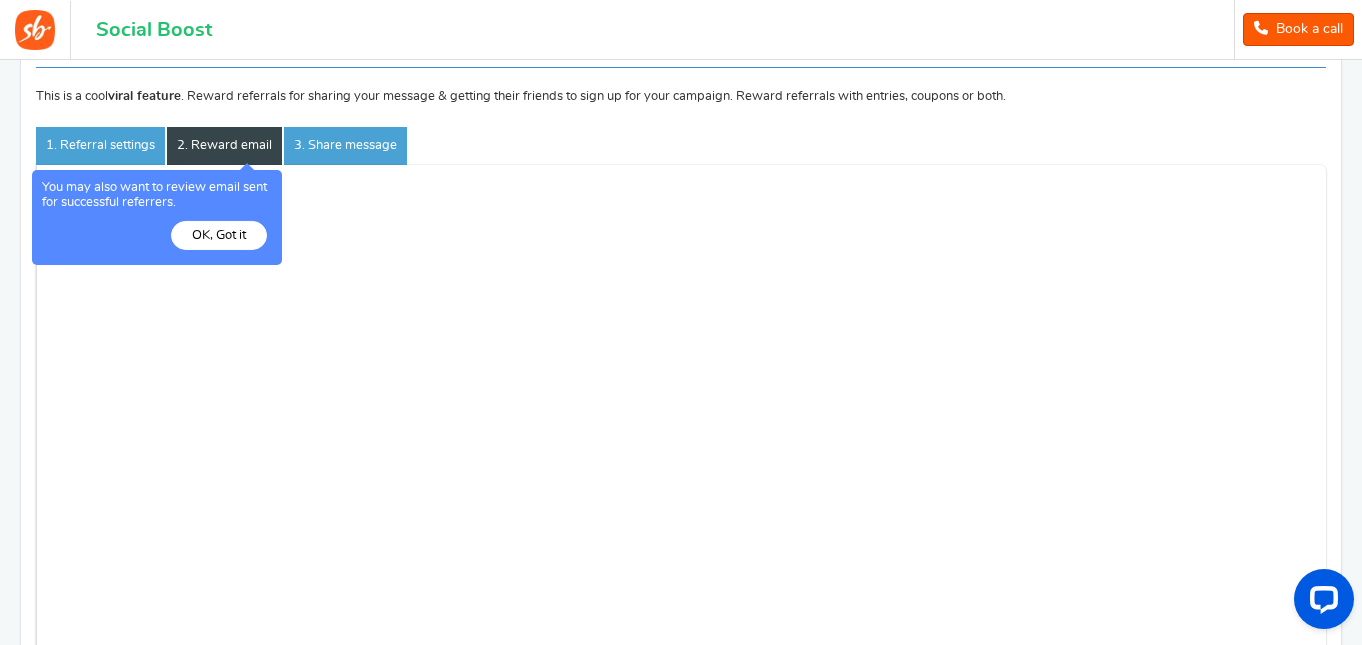 scroll, scrollTop: 186, scrollLeft: 0, axis: vertical 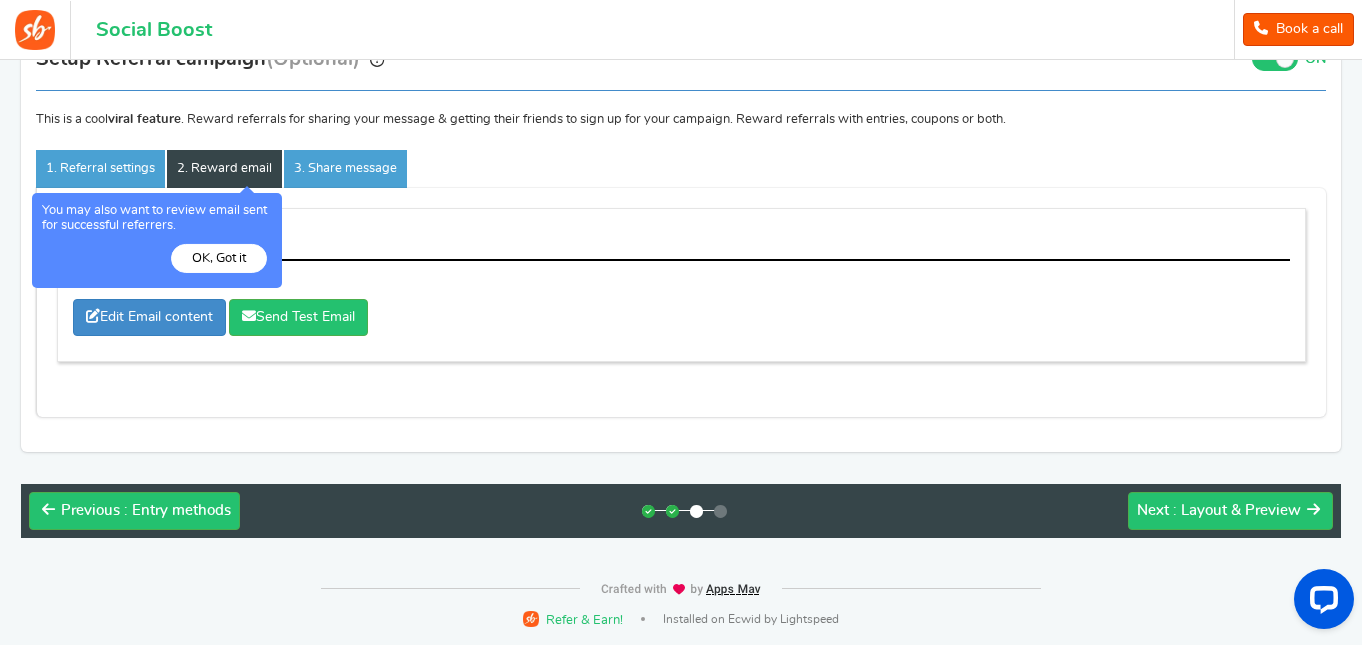 click on "Referral reward email
Email sent to successful referrals
Edit Email content
Send Test Email" at bounding box center (681, 282) 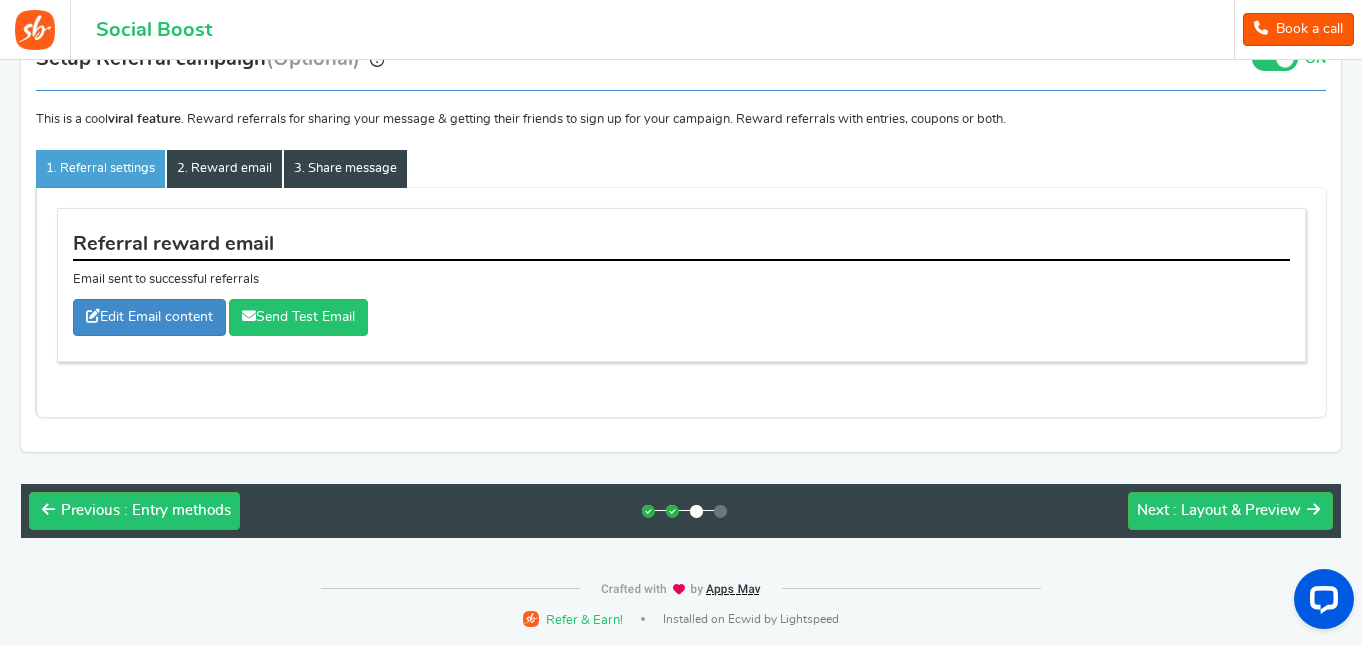 click on "3. Share message" at bounding box center (345, 169) 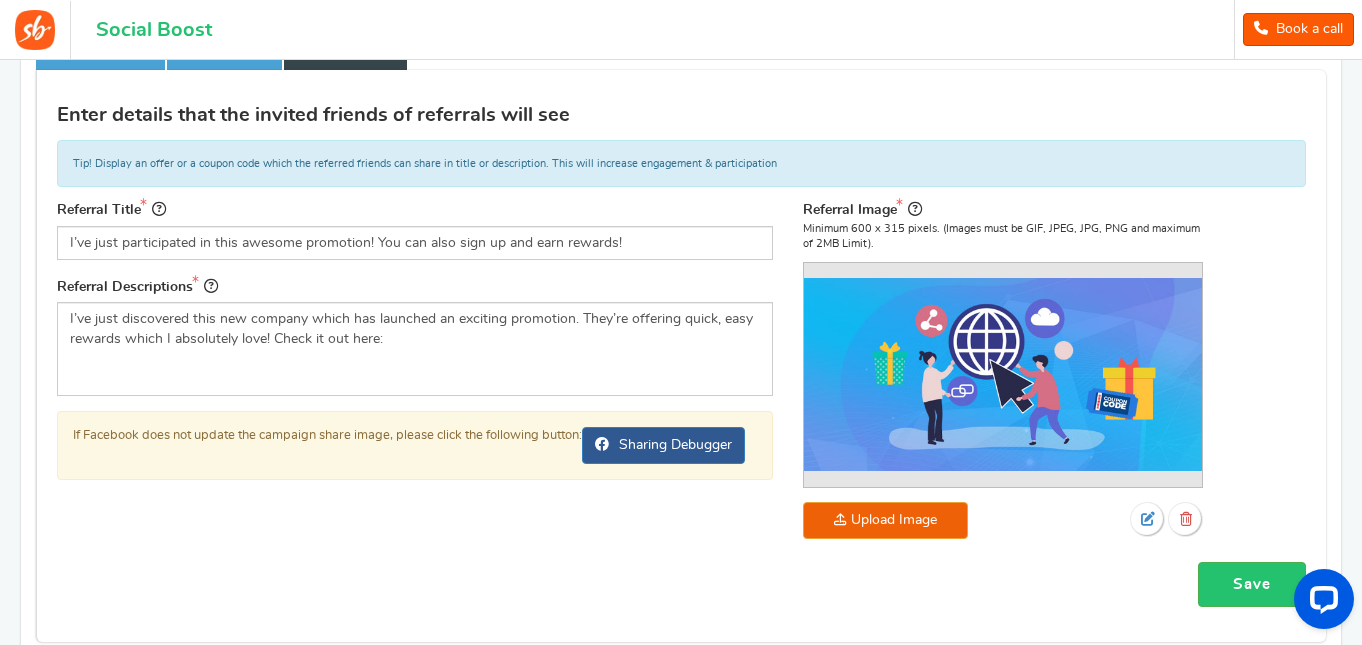 scroll, scrollTop: 386, scrollLeft: 0, axis: vertical 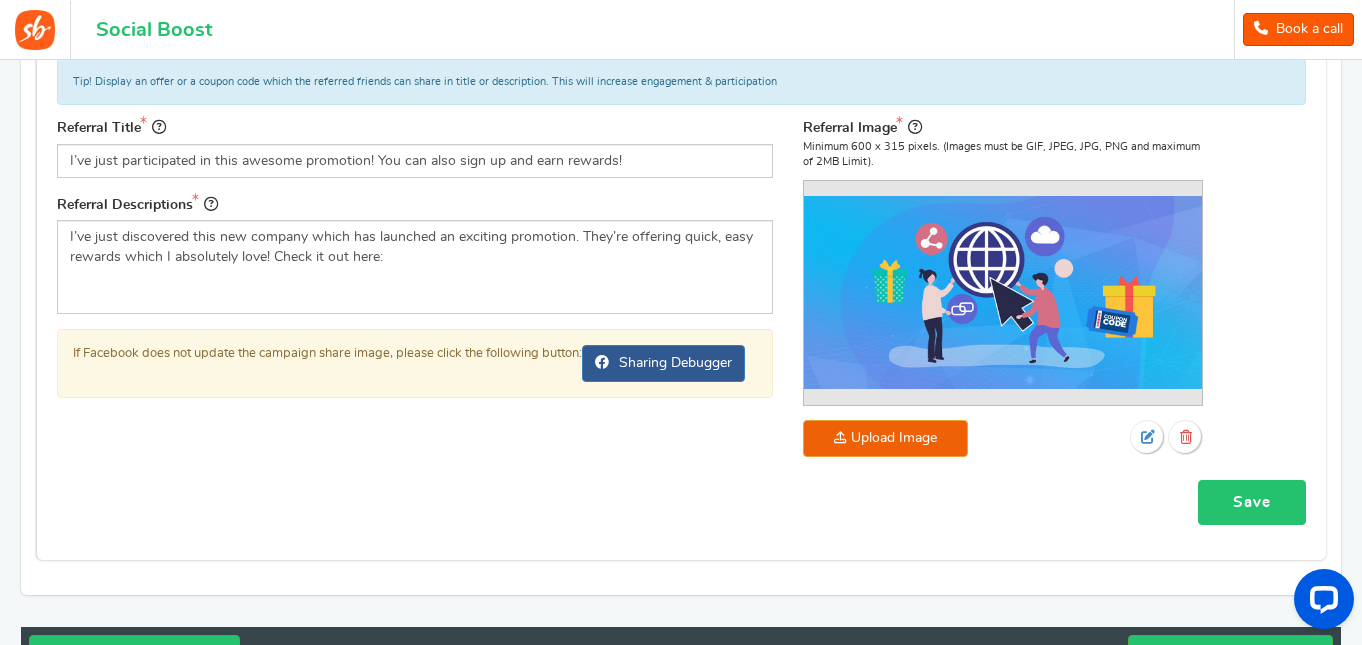 click on "Save" at bounding box center [1252, 502] 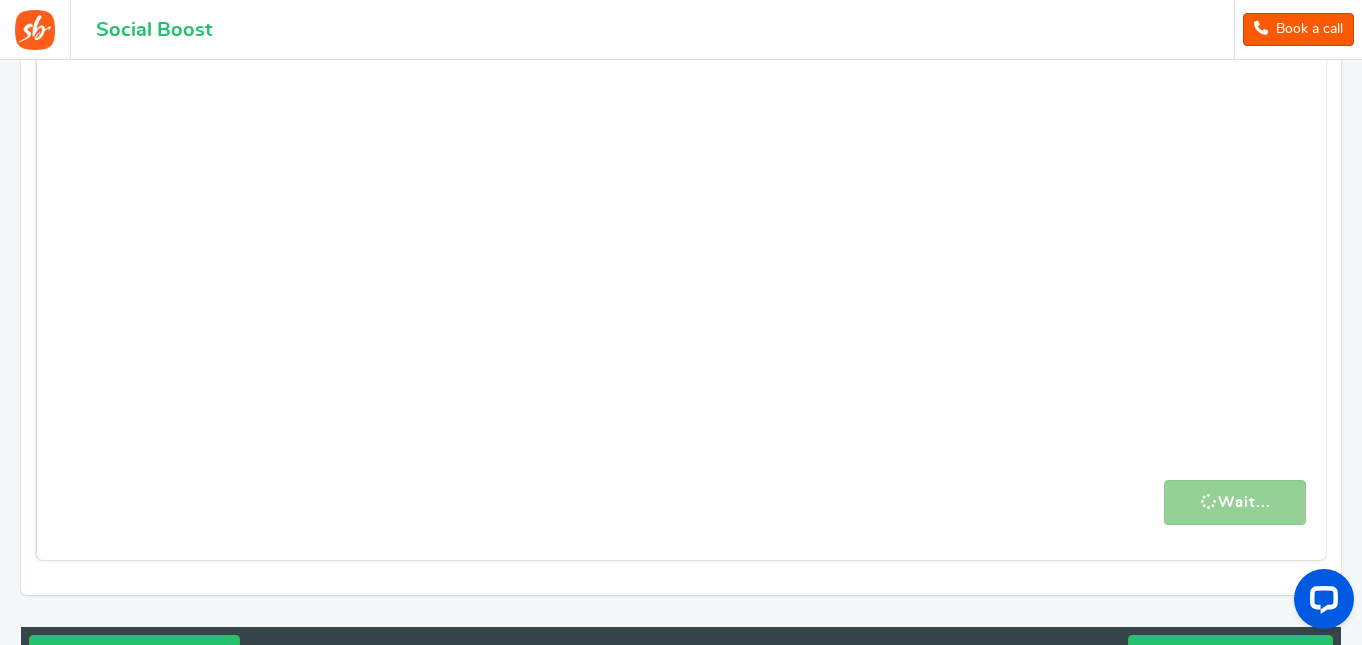 scroll, scrollTop: 979, scrollLeft: 0, axis: vertical 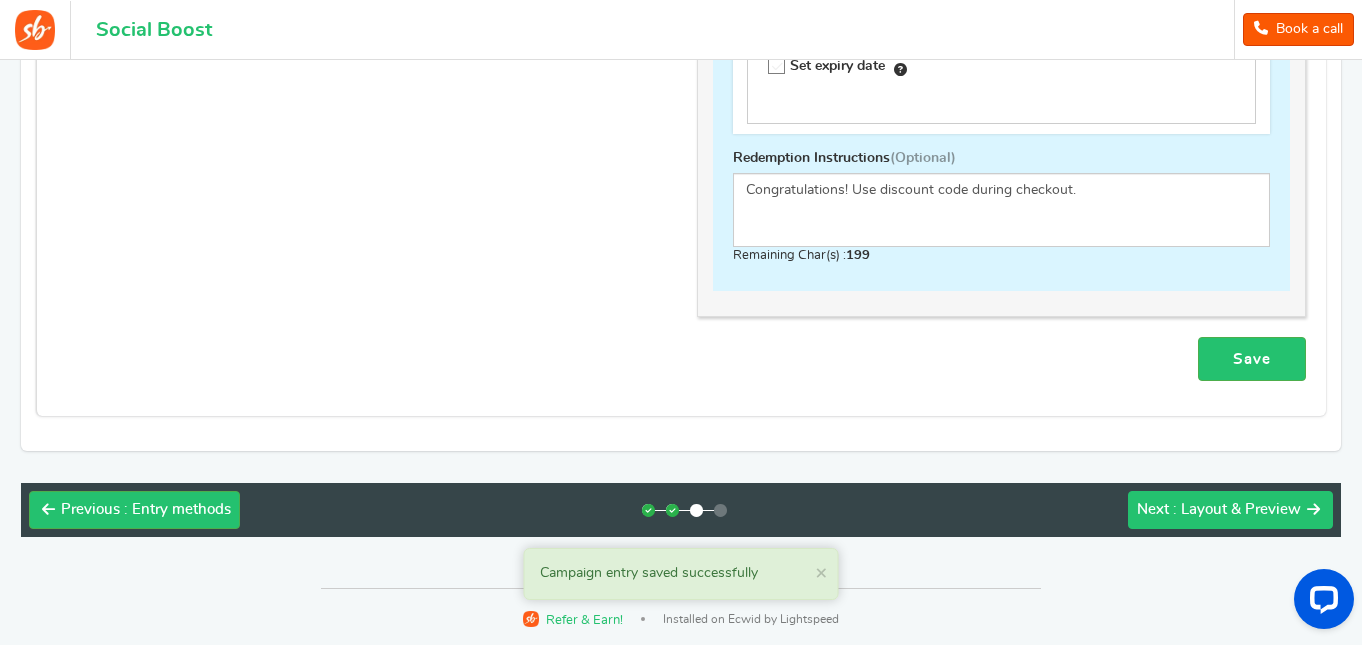 click on ": Layout & Preview" at bounding box center [1237, 509] 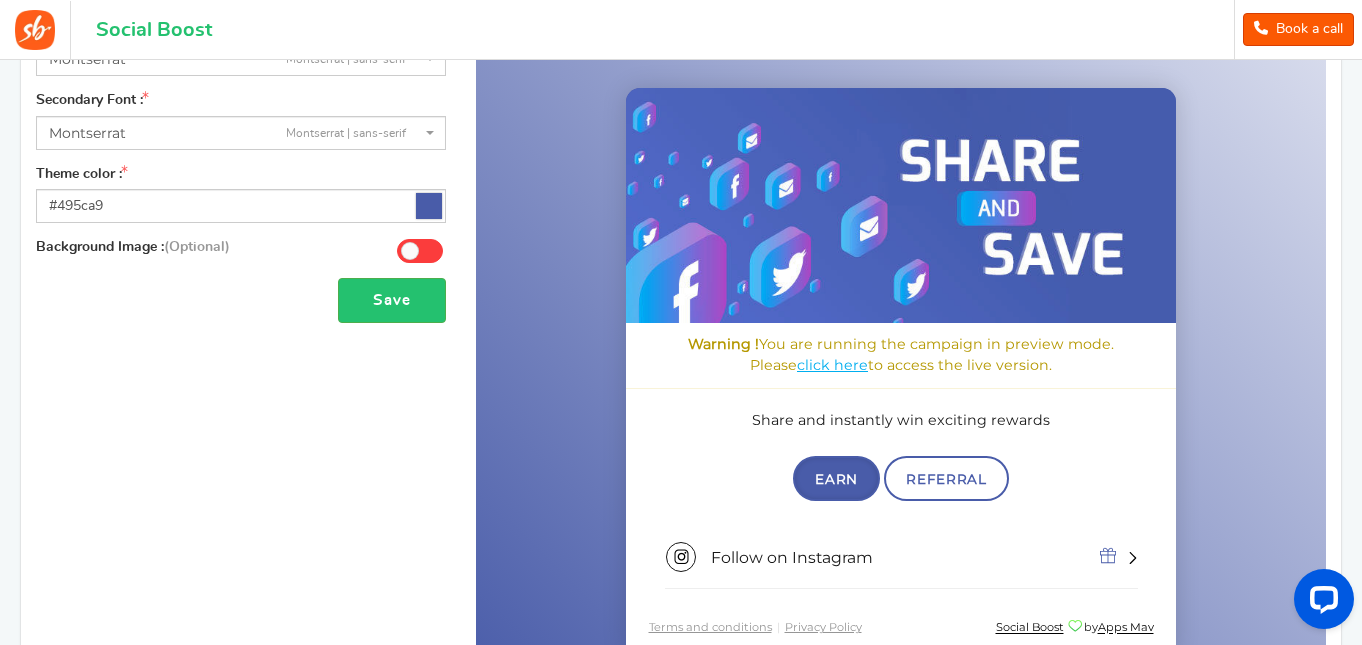 scroll, scrollTop: 200, scrollLeft: 0, axis: vertical 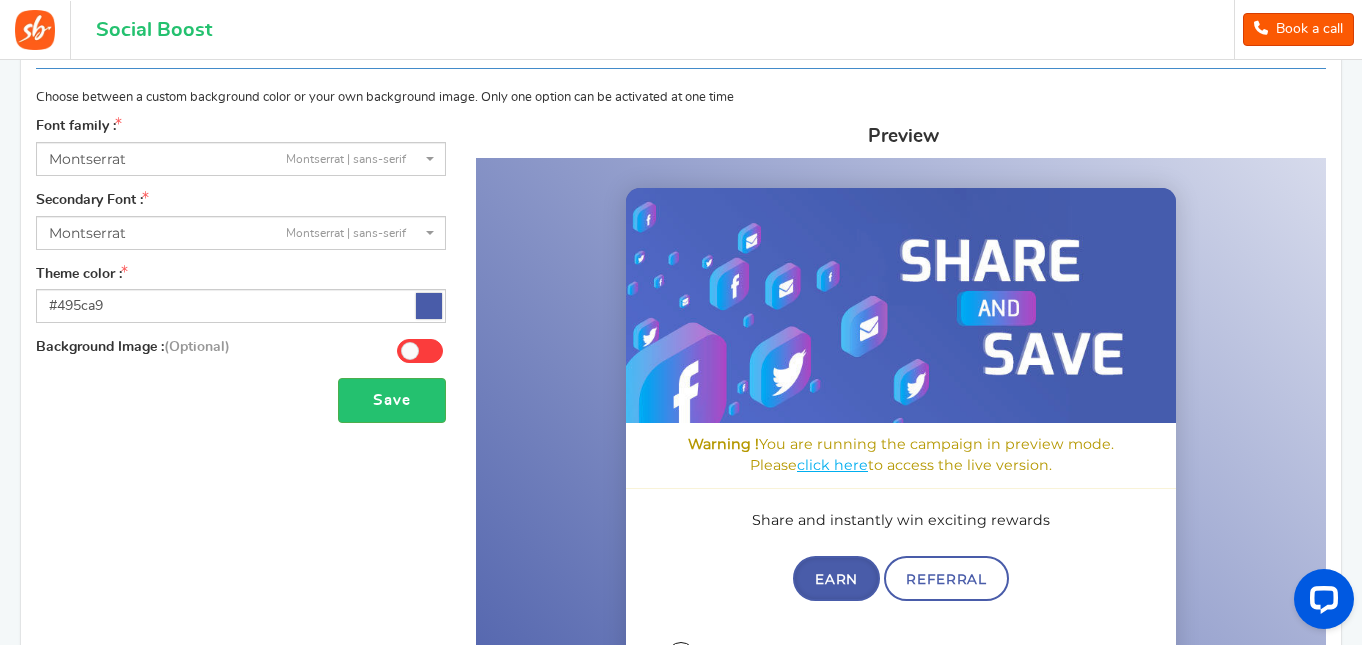 click at bounding box center (429, 306) 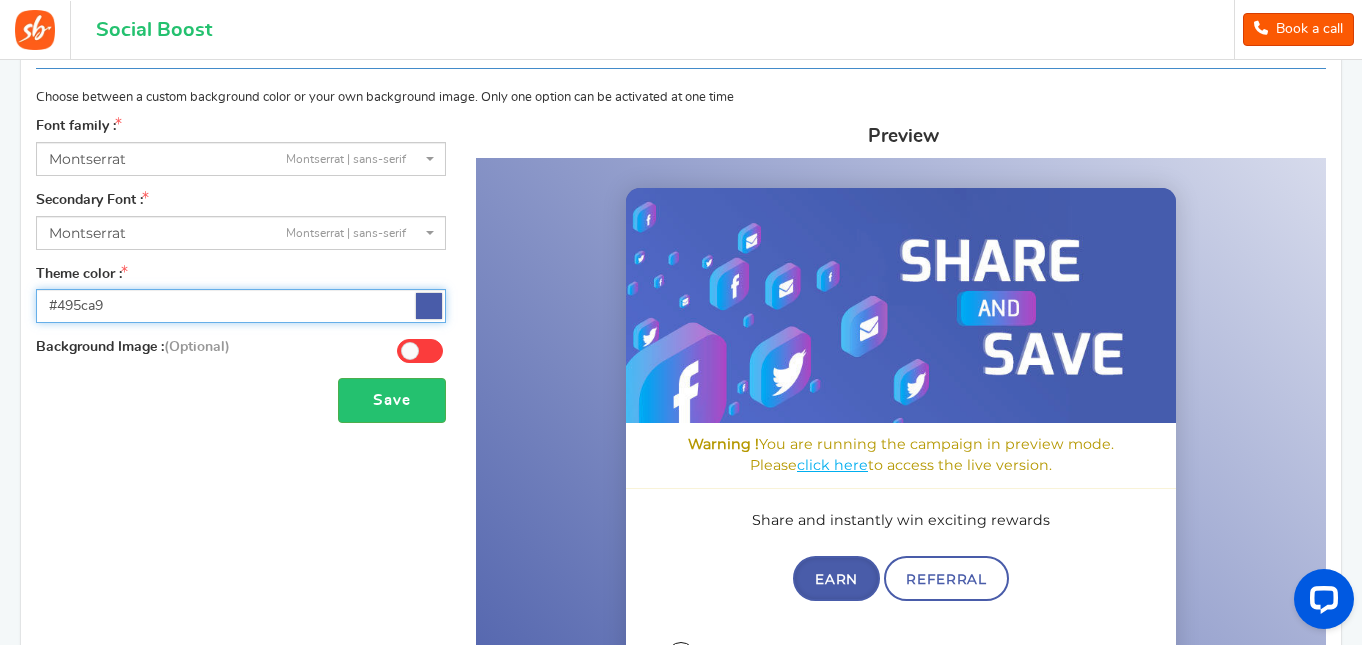 click on "#495ca9" at bounding box center (241, 306) 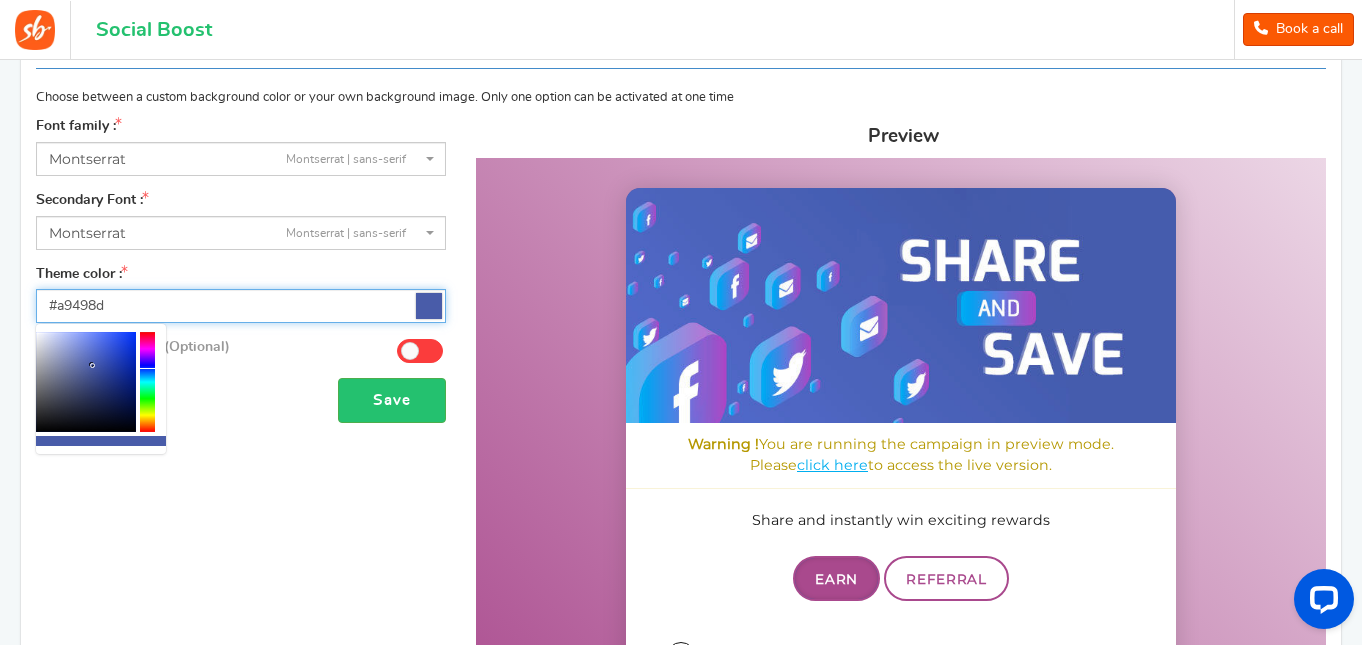 click at bounding box center (147, 382) 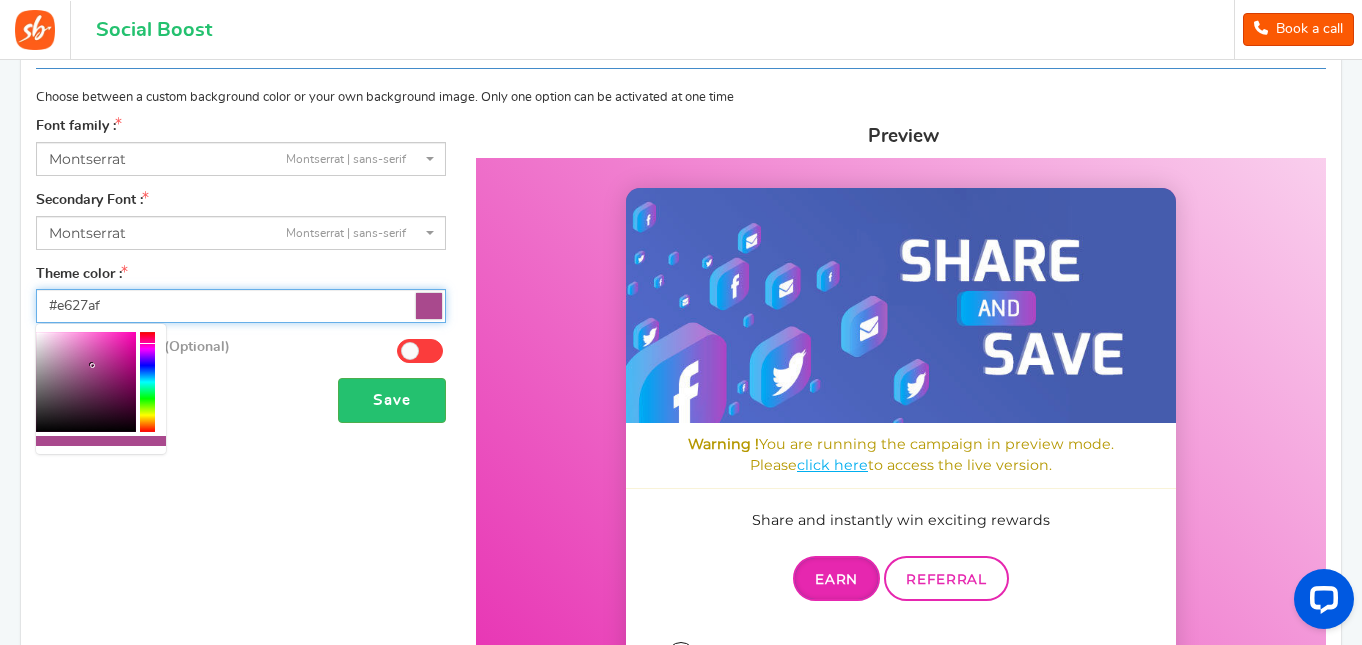 click at bounding box center [86, 382] 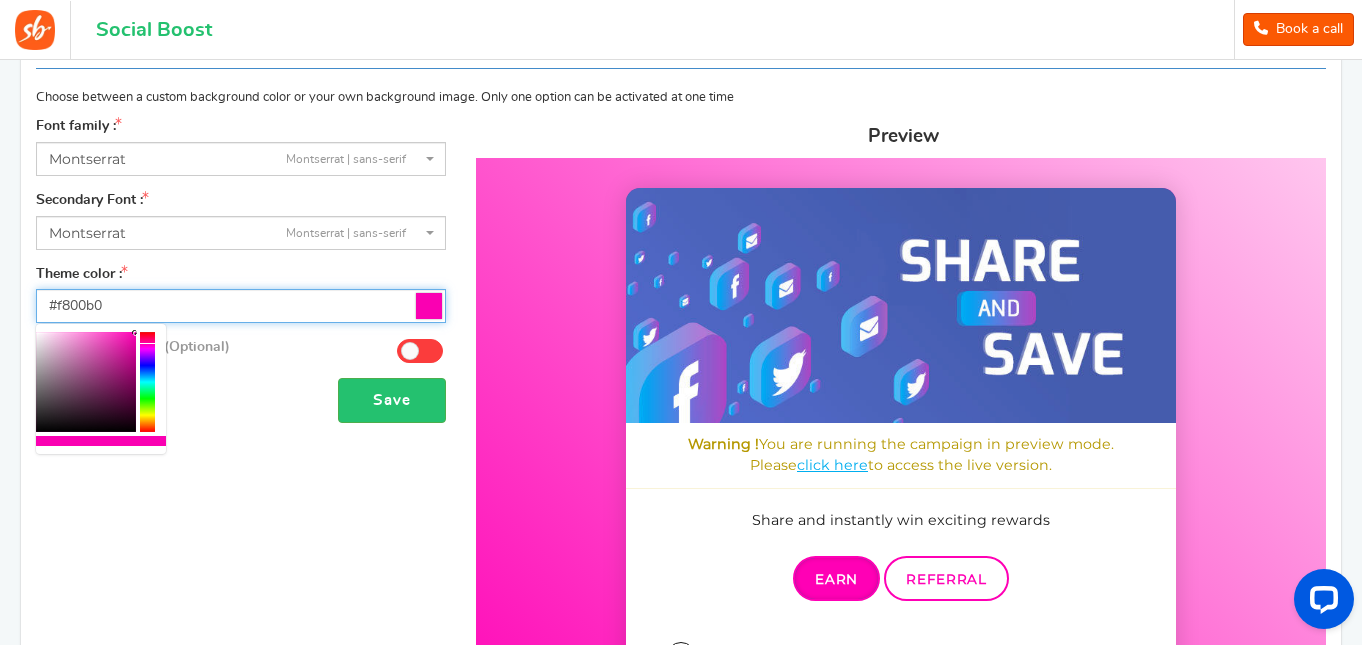 type on "#ff00b5" 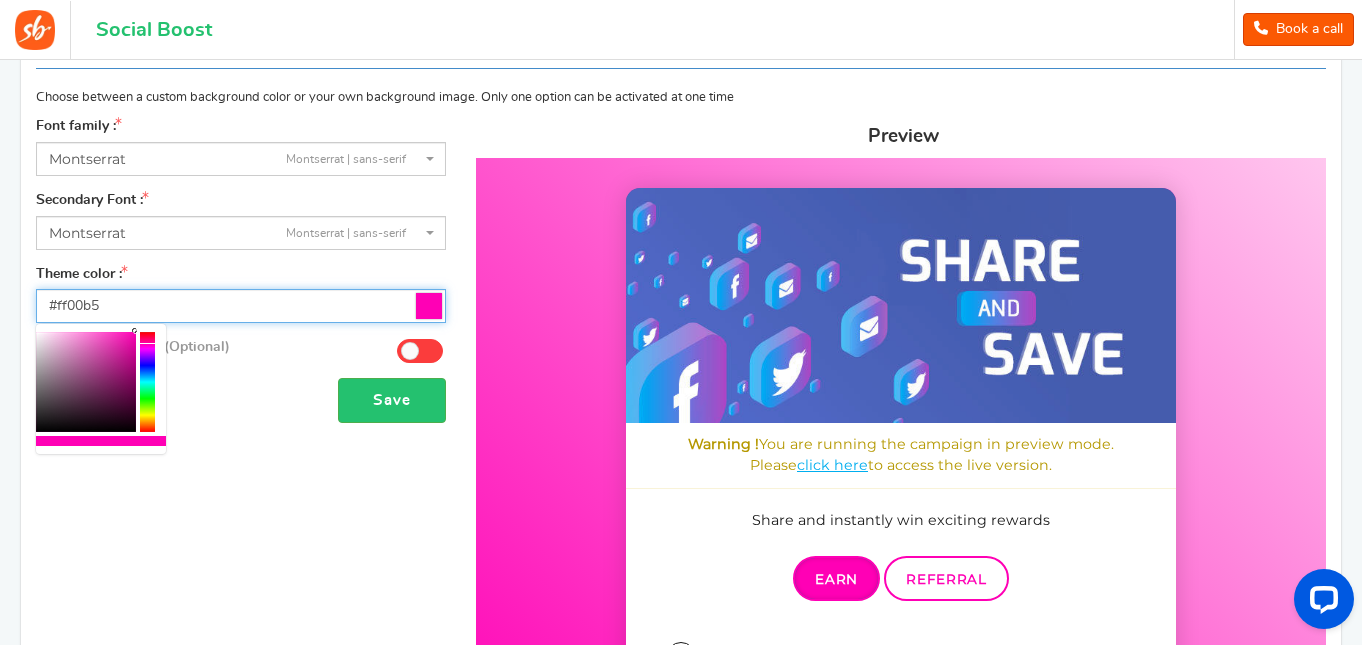 drag, startPoint x: 129, startPoint y: 335, endPoint x: 162, endPoint y: 331, distance: 33.24154 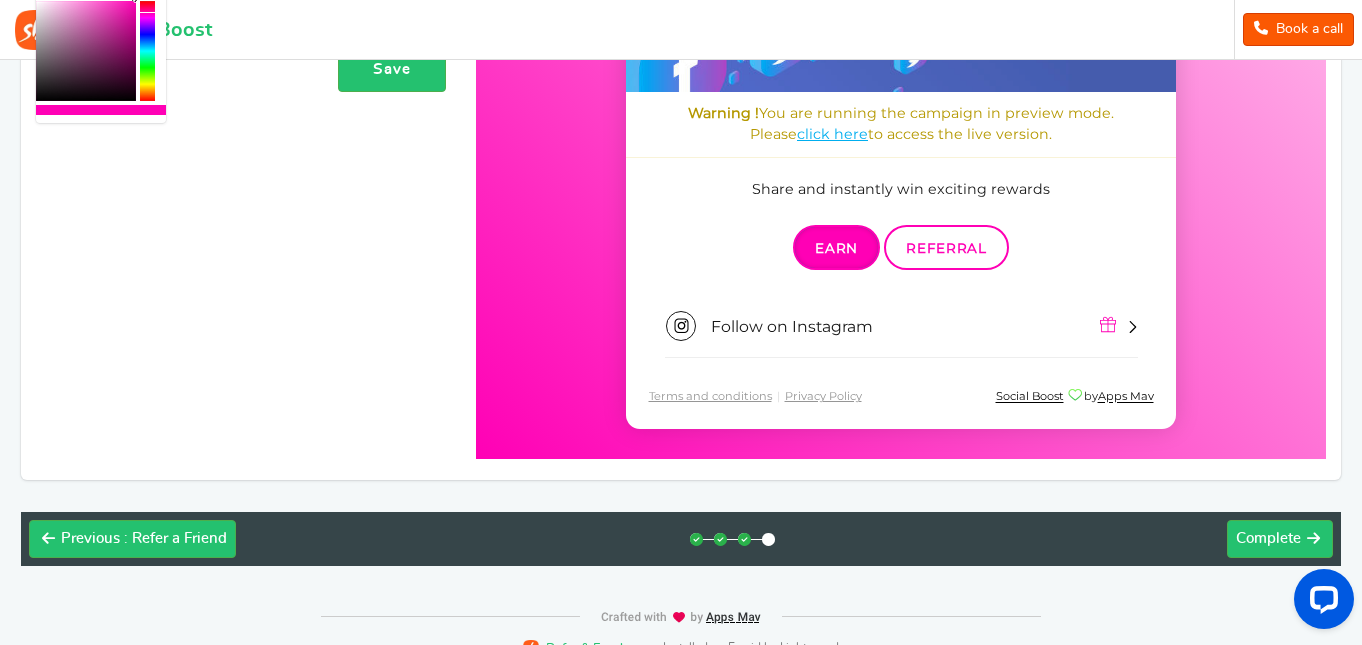 scroll, scrollTop: 559, scrollLeft: 0, axis: vertical 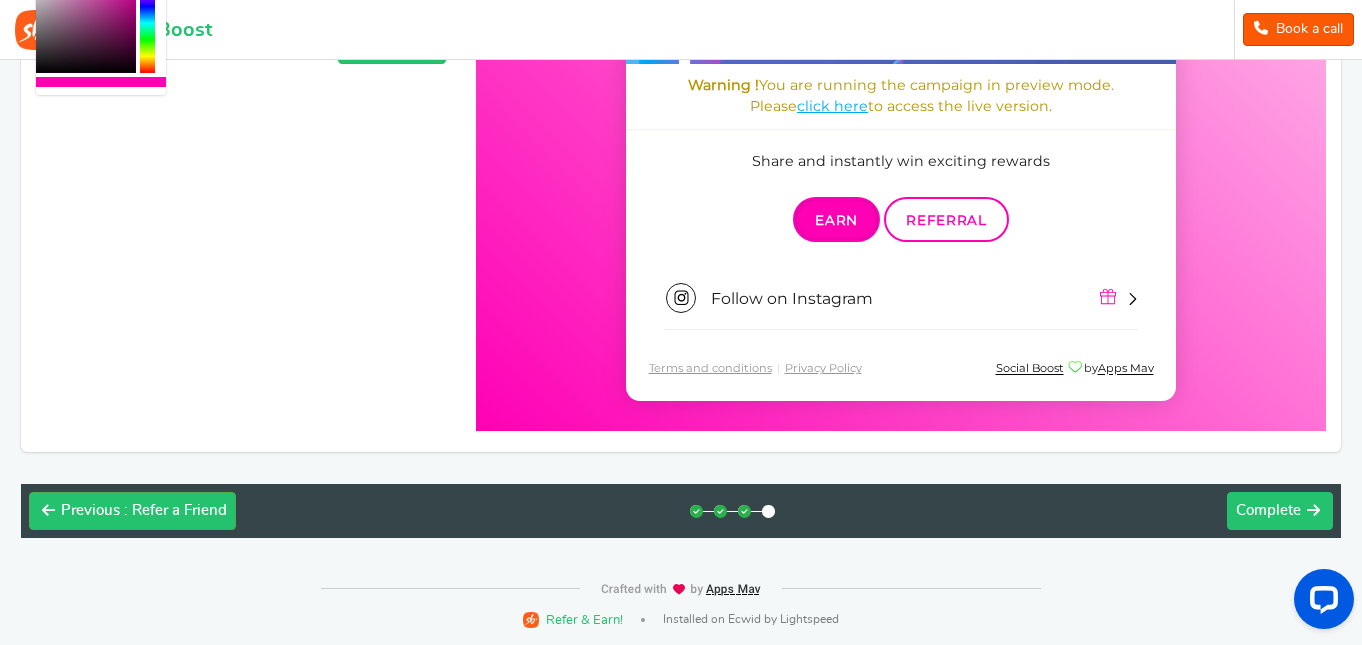 click on "Complete" at bounding box center (1268, 510) 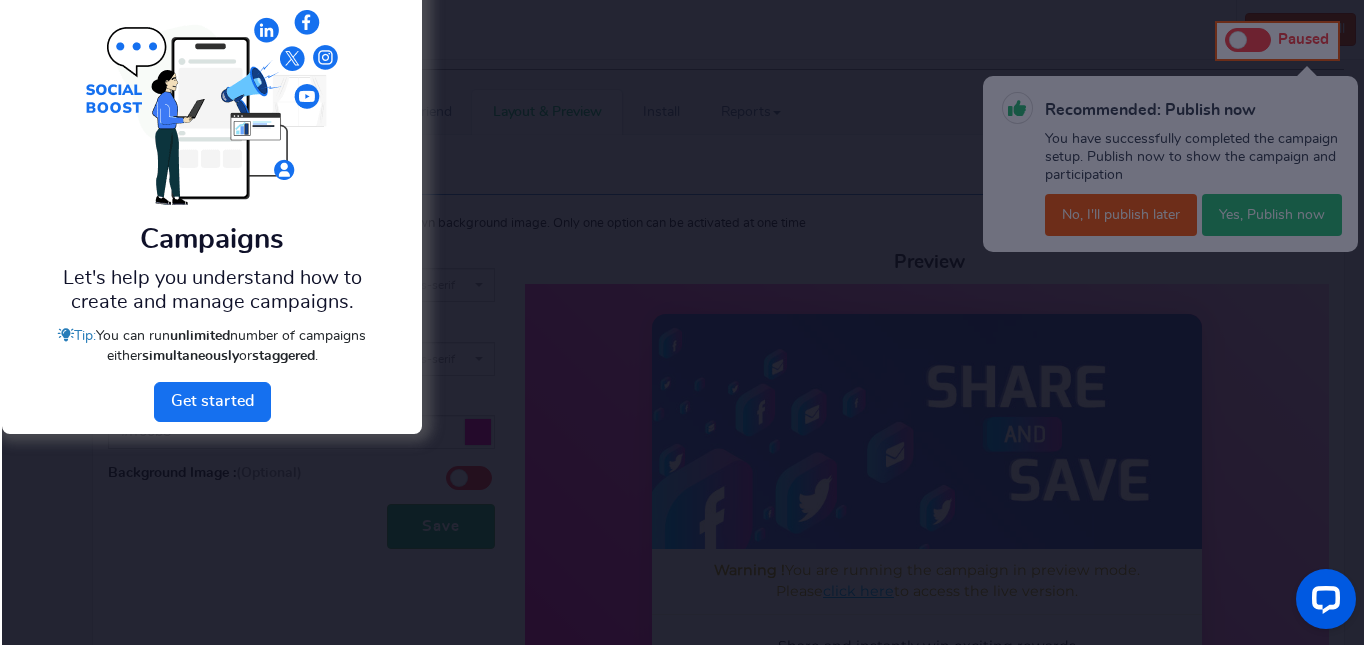 scroll, scrollTop: 0, scrollLeft: 0, axis: both 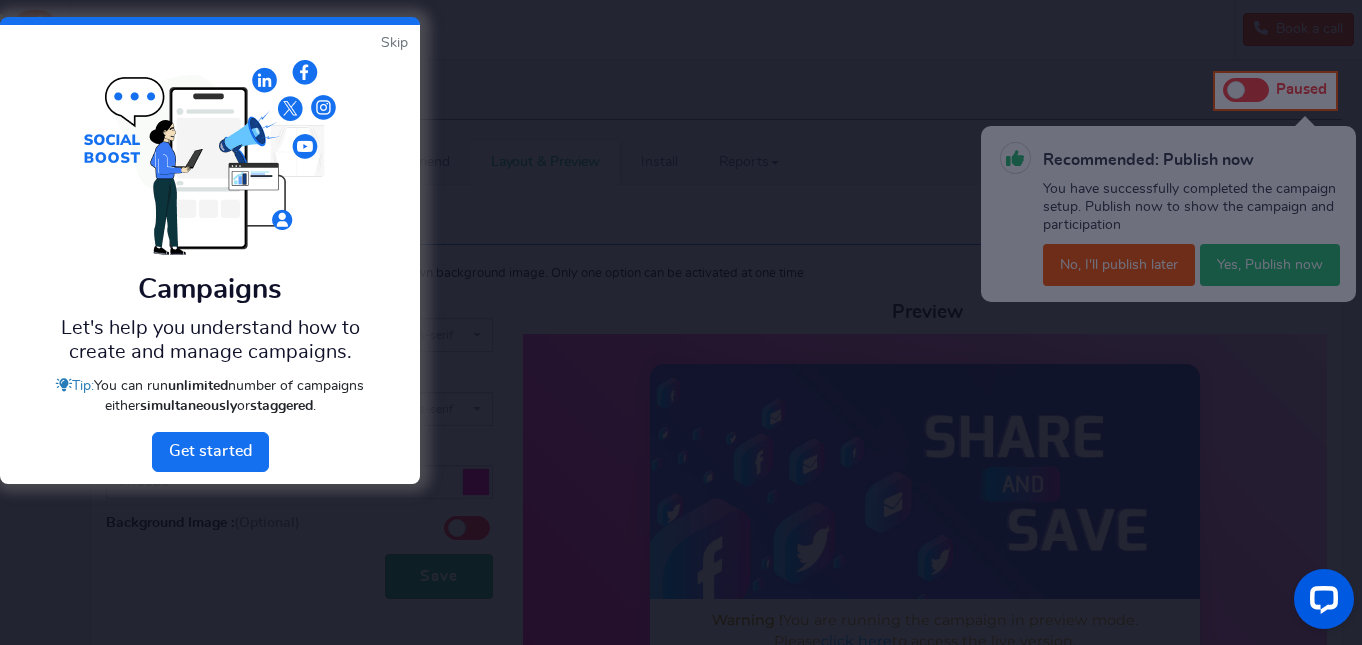 click on "Skip" at bounding box center [394, 43] 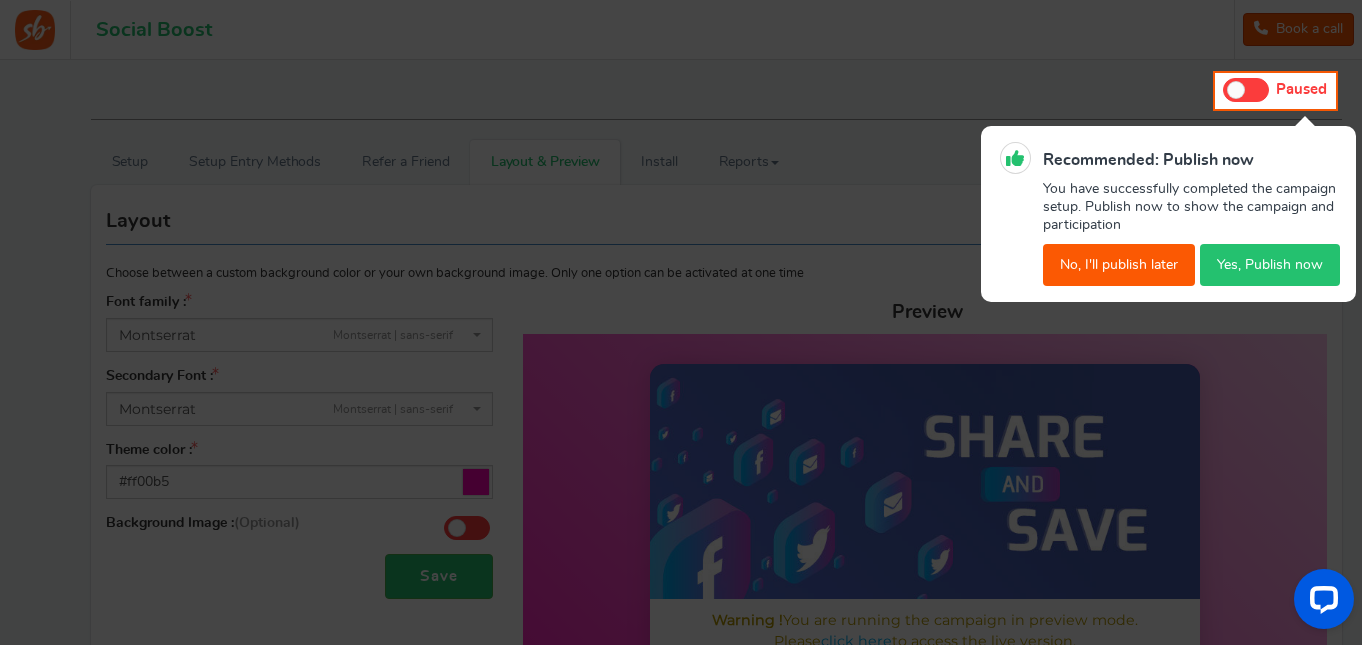 click on "Yes, Publish now" at bounding box center [1270, 265] 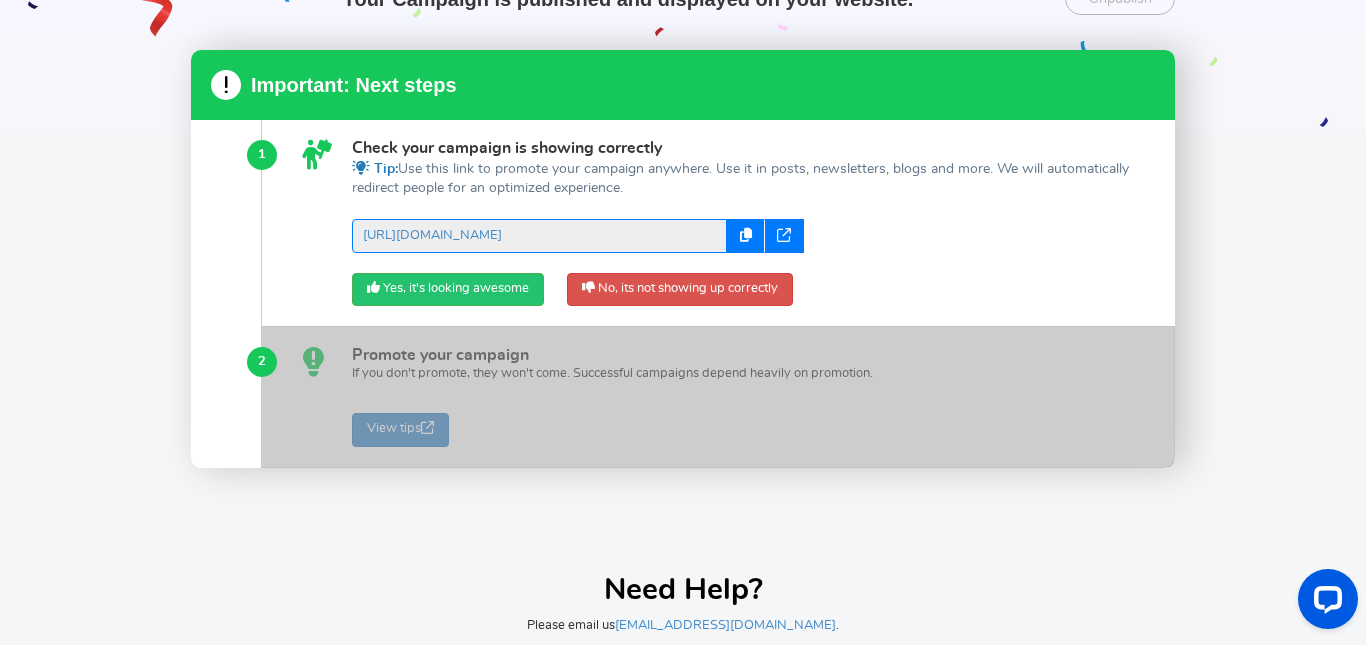 scroll, scrollTop: 82, scrollLeft: 0, axis: vertical 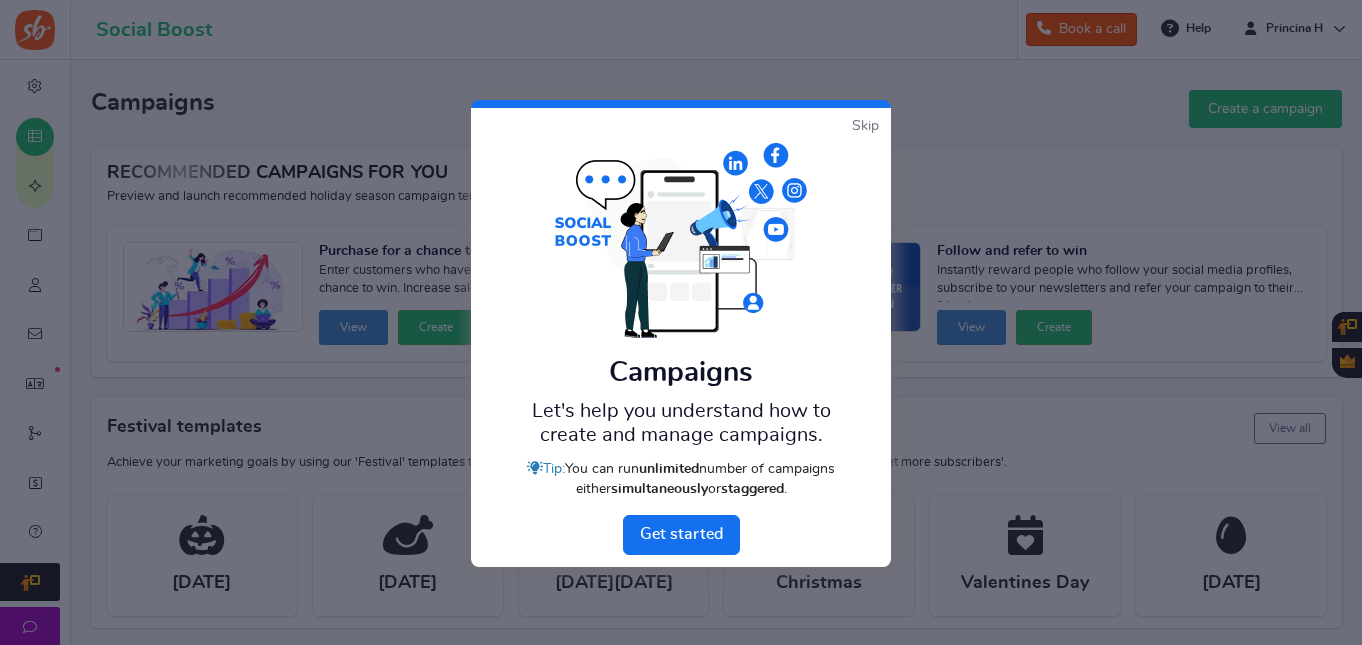 click on "Skip" at bounding box center (865, 126) 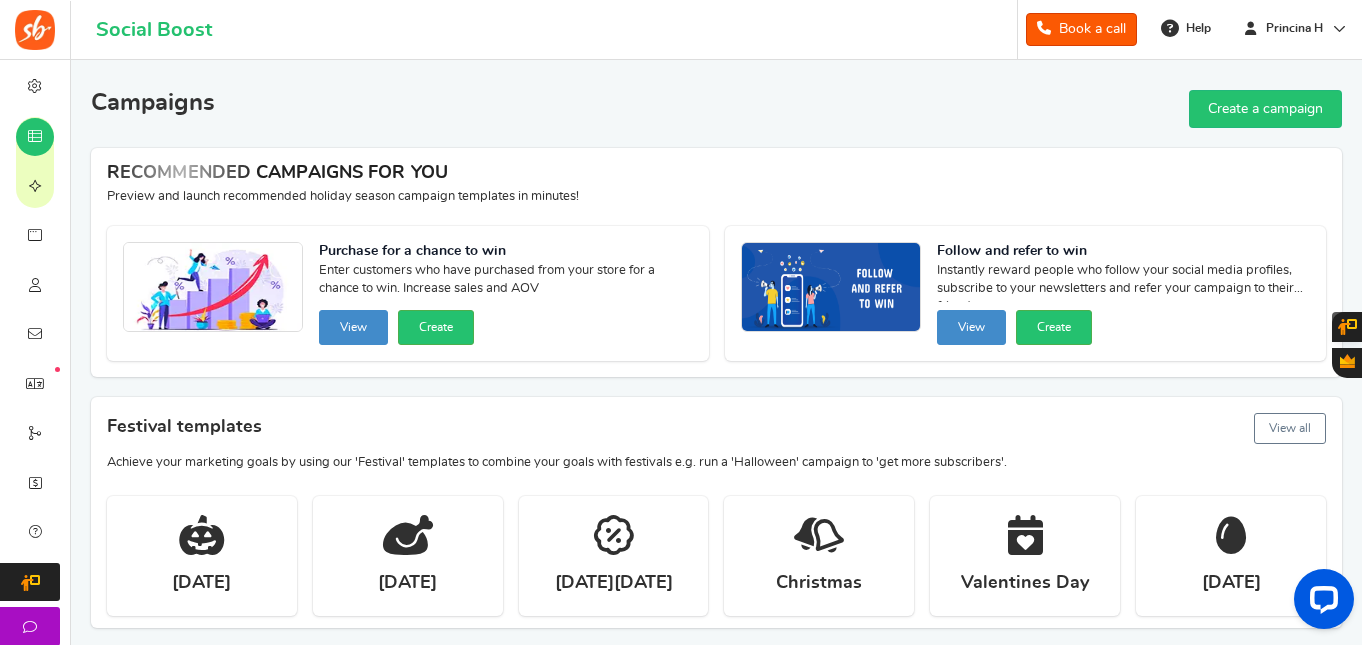 scroll, scrollTop: 0, scrollLeft: 0, axis: both 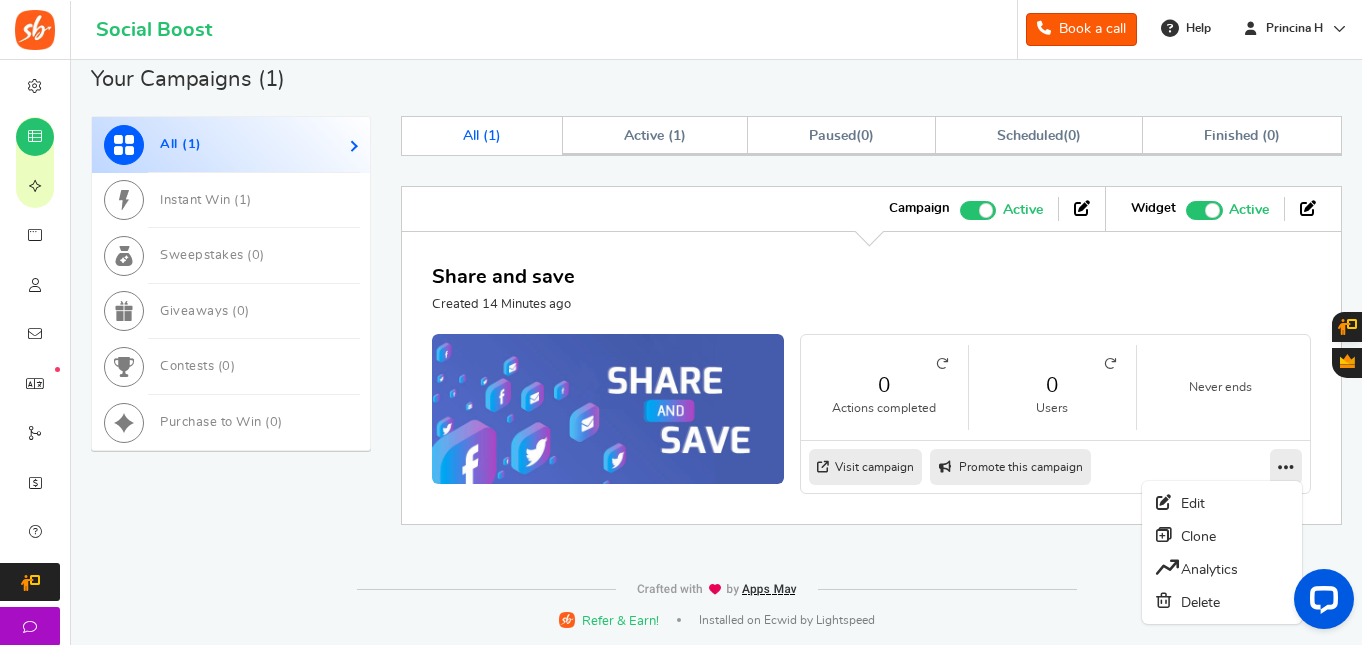 click at bounding box center (1286, 467) 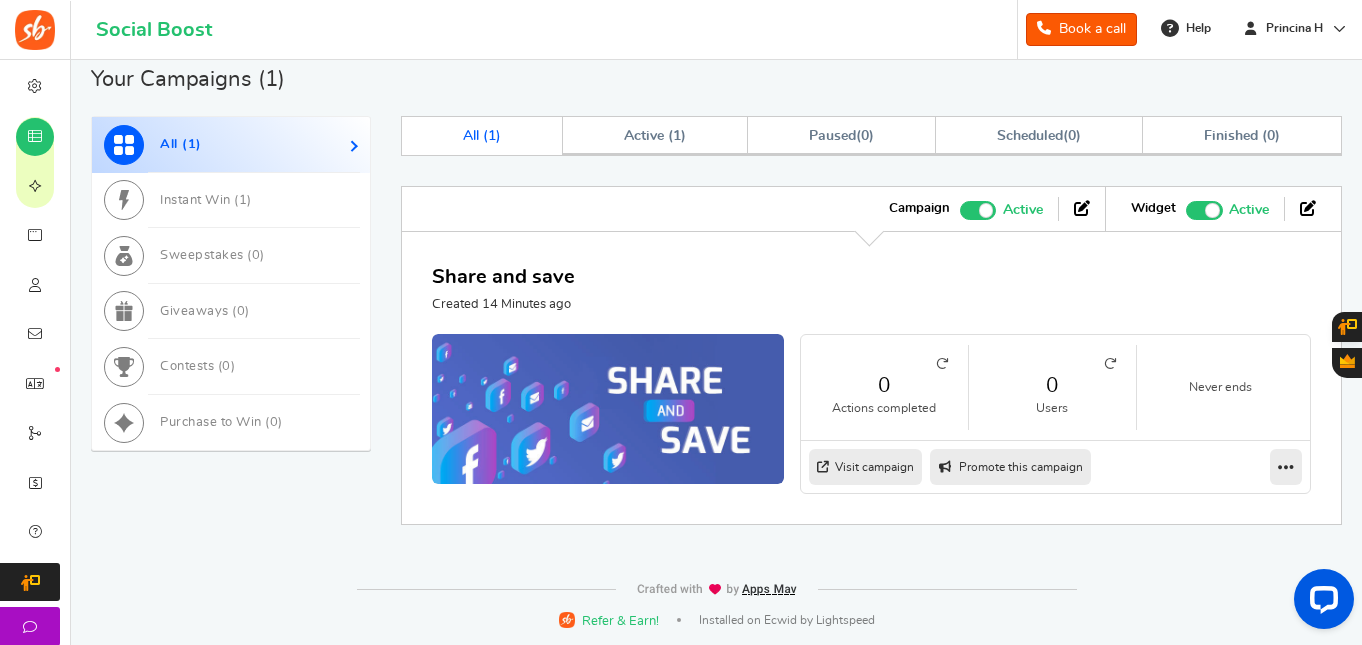 click on "Edit" at bounding box center [1222, 503] 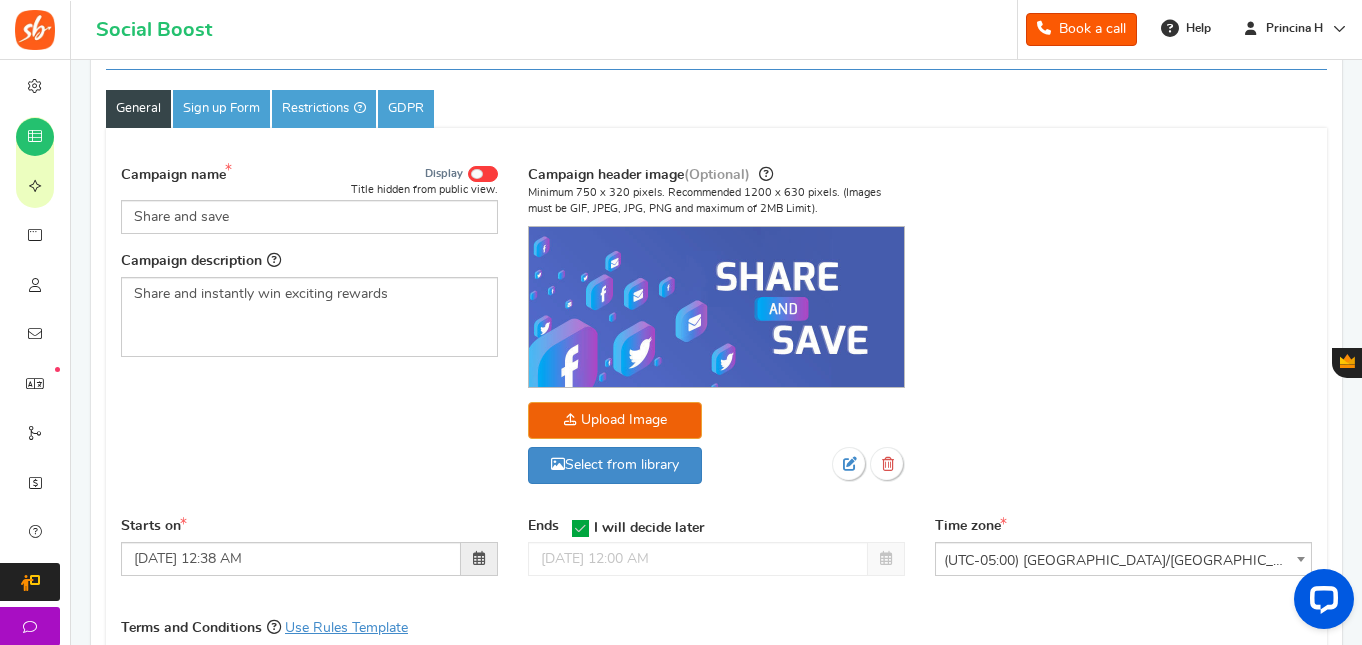 scroll, scrollTop: 0, scrollLeft: 0, axis: both 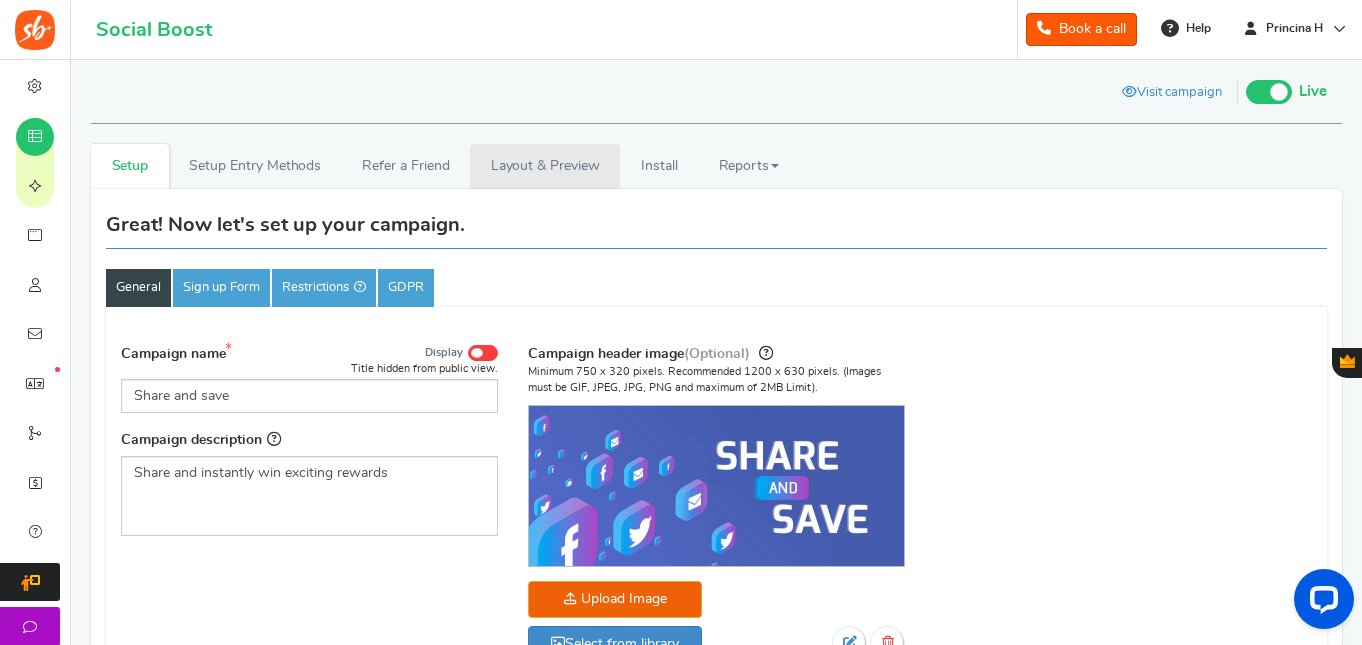 click on "Layout & Preview" at bounding box center (545, 166) 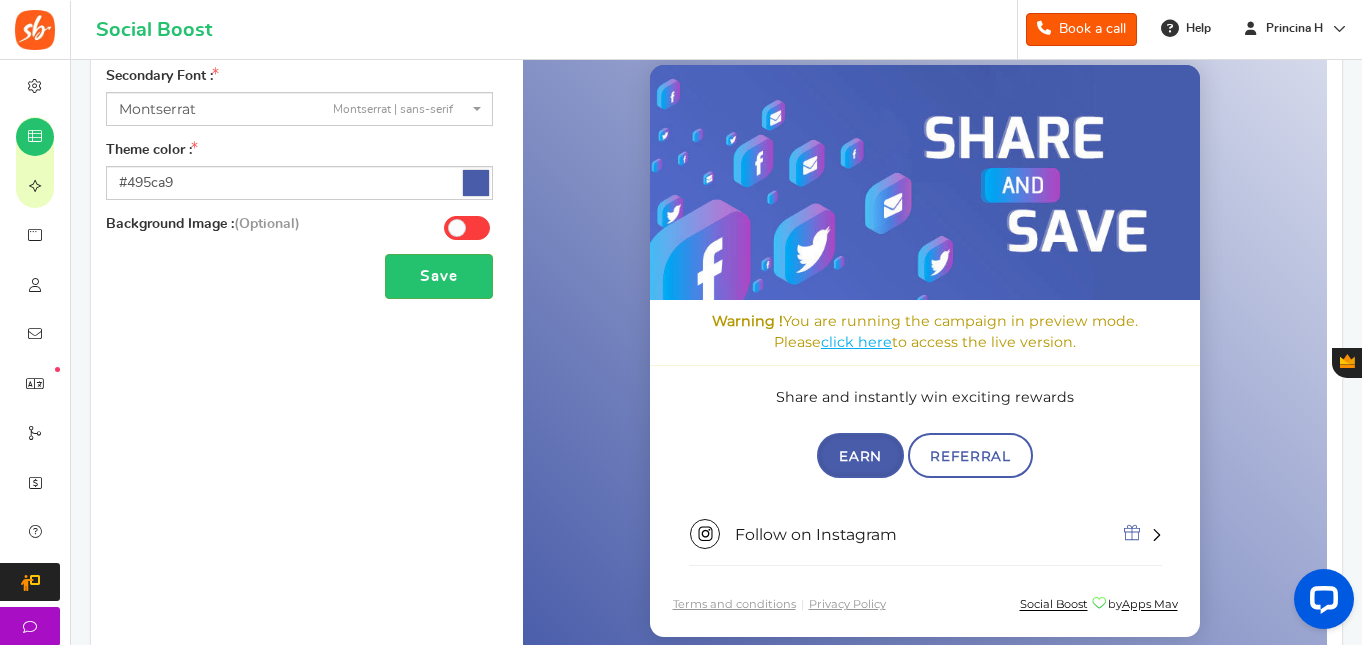scroll, scrollTop: 0, scrollLeft: 0, axis: both 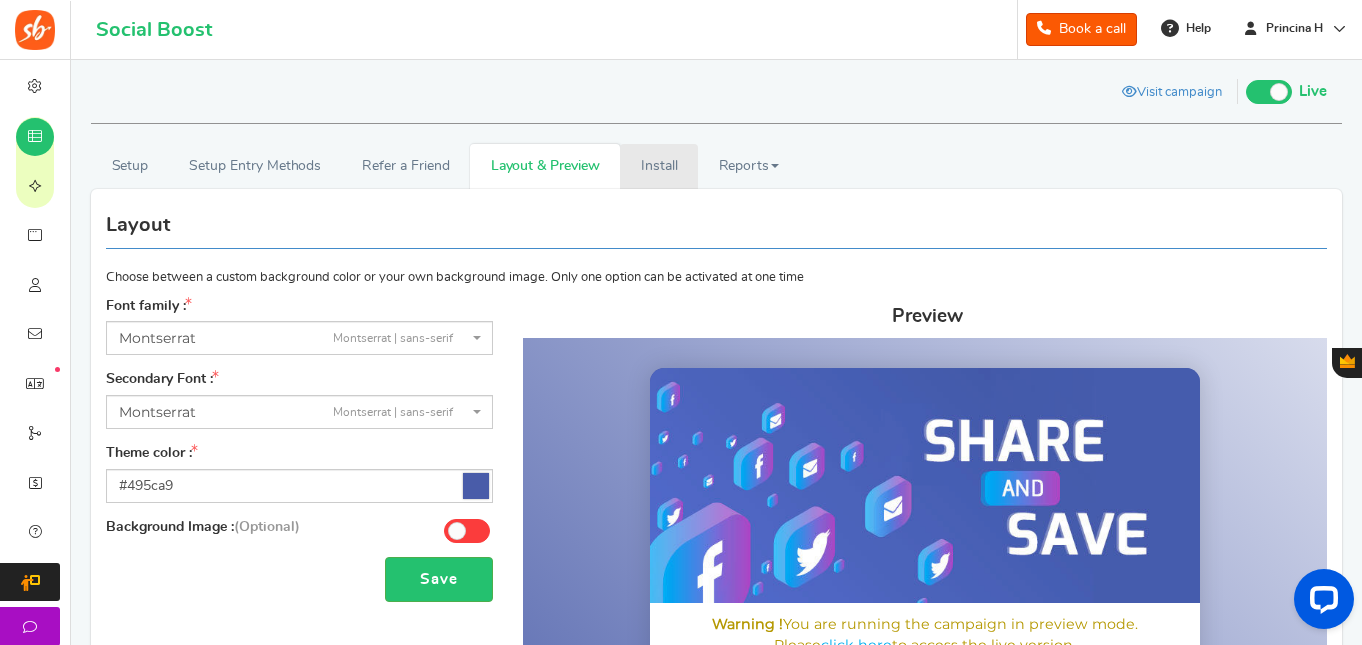 click on "Install" at bounding box center [659, 166] 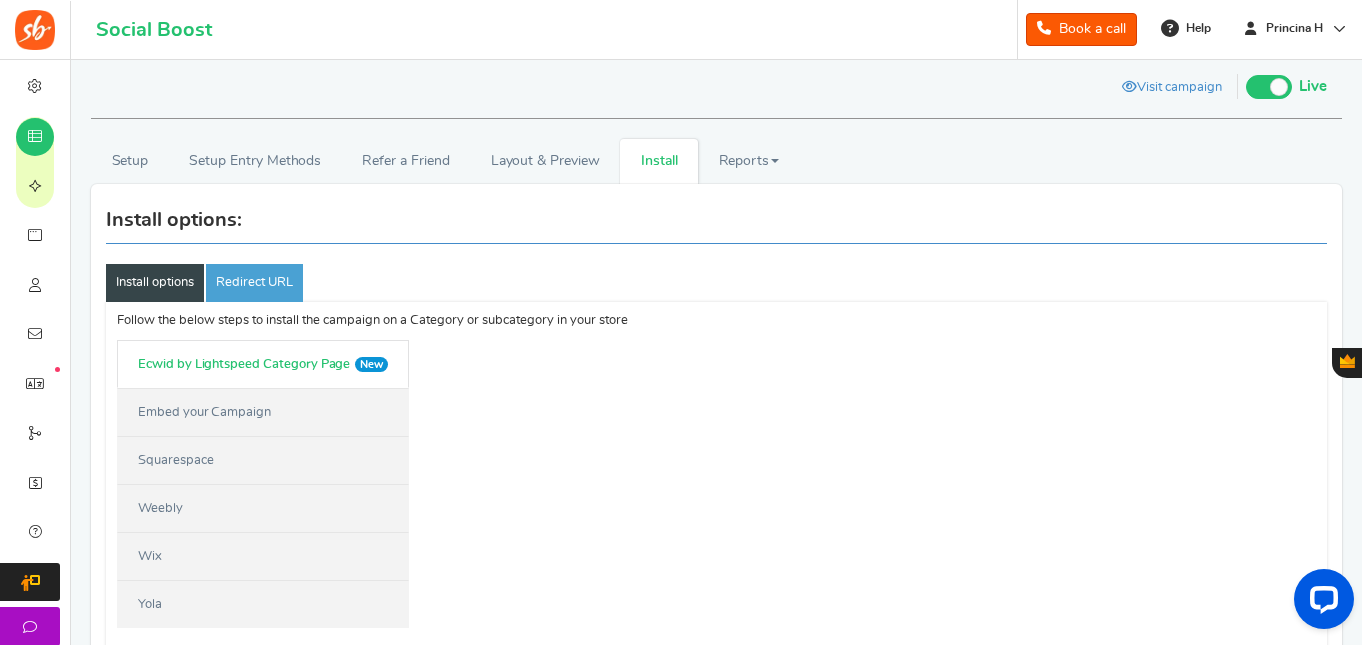 scroll, scrollTop: 0, scrollLeft: 0, axis: both 